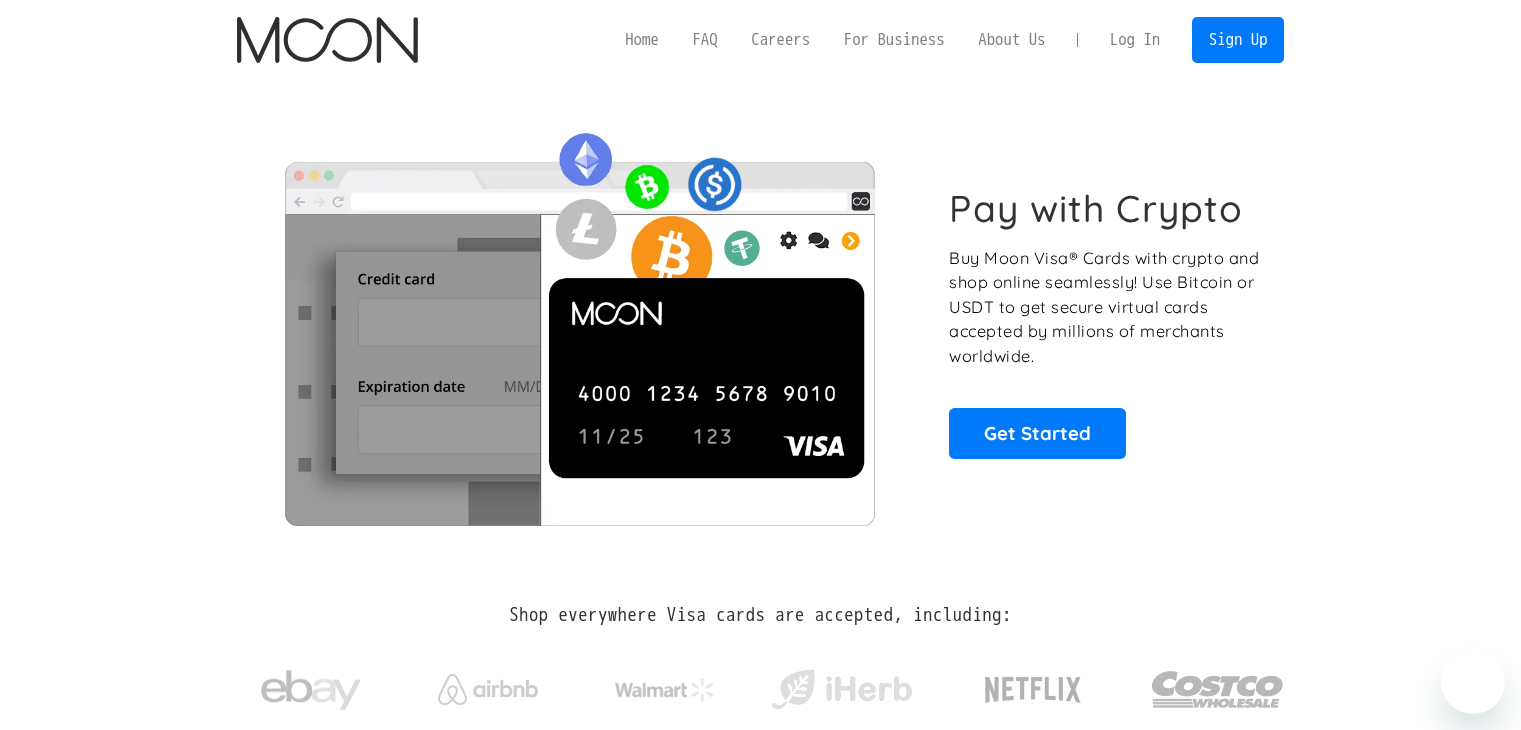 scroll, scrollTop: 0, scrollLeft: 0, axis: both 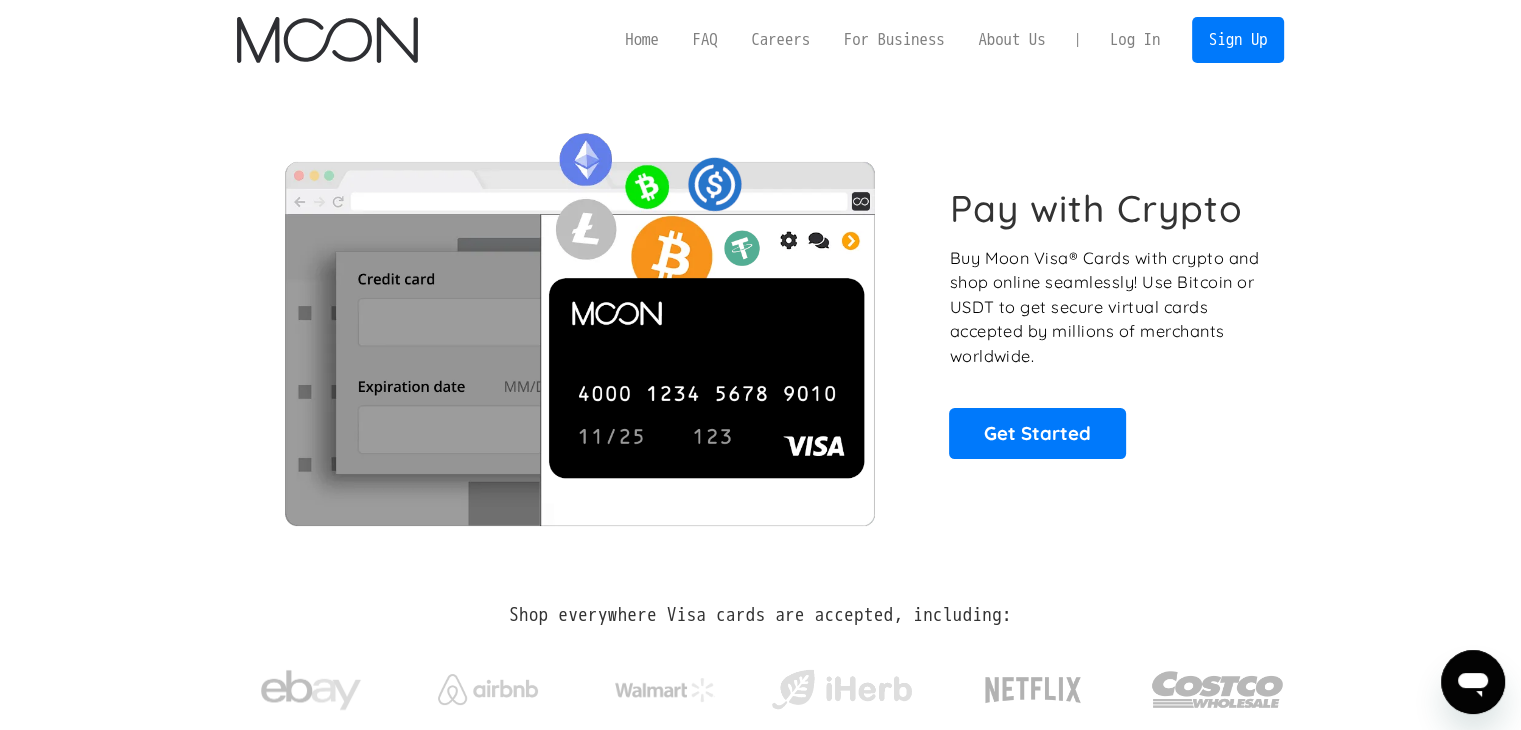 click on "Log In" at bounding box center [1135, 40] 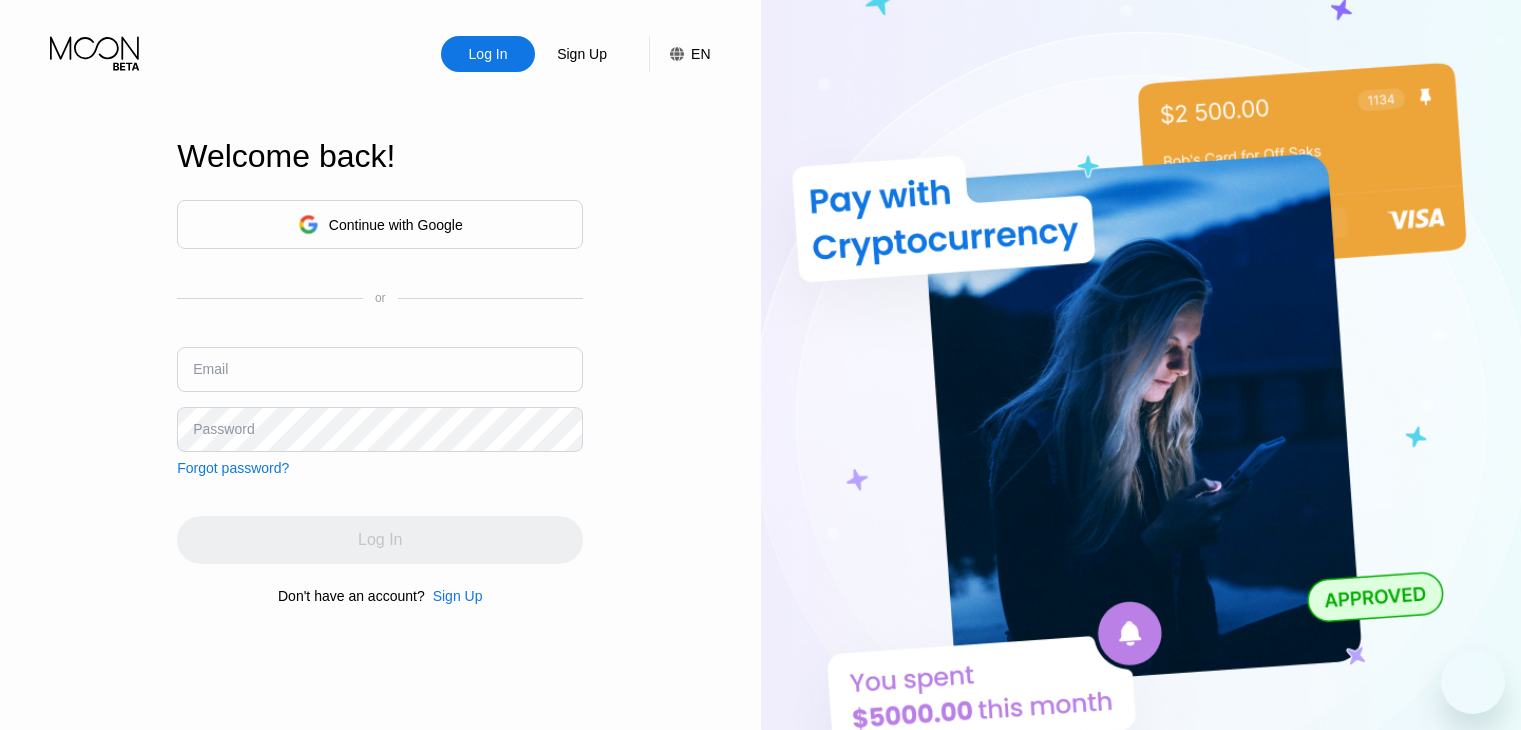 scroll, scrollTop: 0, scrollLeft: 0, axis: both 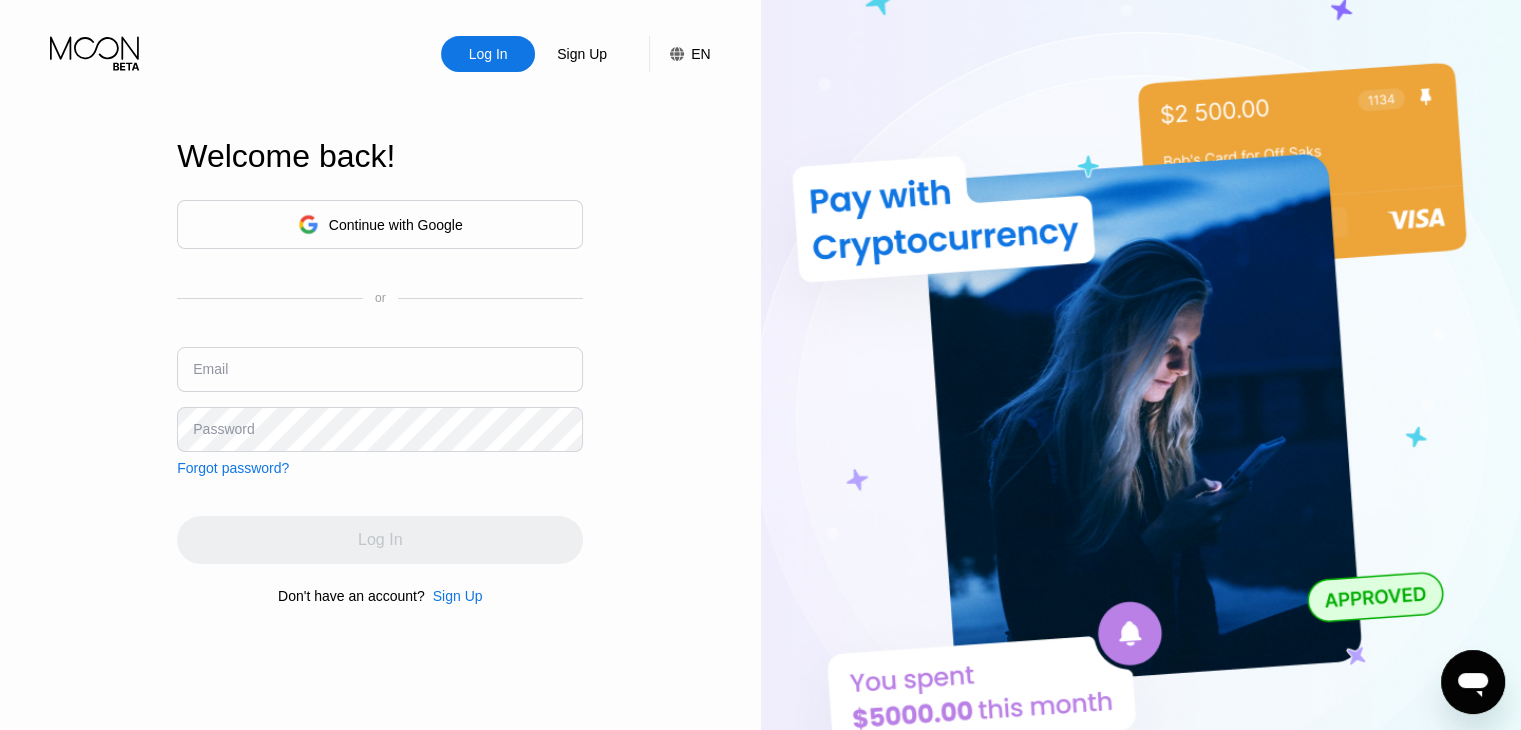click at bounding box center [380, 369] 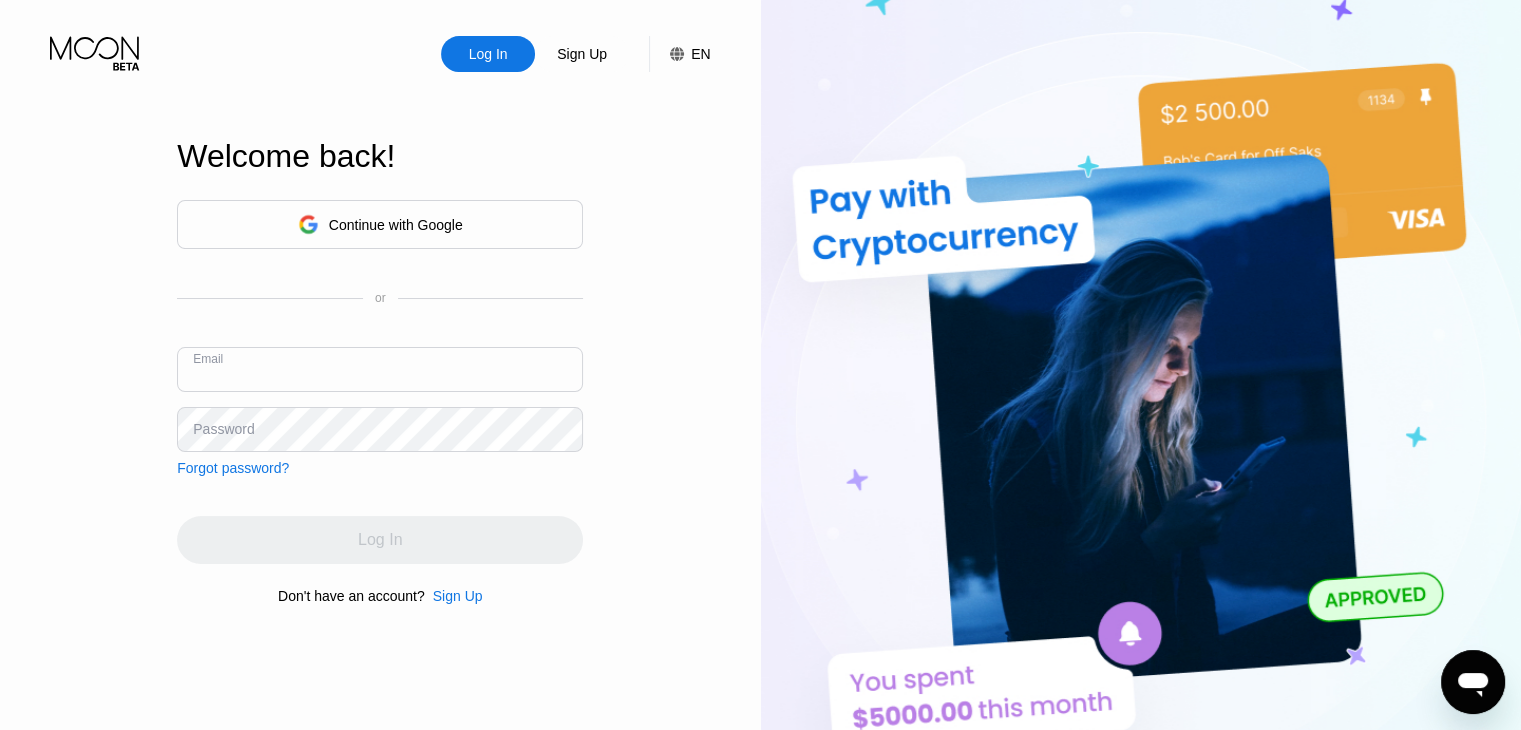 paste on "[NAME]@[DOMAIN]" 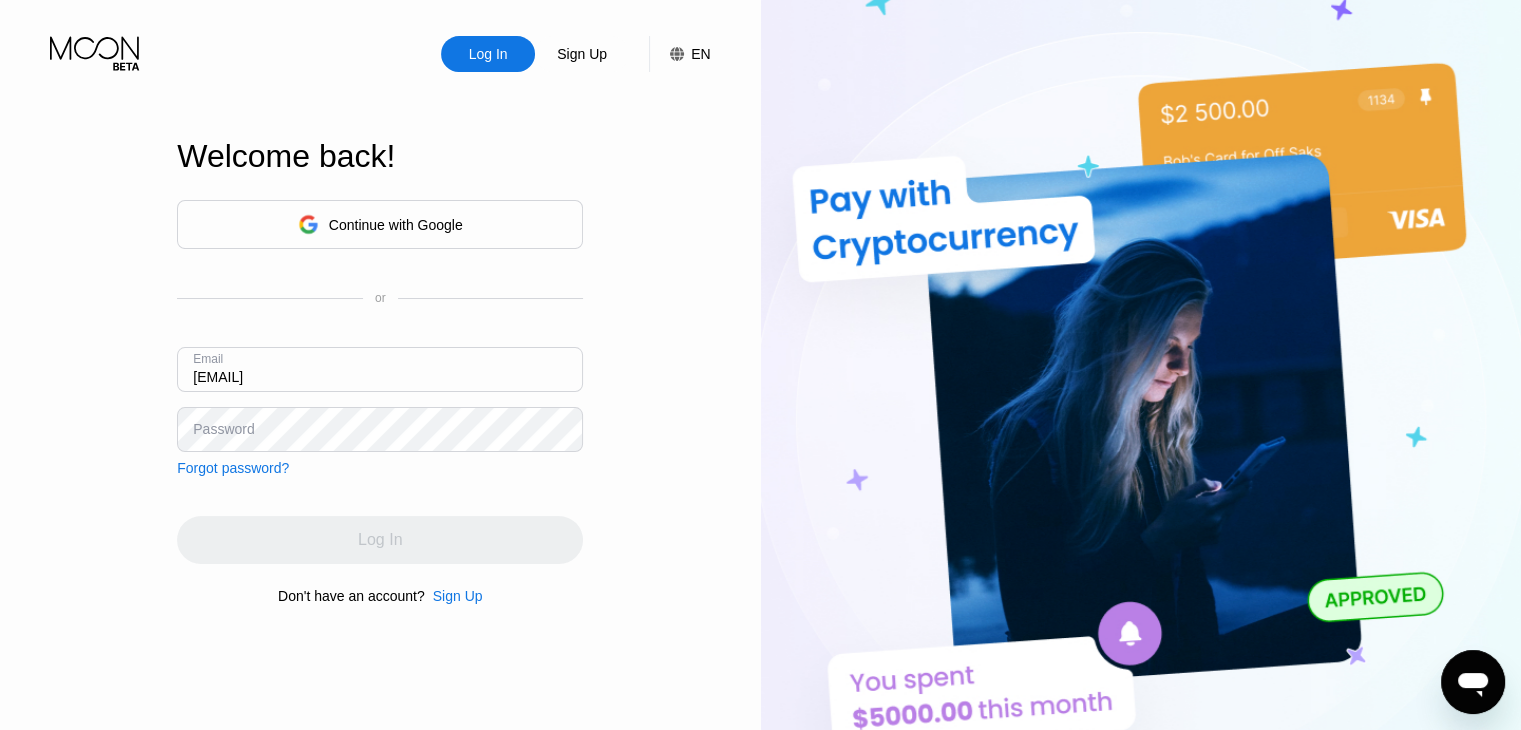 type on "[NAME]@[DOMAIN]" 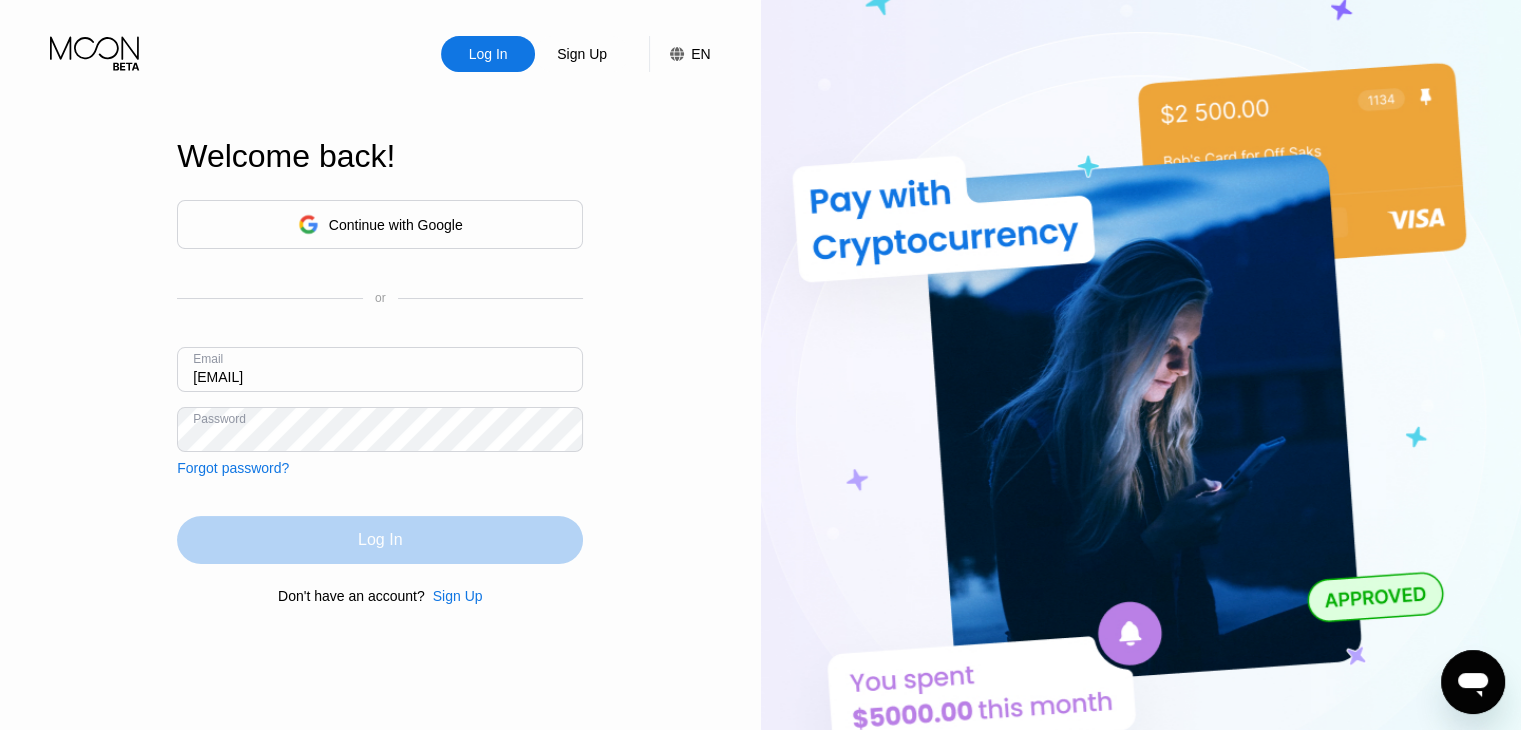 click on "Log In" at bounding box center (380, 540) 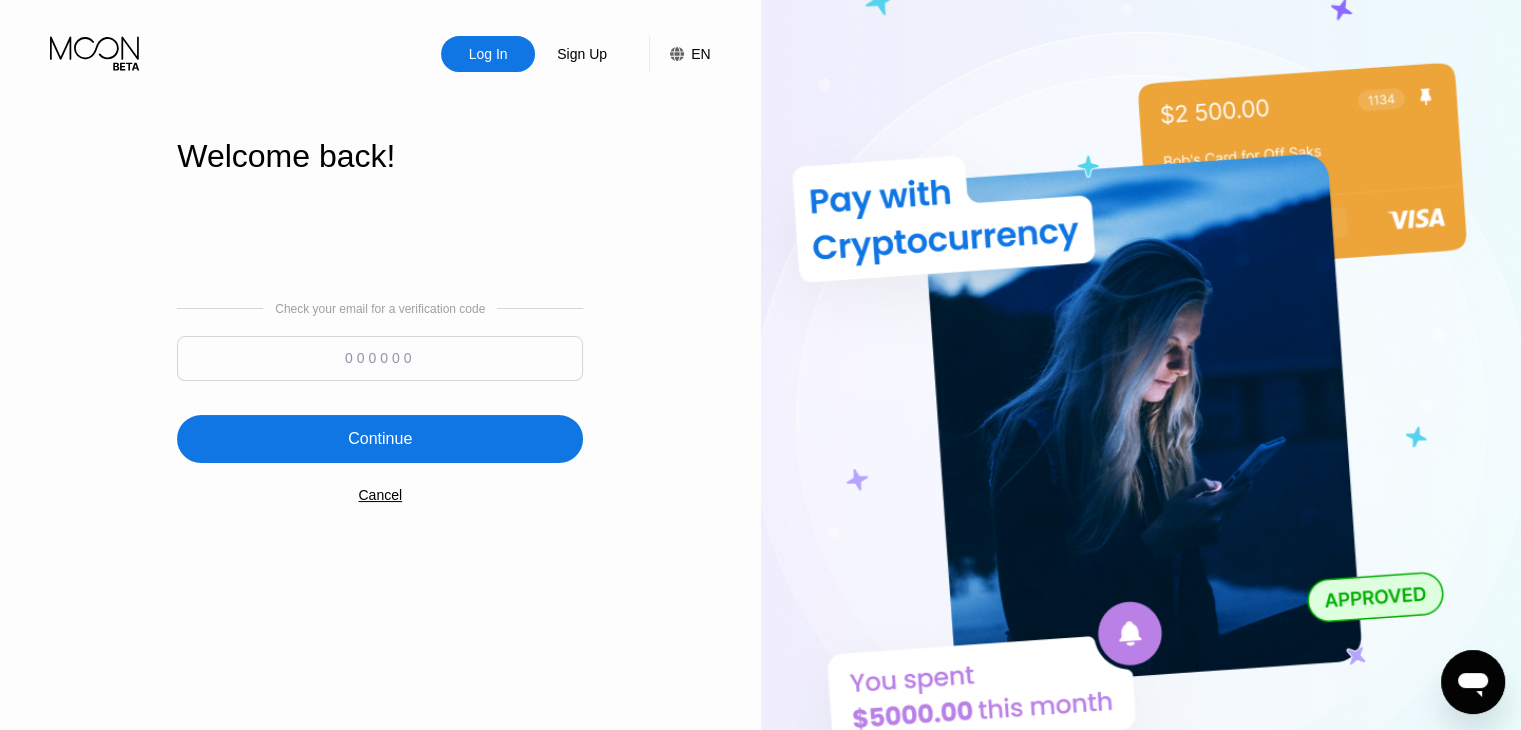 click at bounding box center (380, 358) 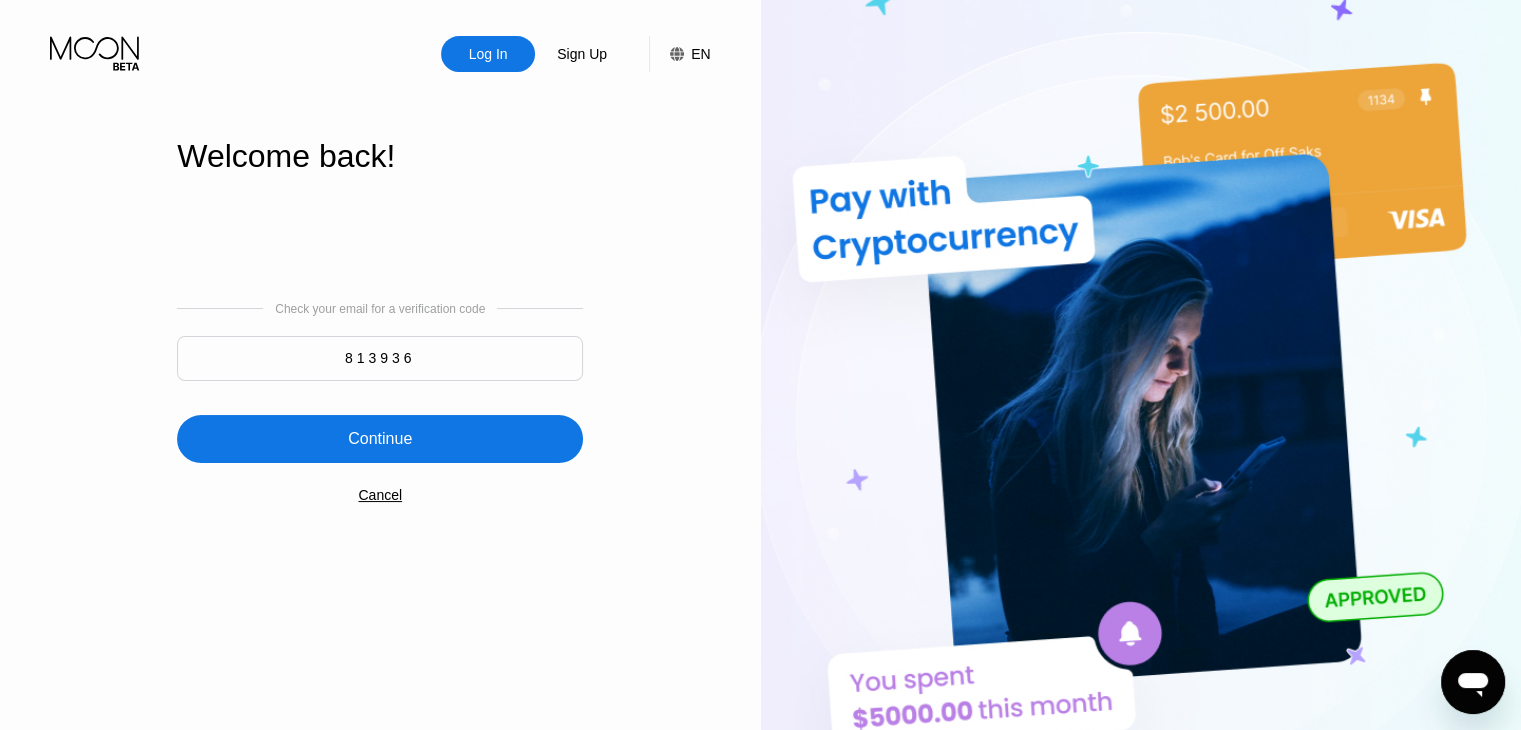type on "813936" 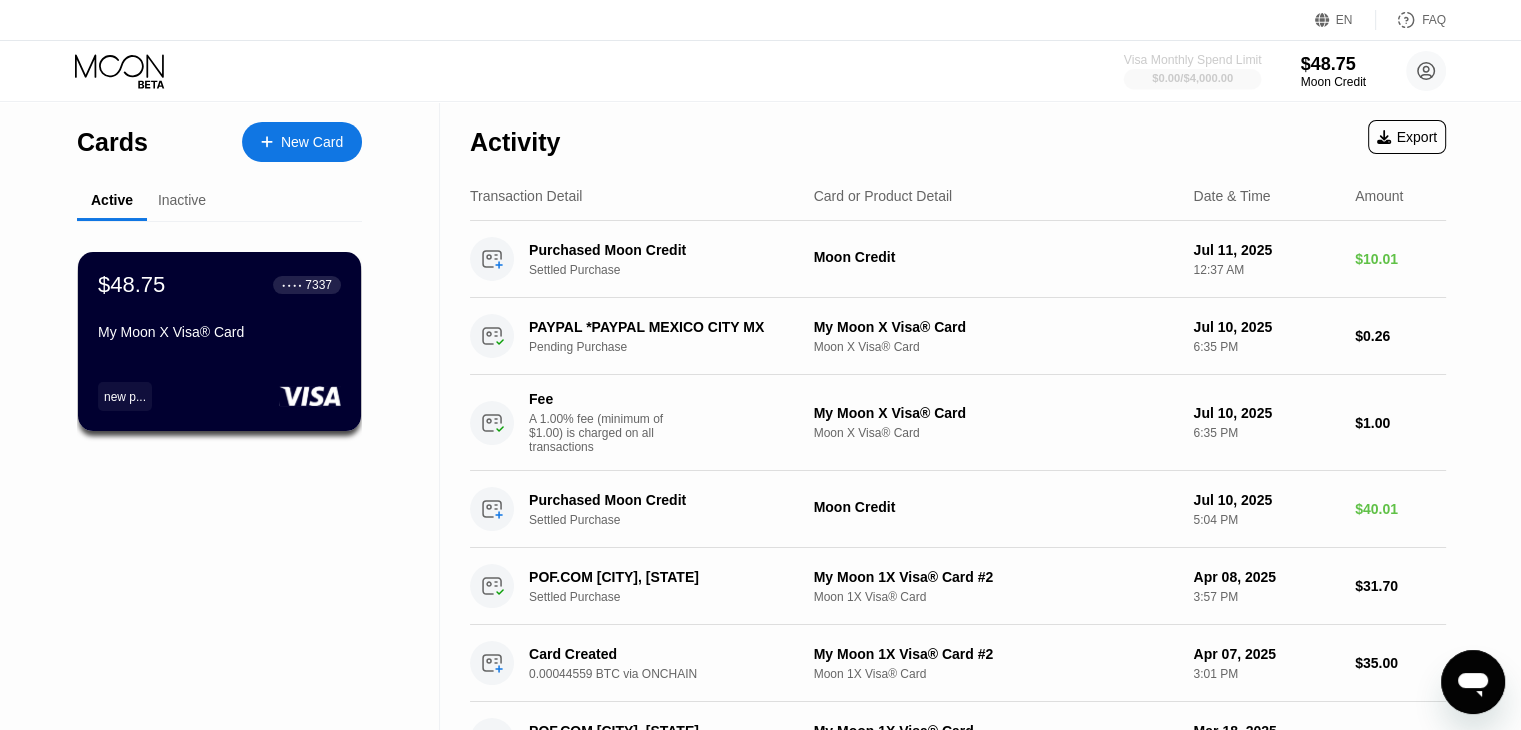 click on "$0.00 / $4,000.00" at bounding box center [1192, 78] 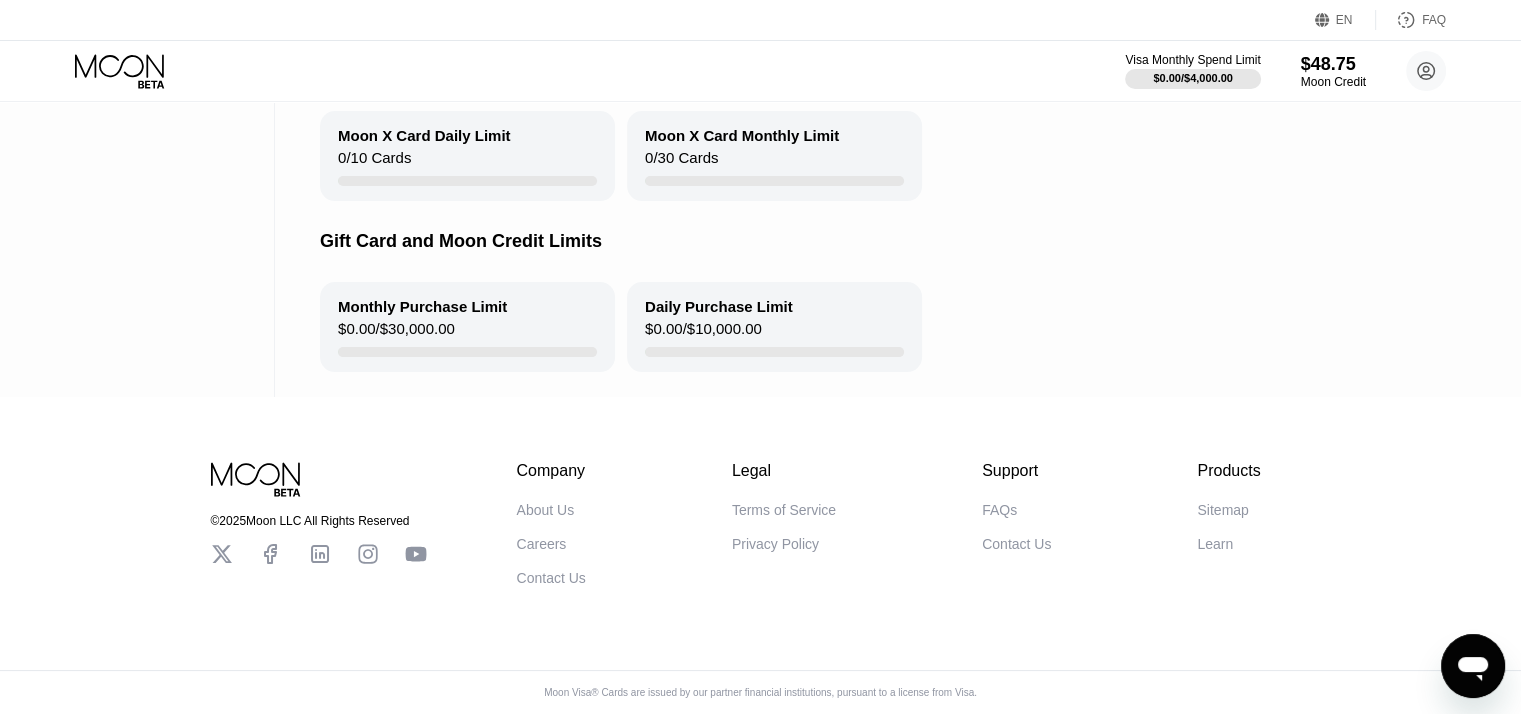 scroll, scrollTop: 174, scrollLeft: 0, axis: vertical 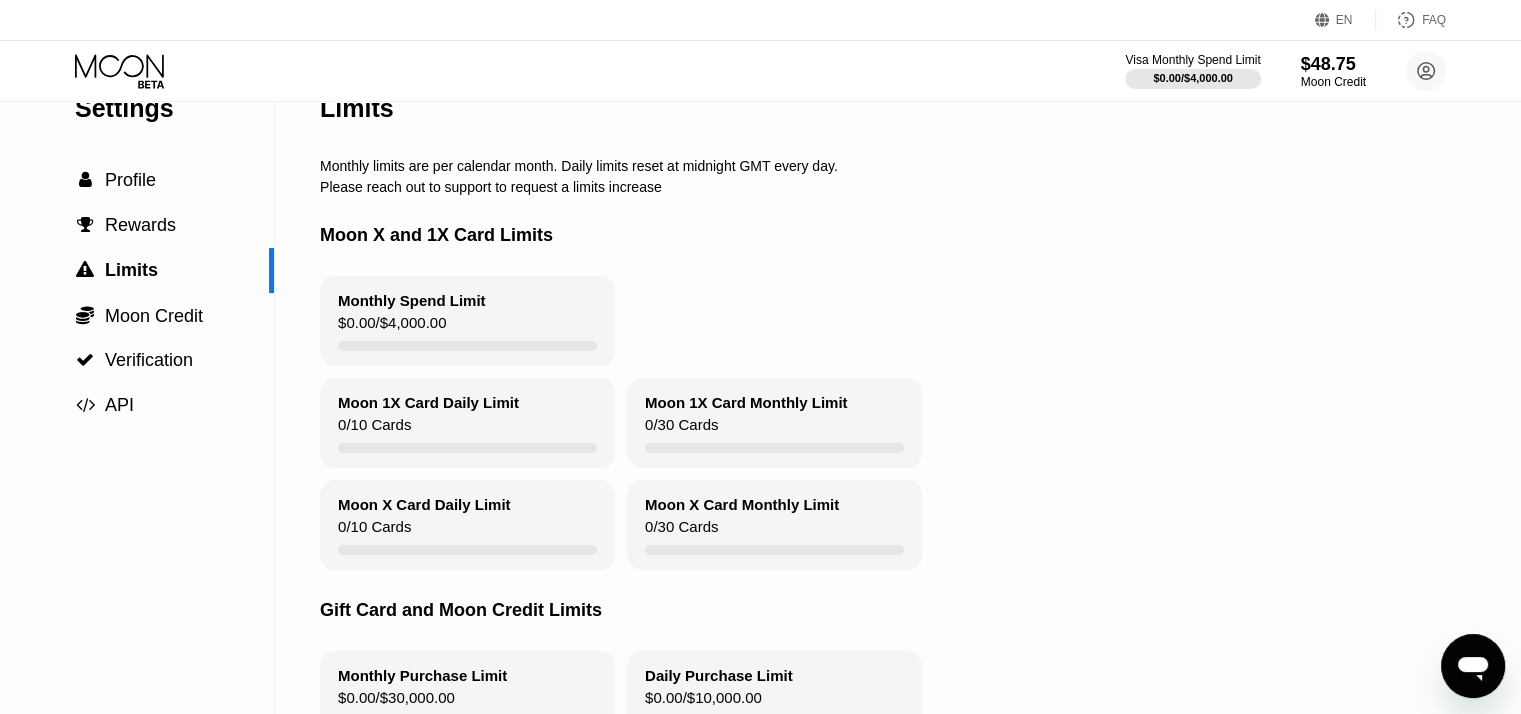 click on "Visa Monthly Spend Limit $0.00 / $4,000.00 $48.75 Moon Credit franciswhitegems@gmail.com  Home Settings Support Careers About Us Log out Privacy policy Terms" at bounding box center (760, 71) 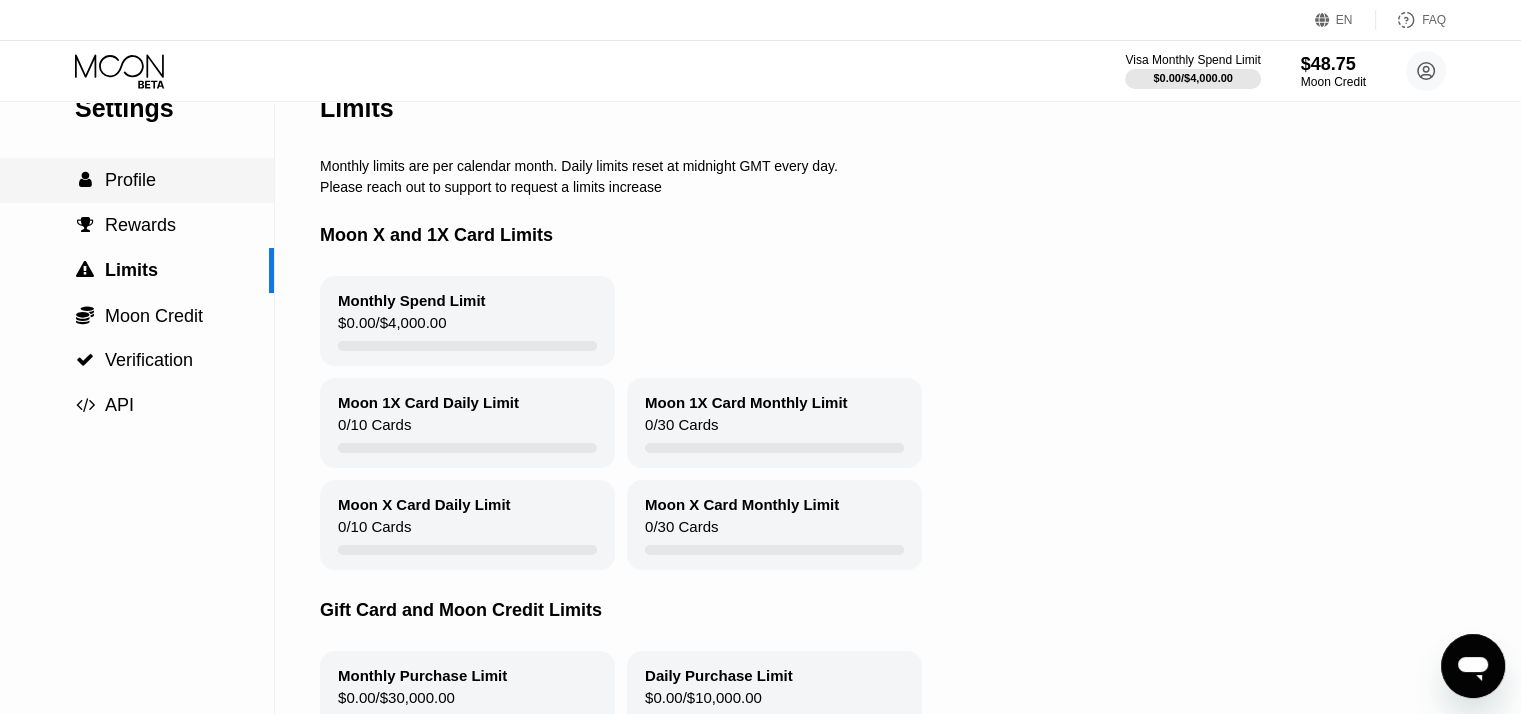 click on " Profile" at bounding box center (137, 180) 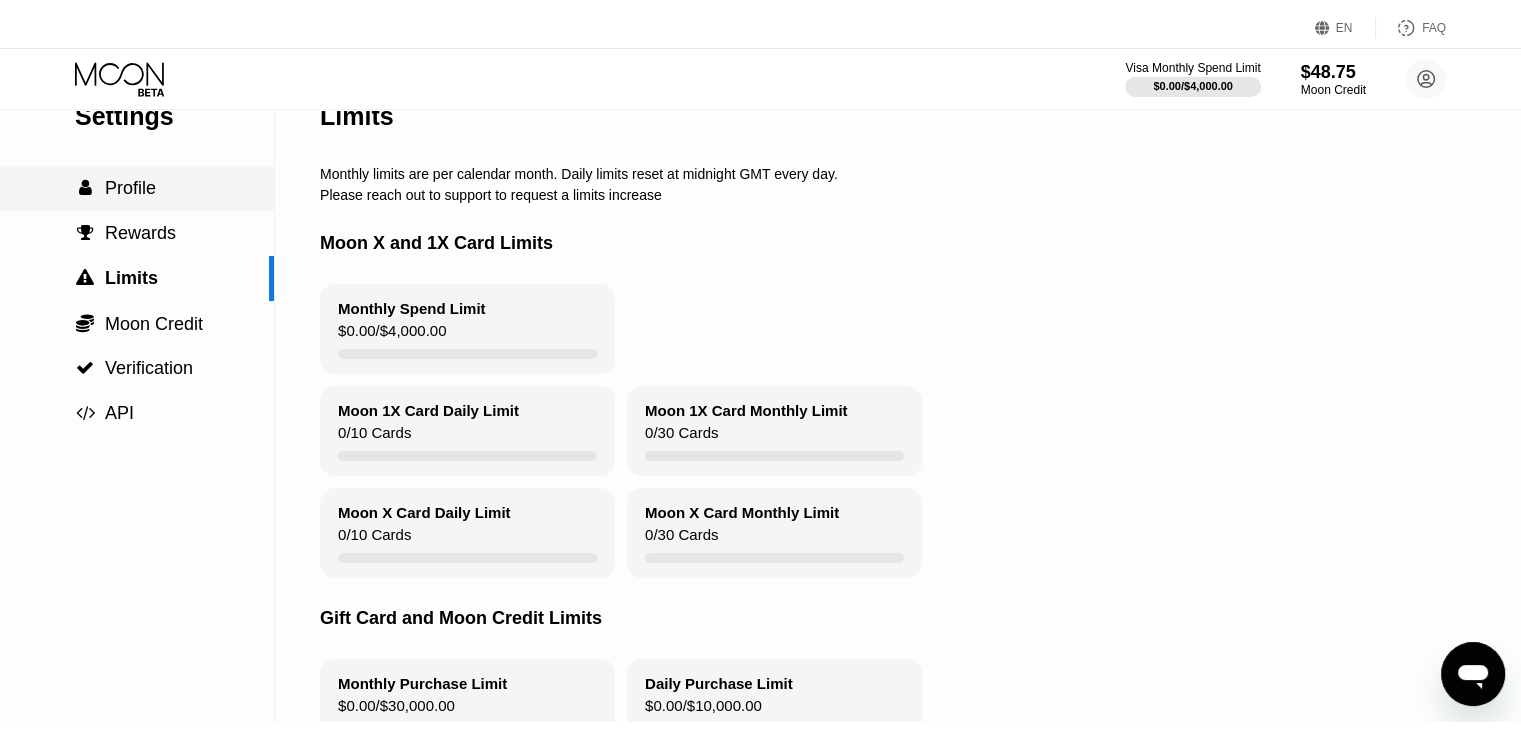 scroll, scrollTop: 0, scrollLeft: 0, axis: both 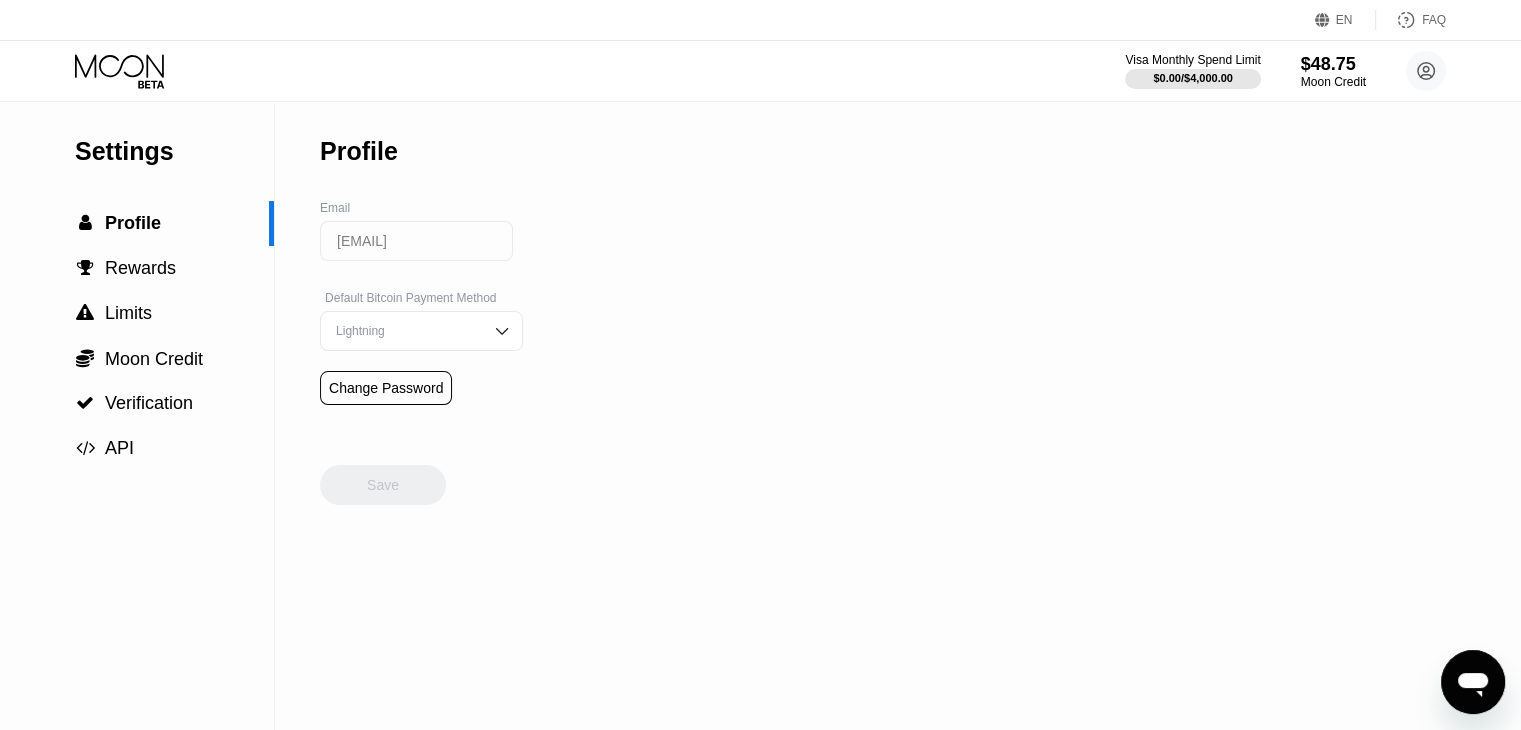 click 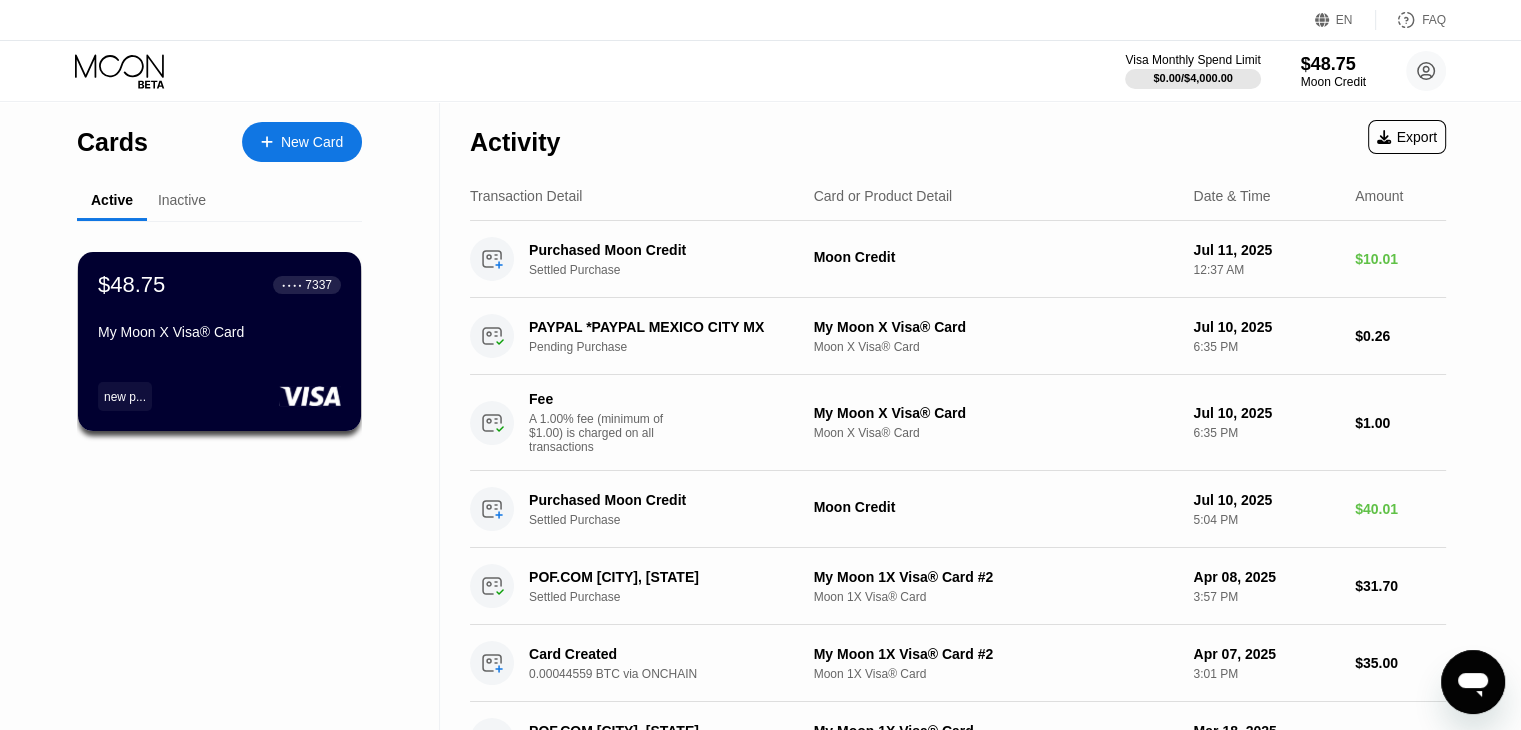 click on "Inactive" at bounding box center (182, 200) 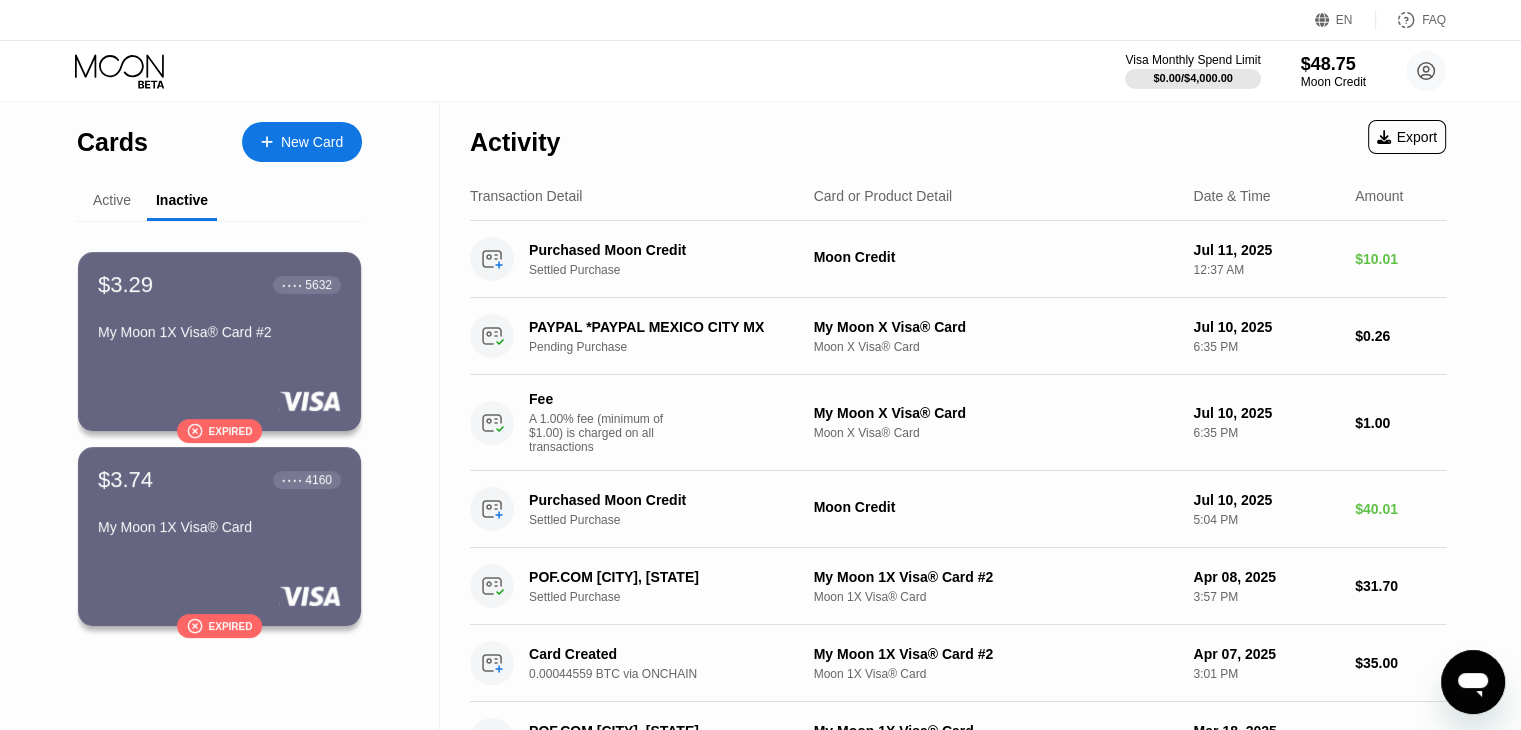 click on "Active" at bounding box center (112, 200) 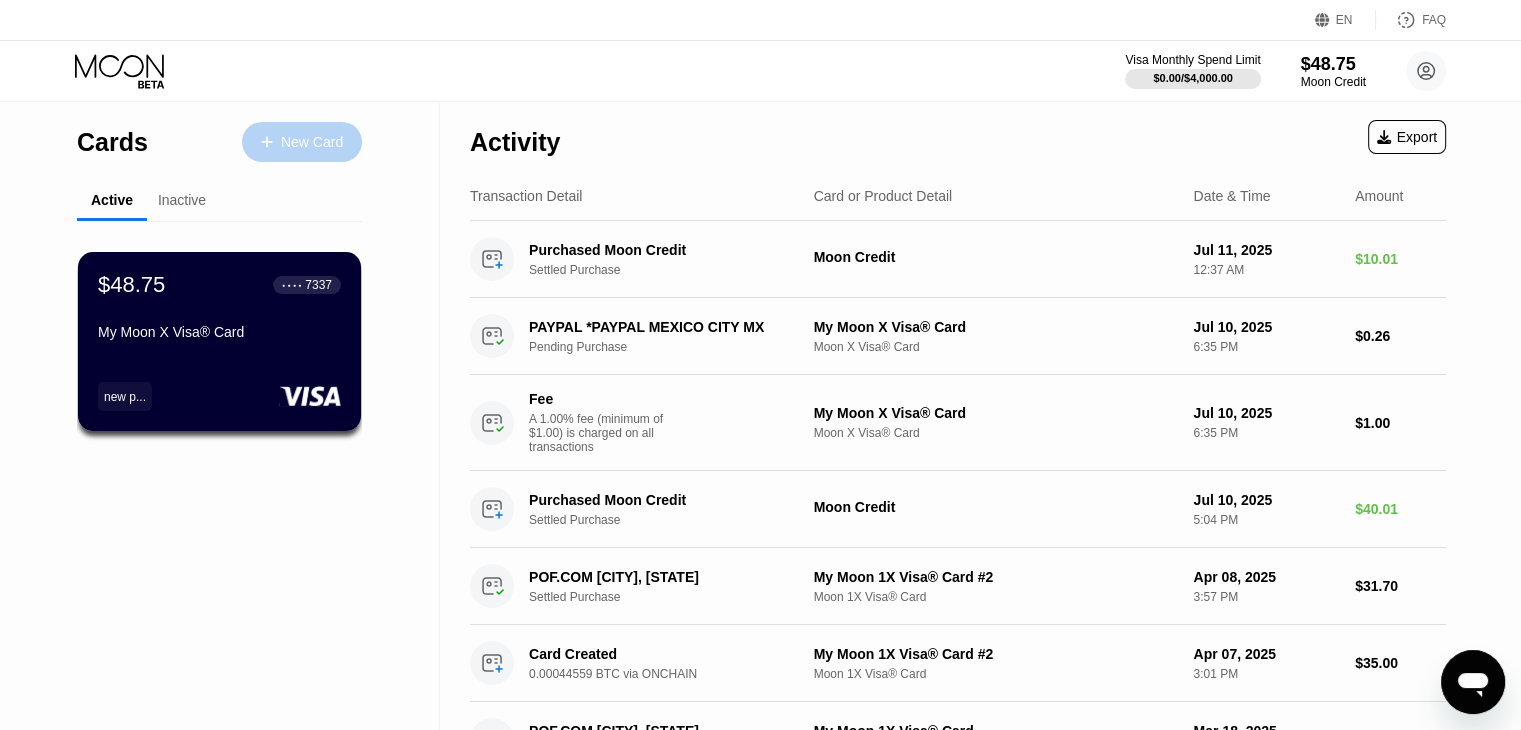 click on "New Card" at bounding box center [312, 142] 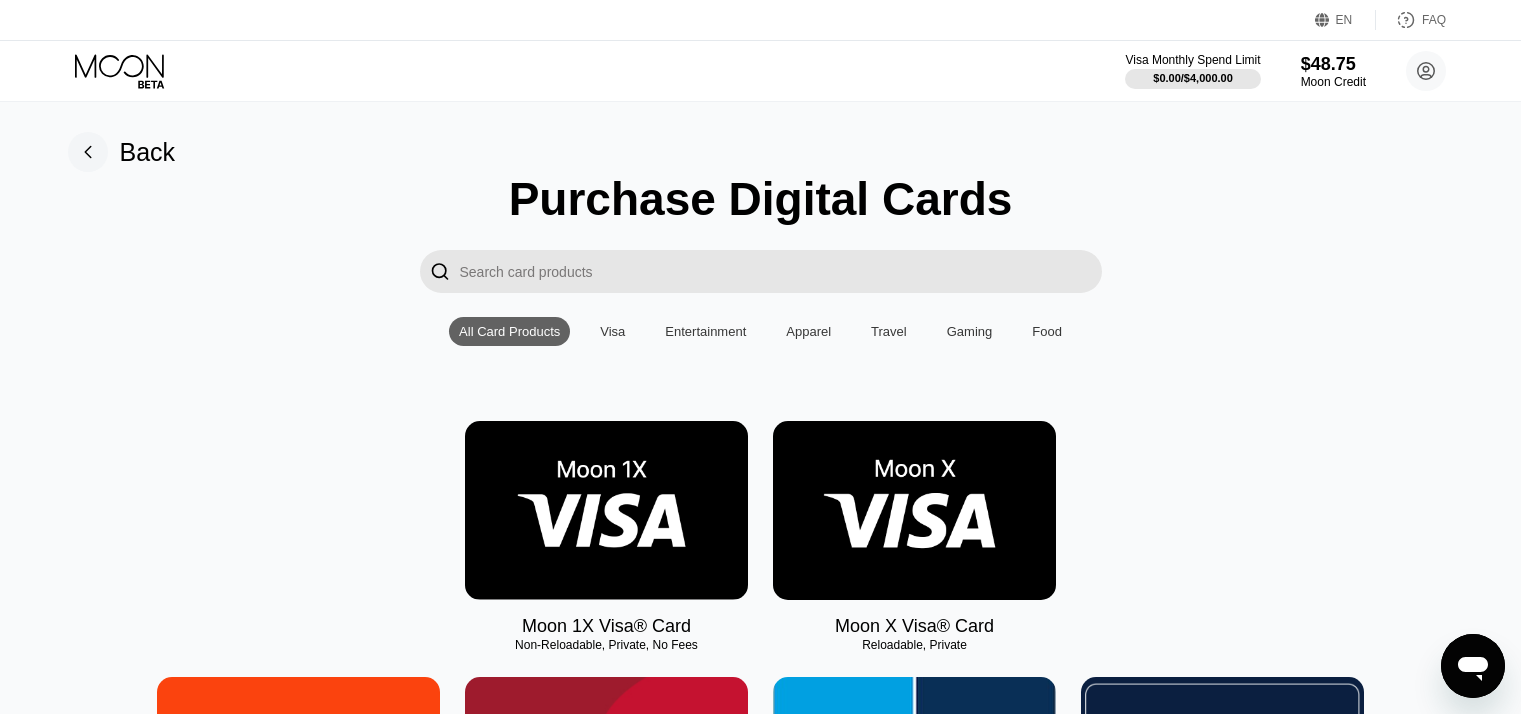 scroll, scrollTop: 313, scrollLeft: 0, axis: vertical 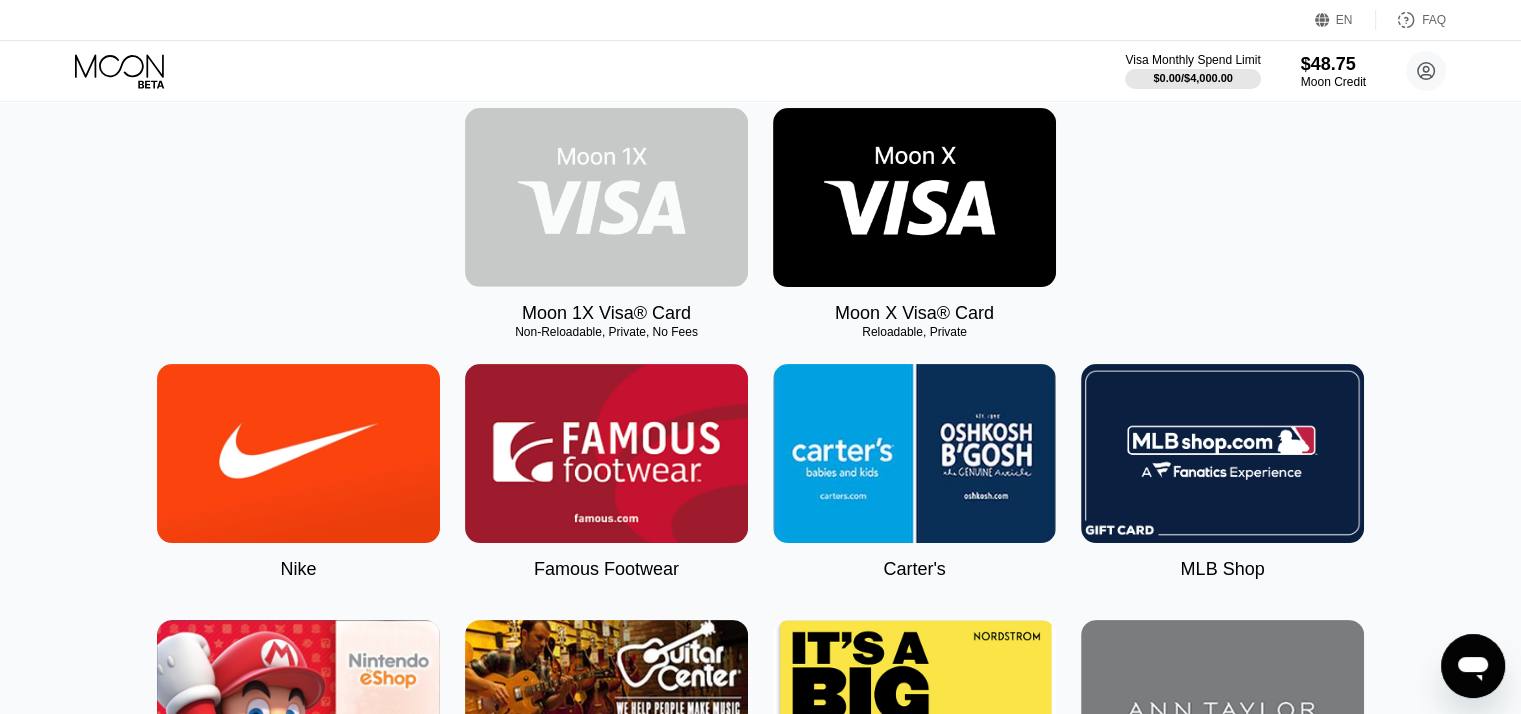 click at bounding box center (606, 197) 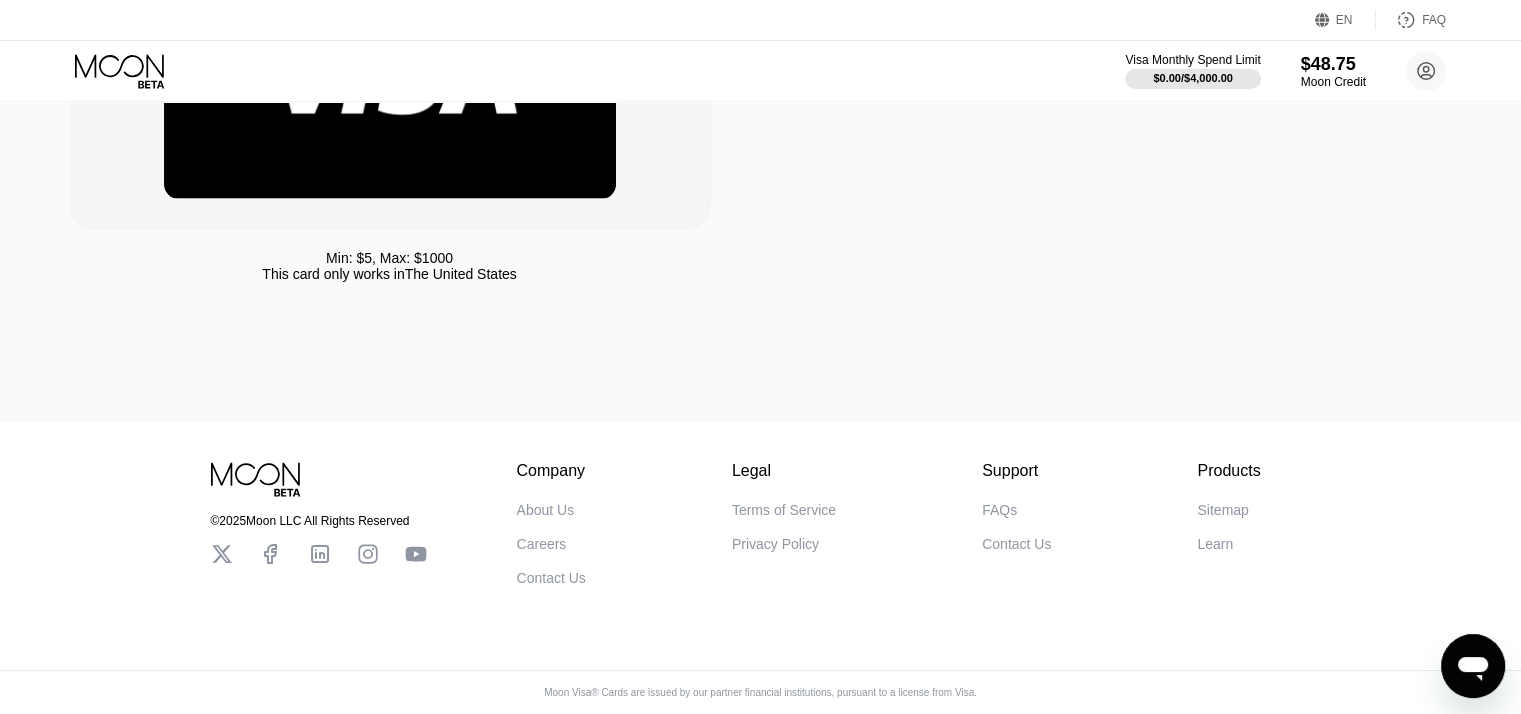 scroll, scrollTop: 0, scrollLeft: 0, axis: both 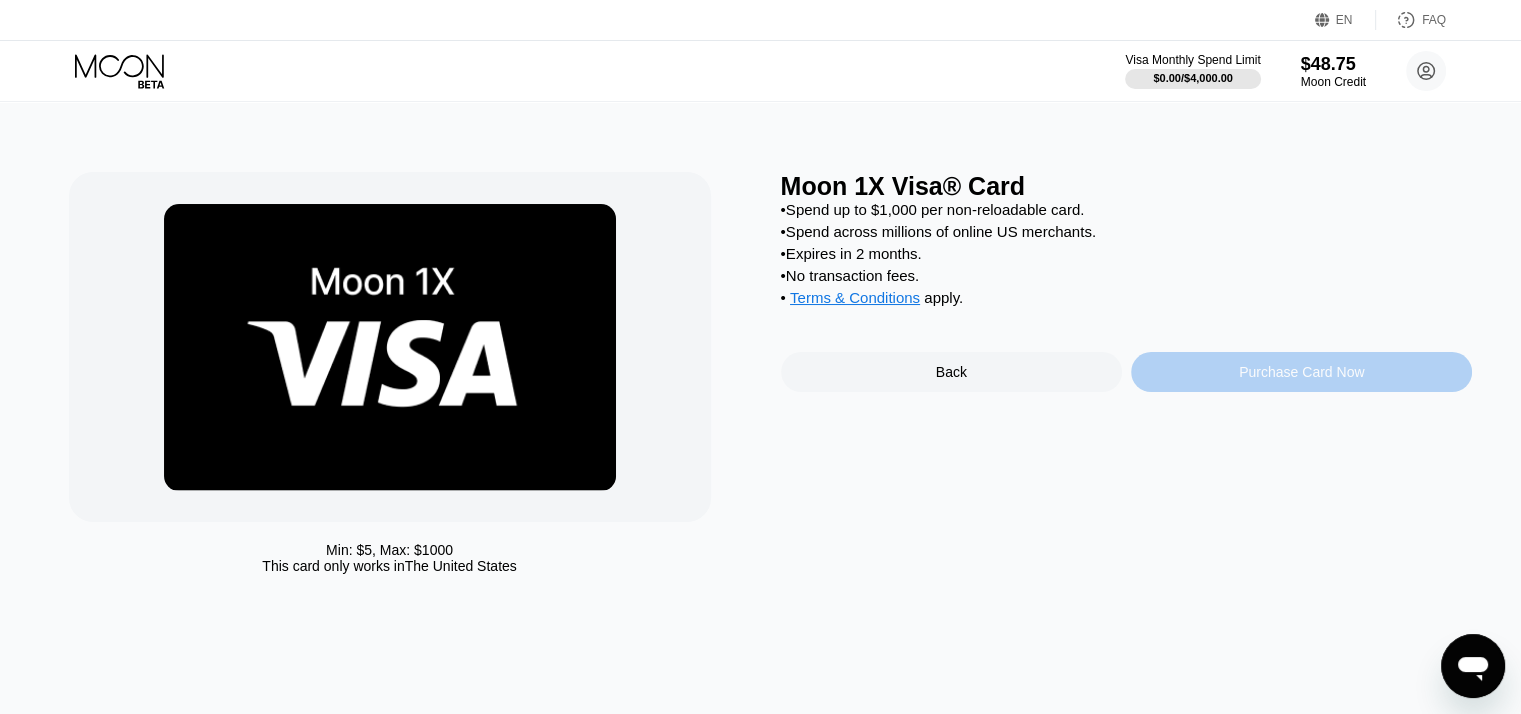 click on "Purchase Card Now" at bounding box center (1301, 372) 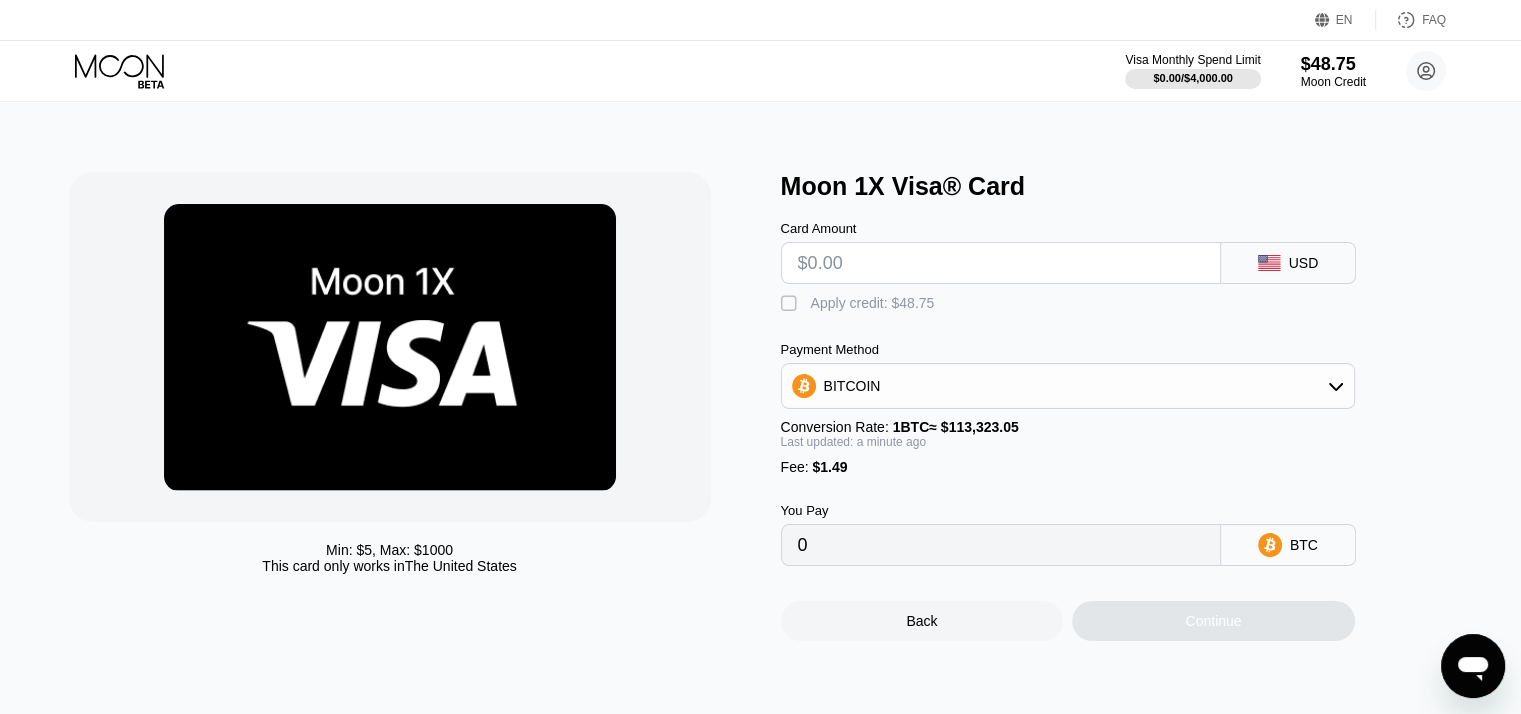 click on "0" at bounding box center [1001, 545] 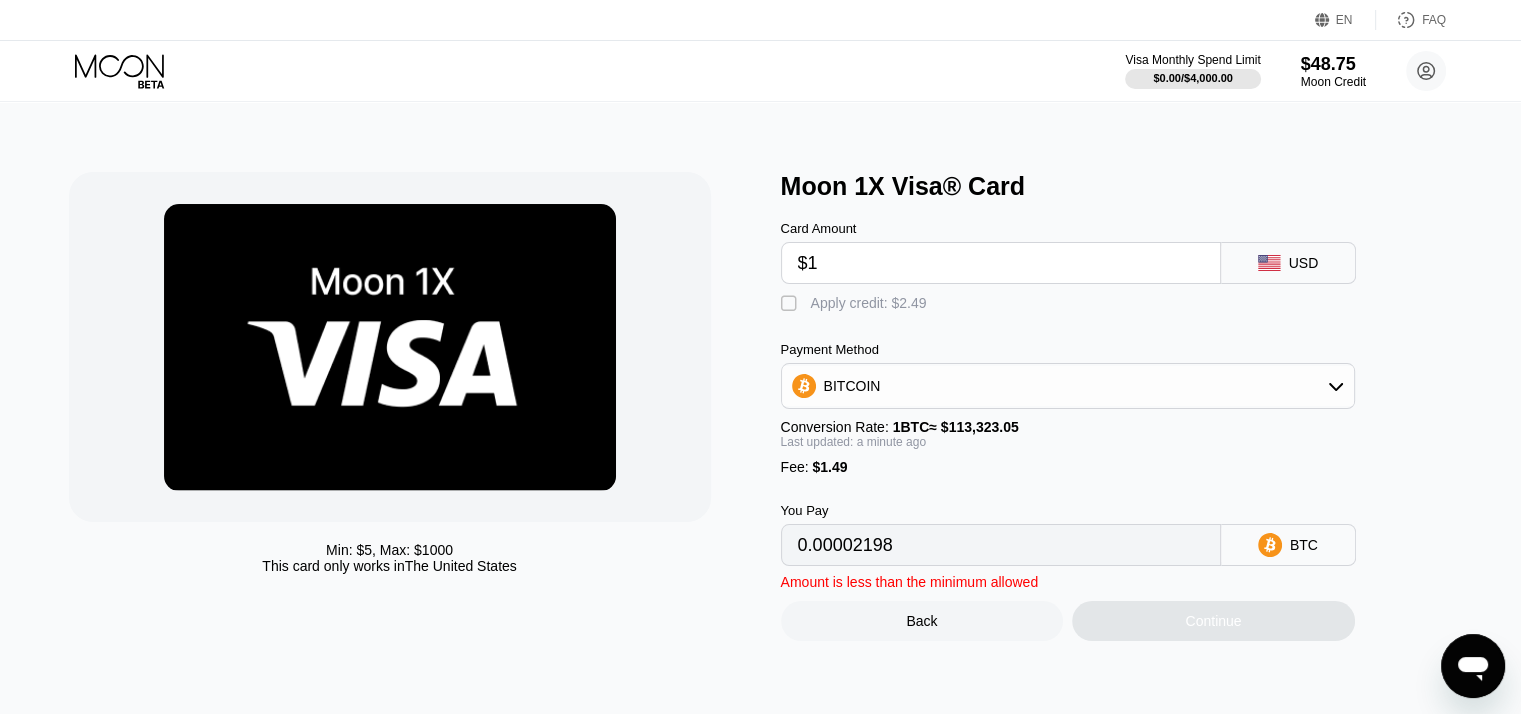 type on "0.00002198" 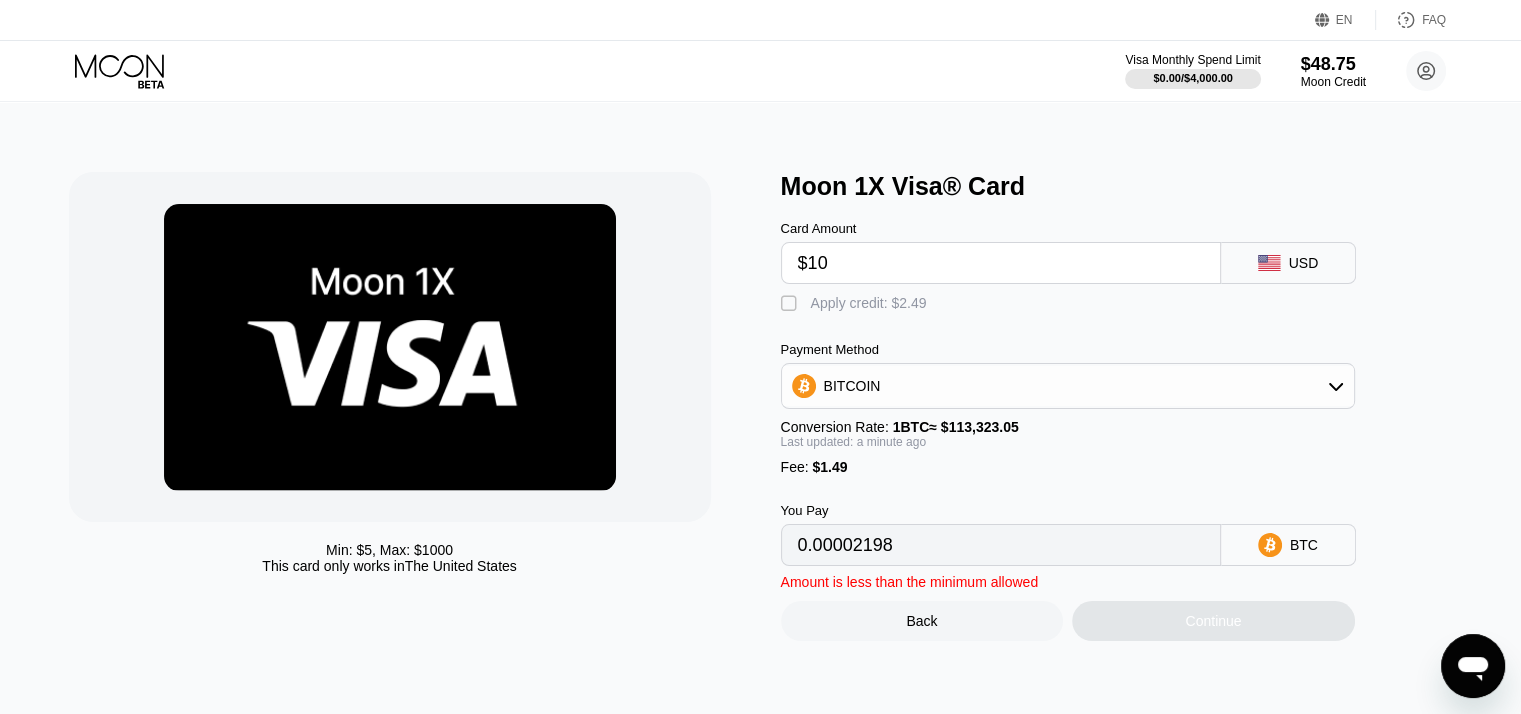 type on "0.00010140" 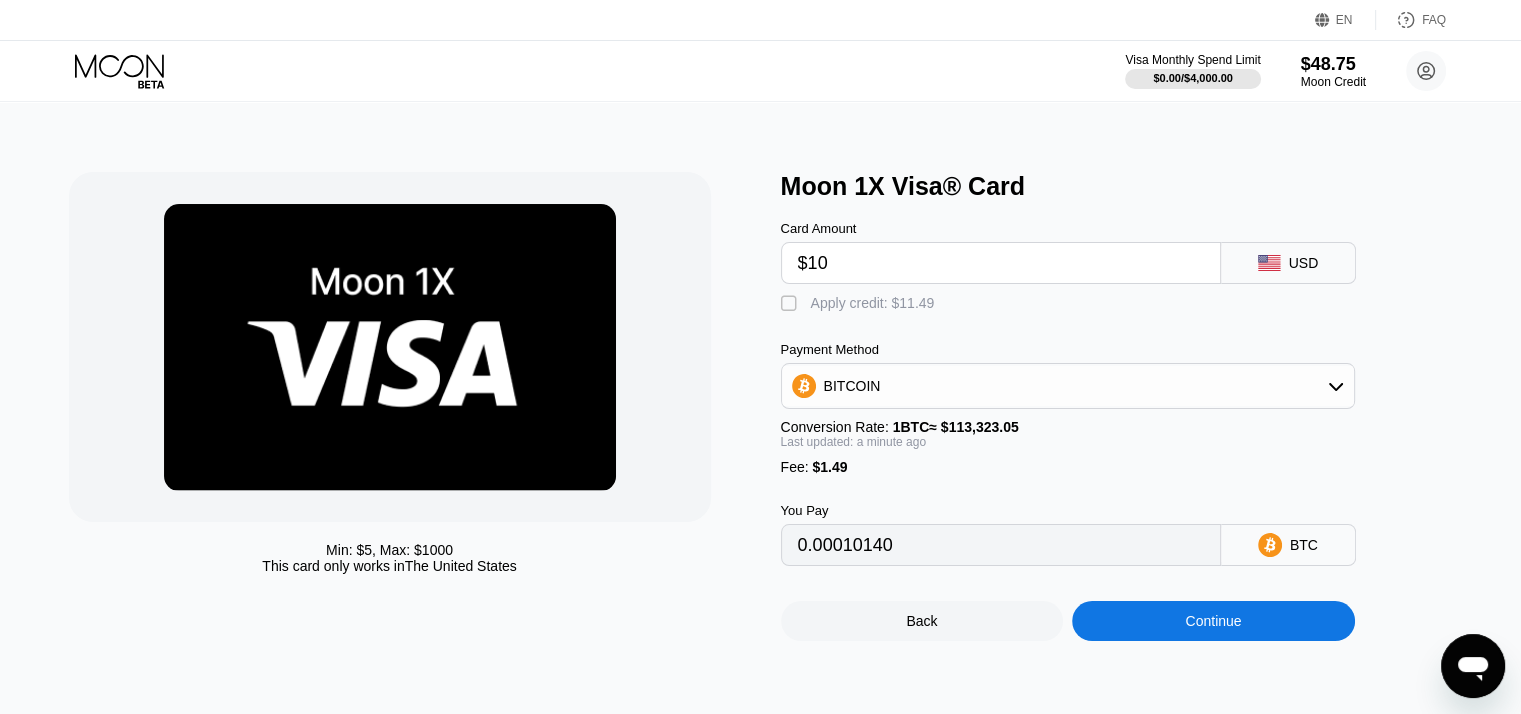 type on "$100" 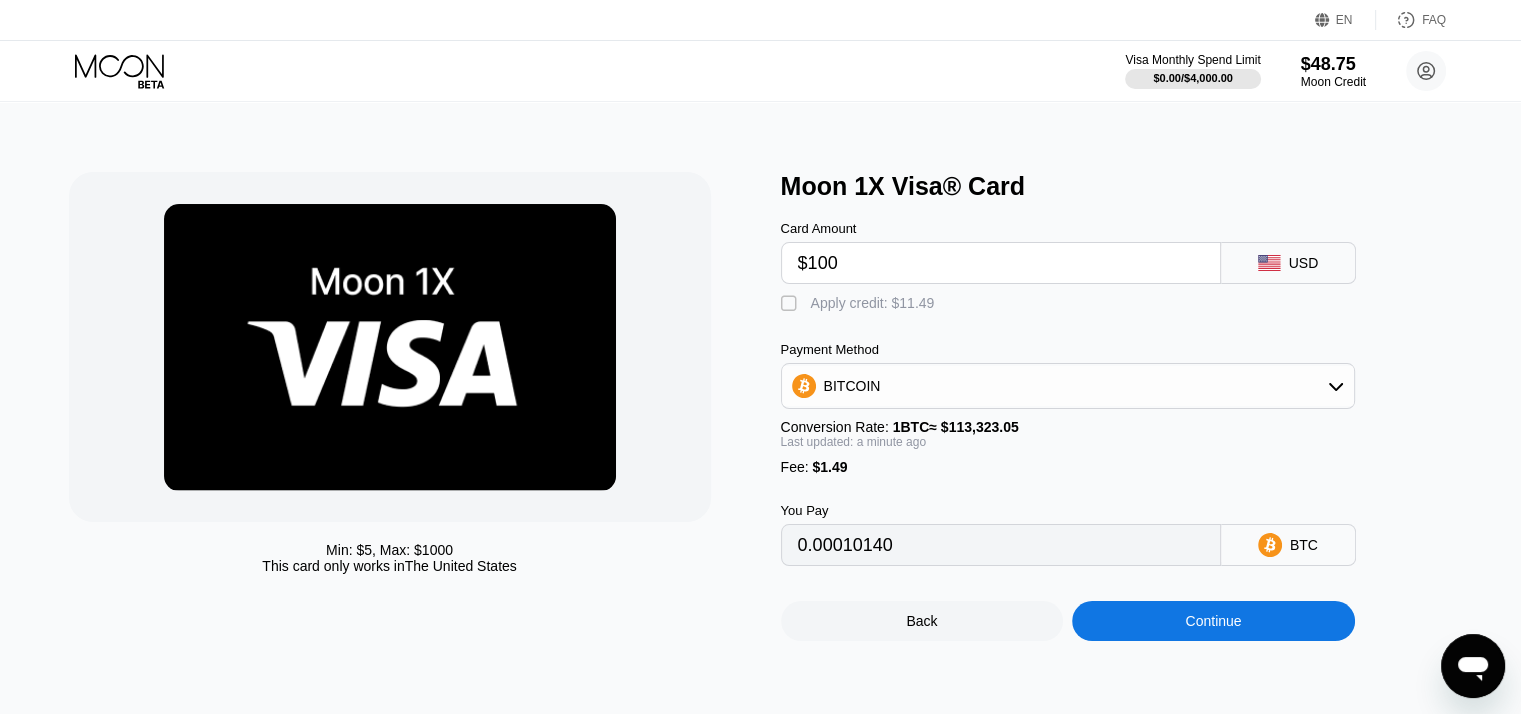 type on "0.00089559" 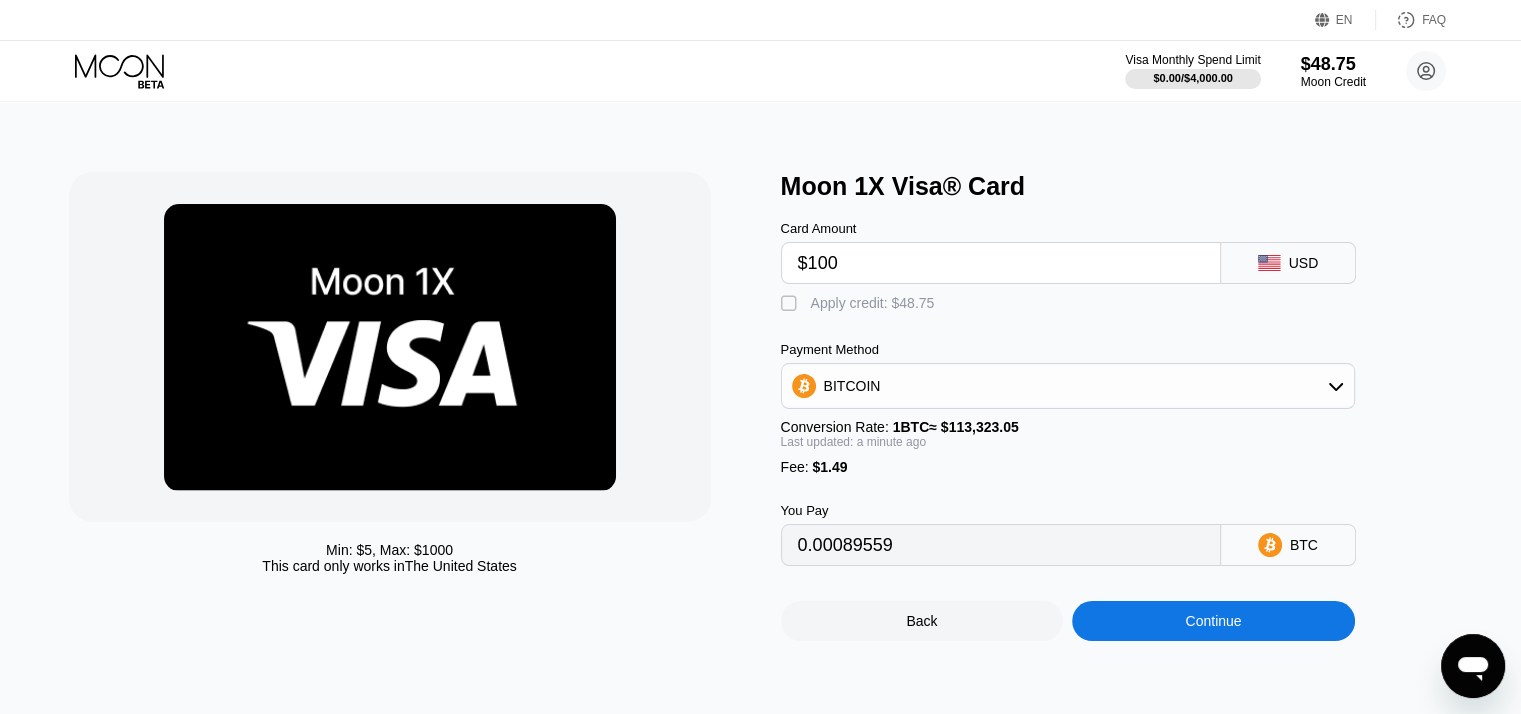 type on "$100" 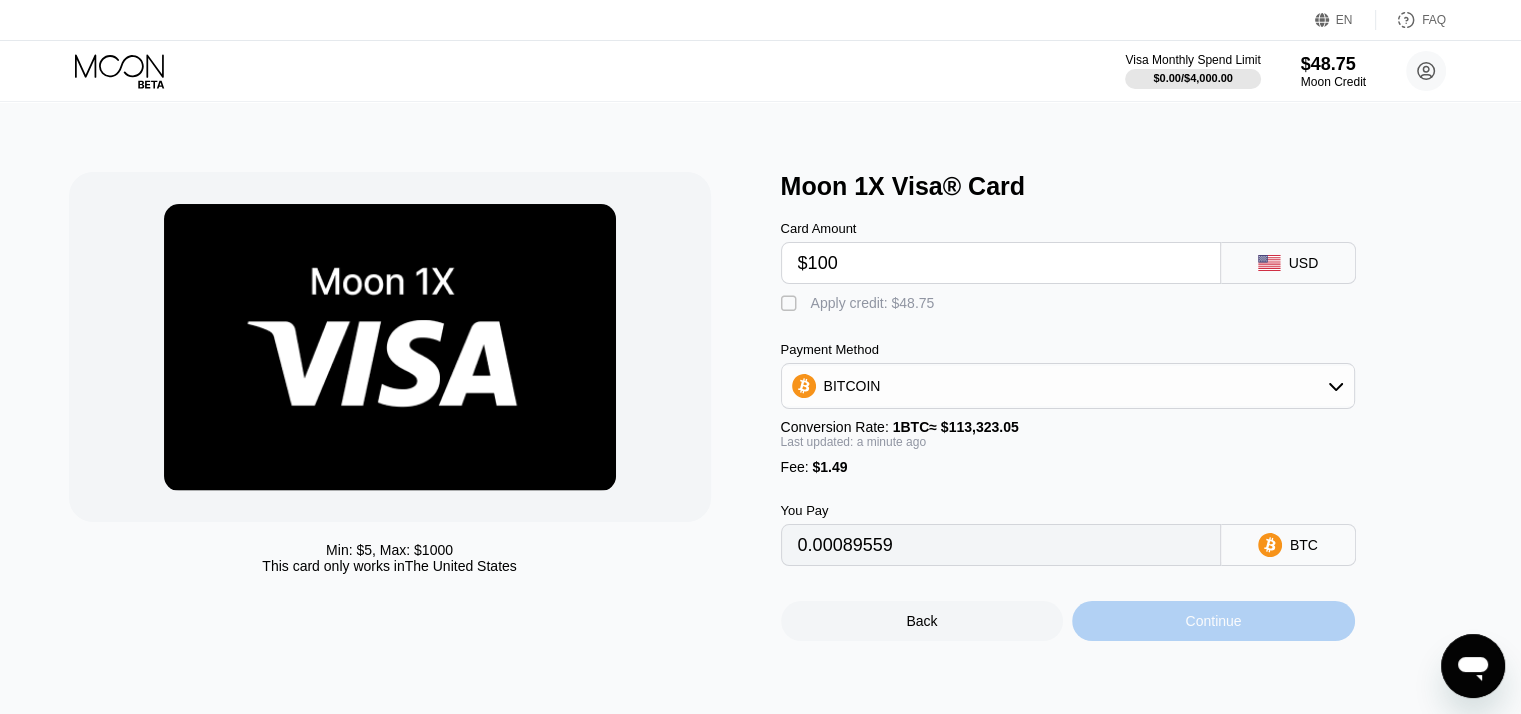 click on "Continue" at bounding box center (1213, 621) 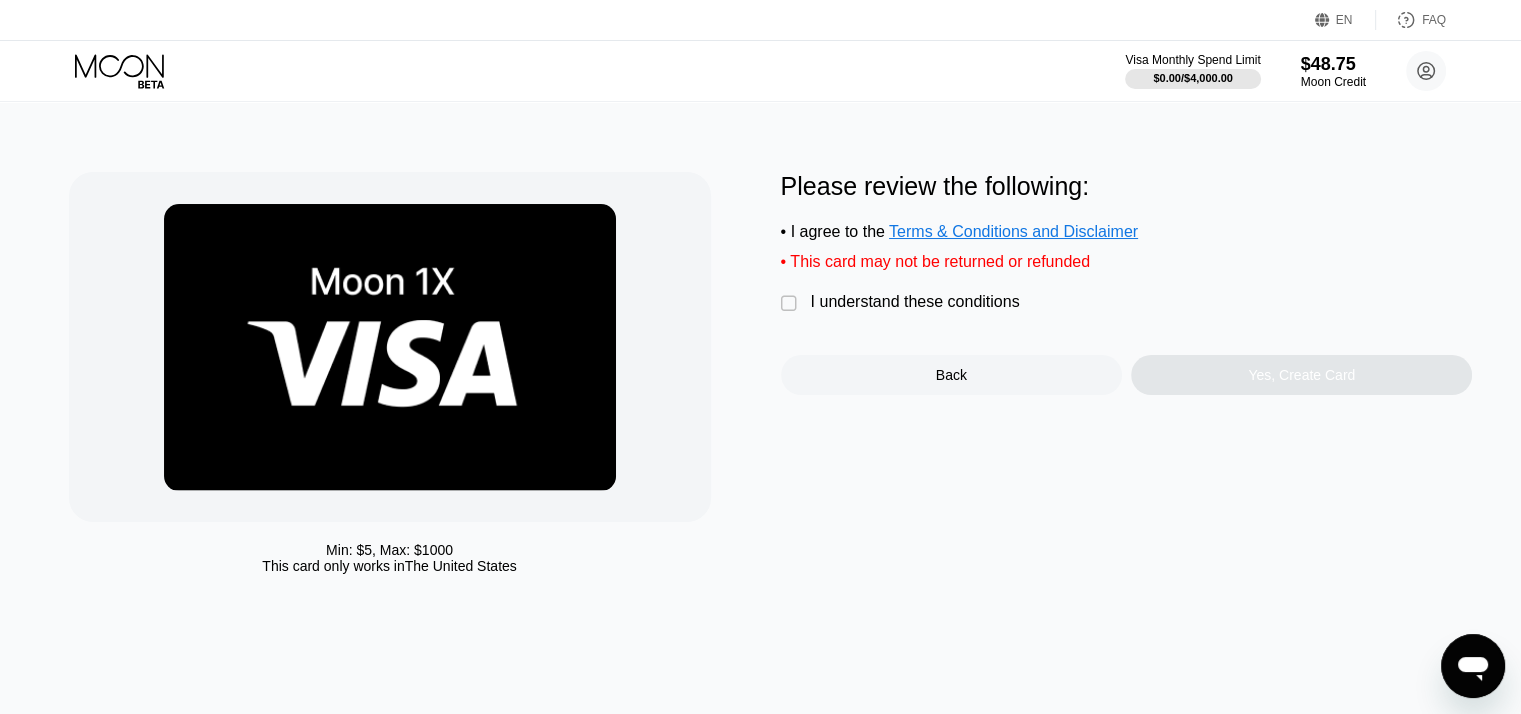 click on "" at bounding box center (791, 304) 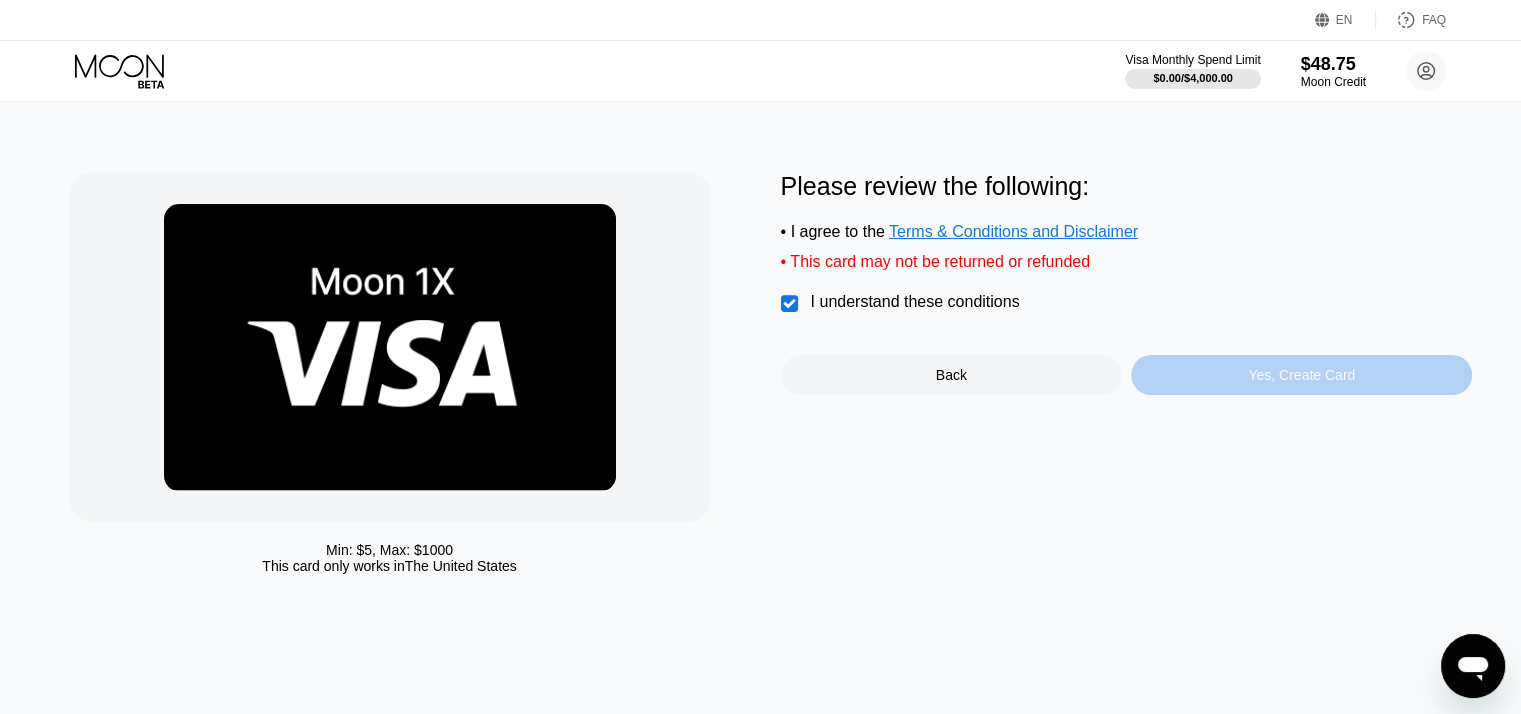 click on "Yes, Create Card" at bounding box center (1301, 375) 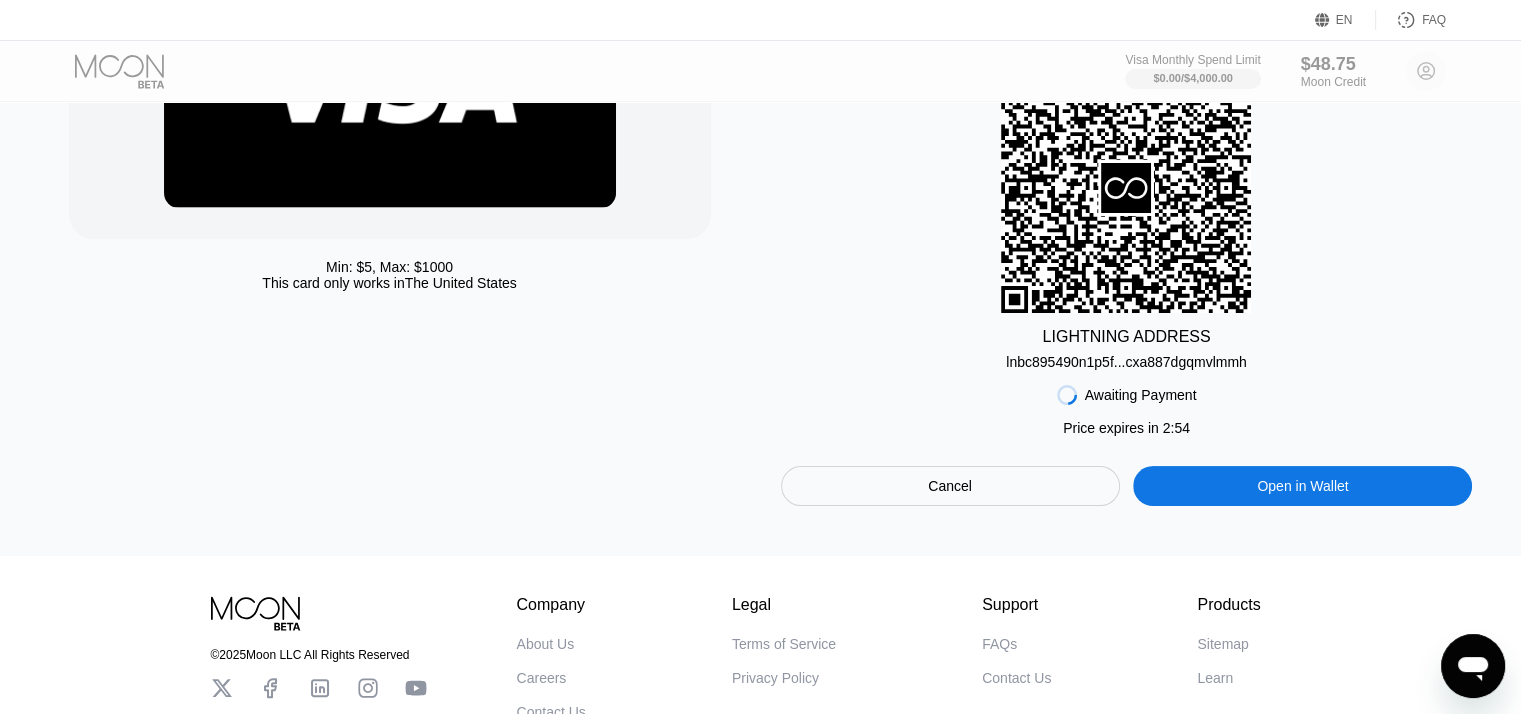 scroll, scrollTop: 320, scrollLeft: 0, axis: vertical 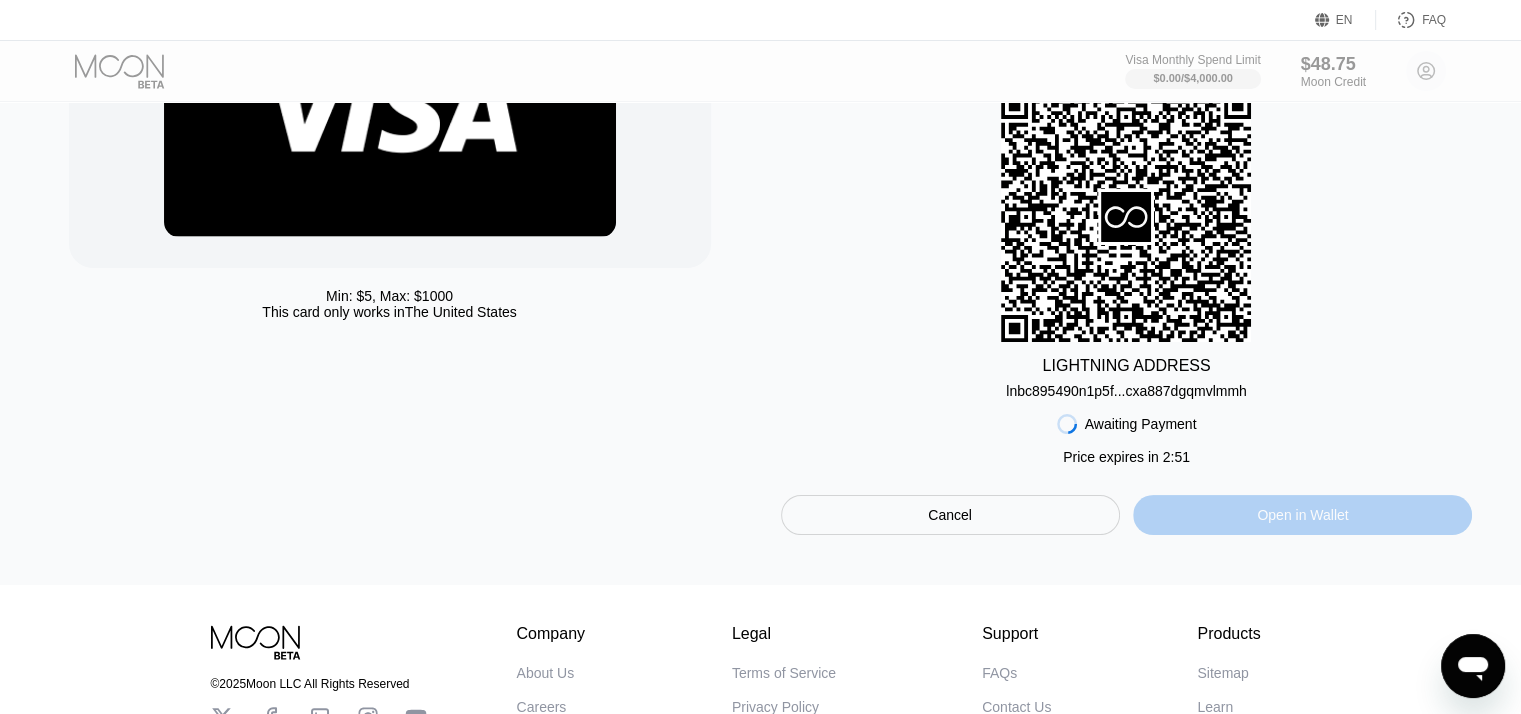 click on "Open in Wallet" at bounding box center (1302, 515) 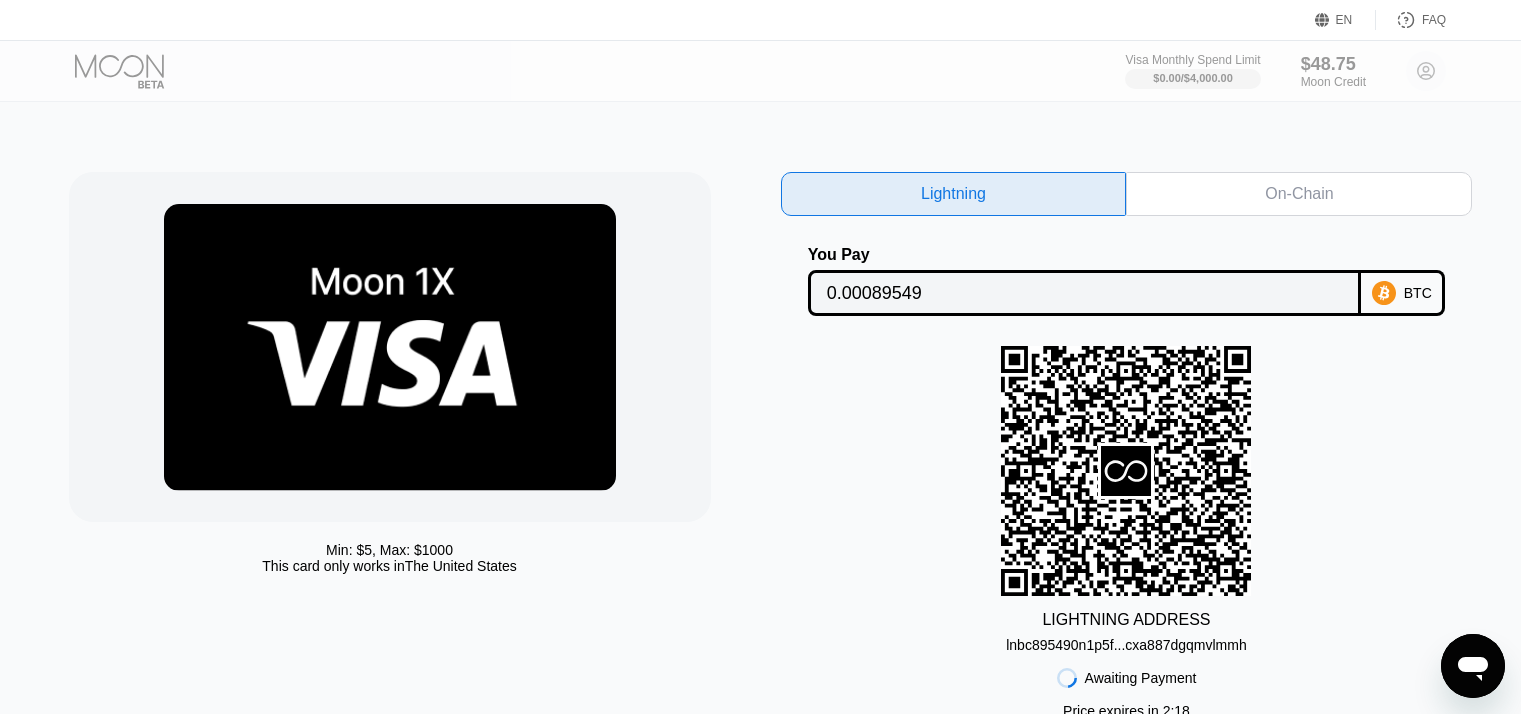 scroll, scrollTop: 142, scrollLeft: 0, axis: vertical 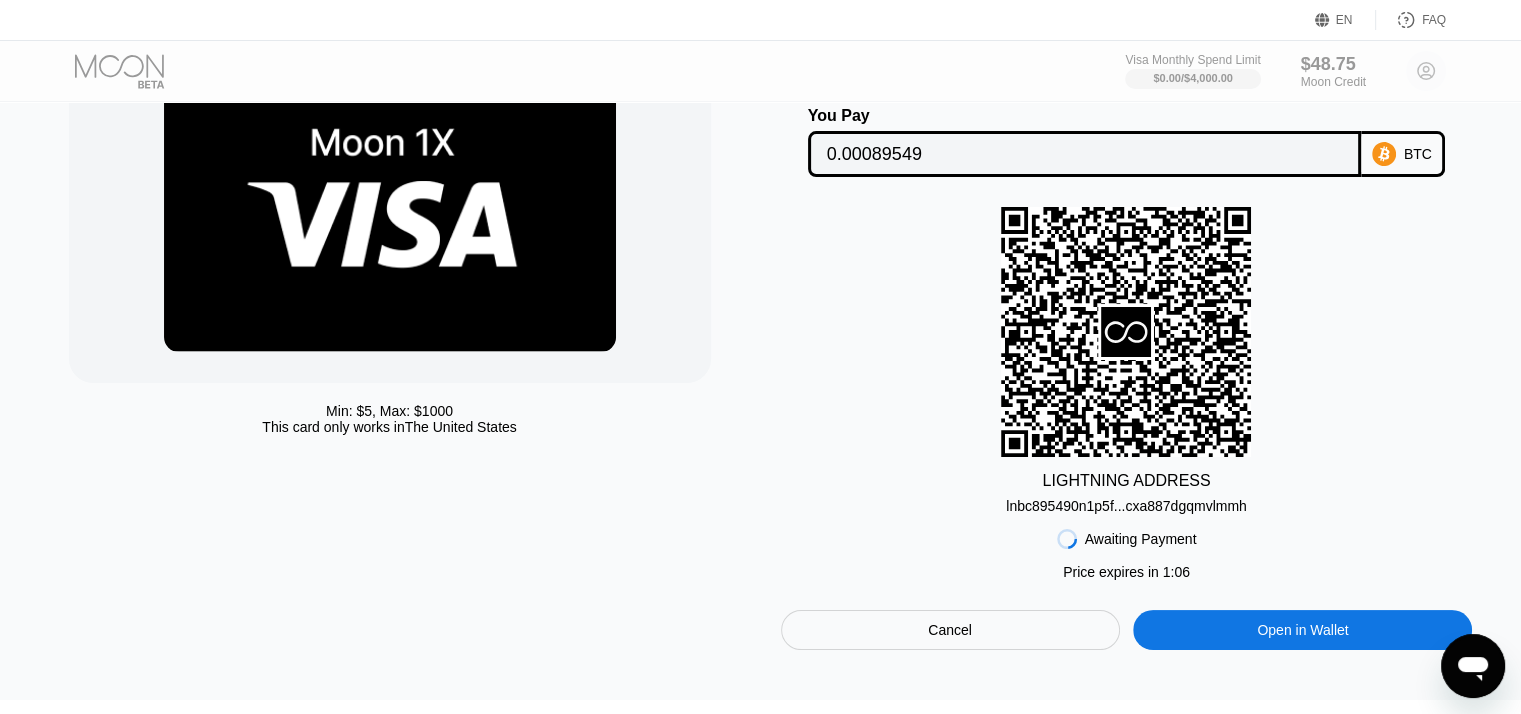 drag, startPoint x: 1319, startPoint y: 571, endPoint x: 908, endPoint y: 191, distance: 559.75085 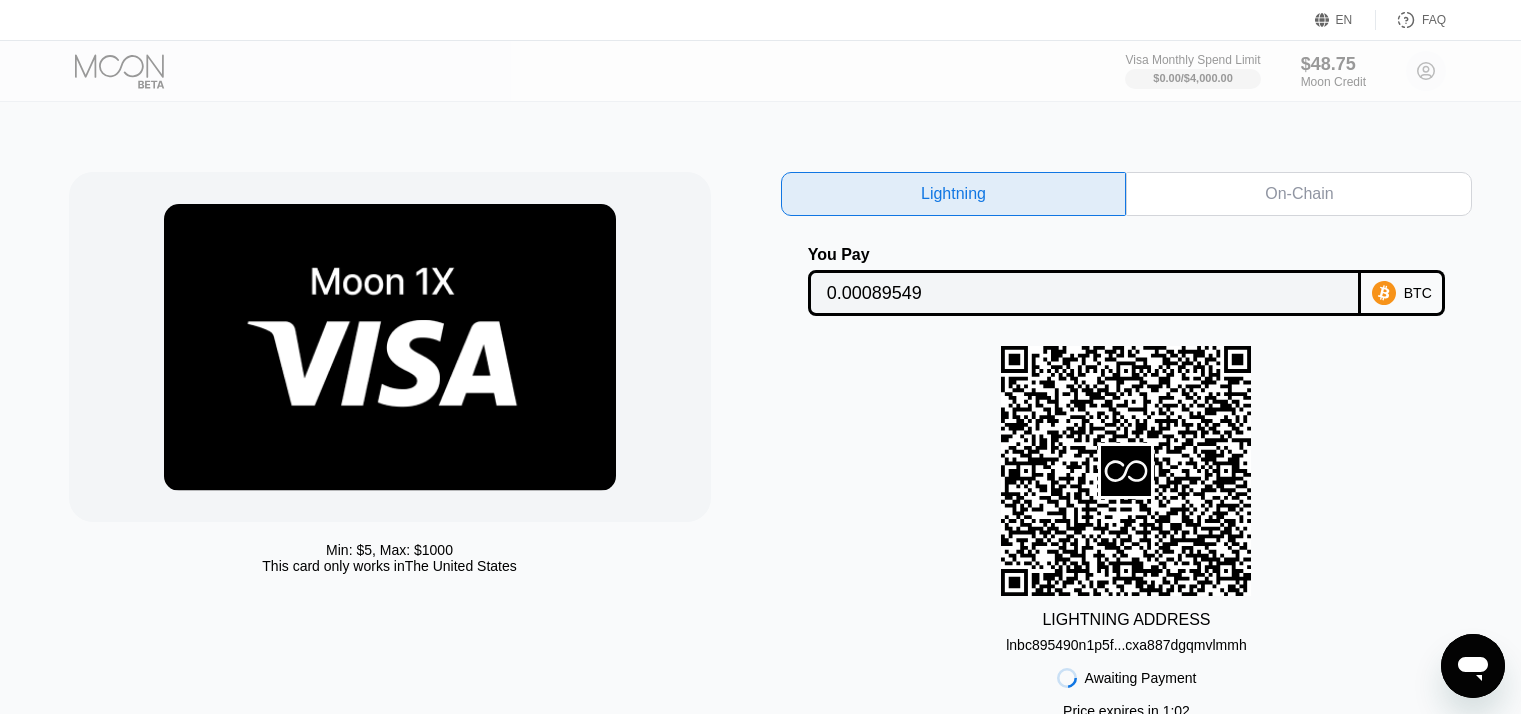 scroll, scrollTop: 440, scrollLeft: 0, axis: vertical 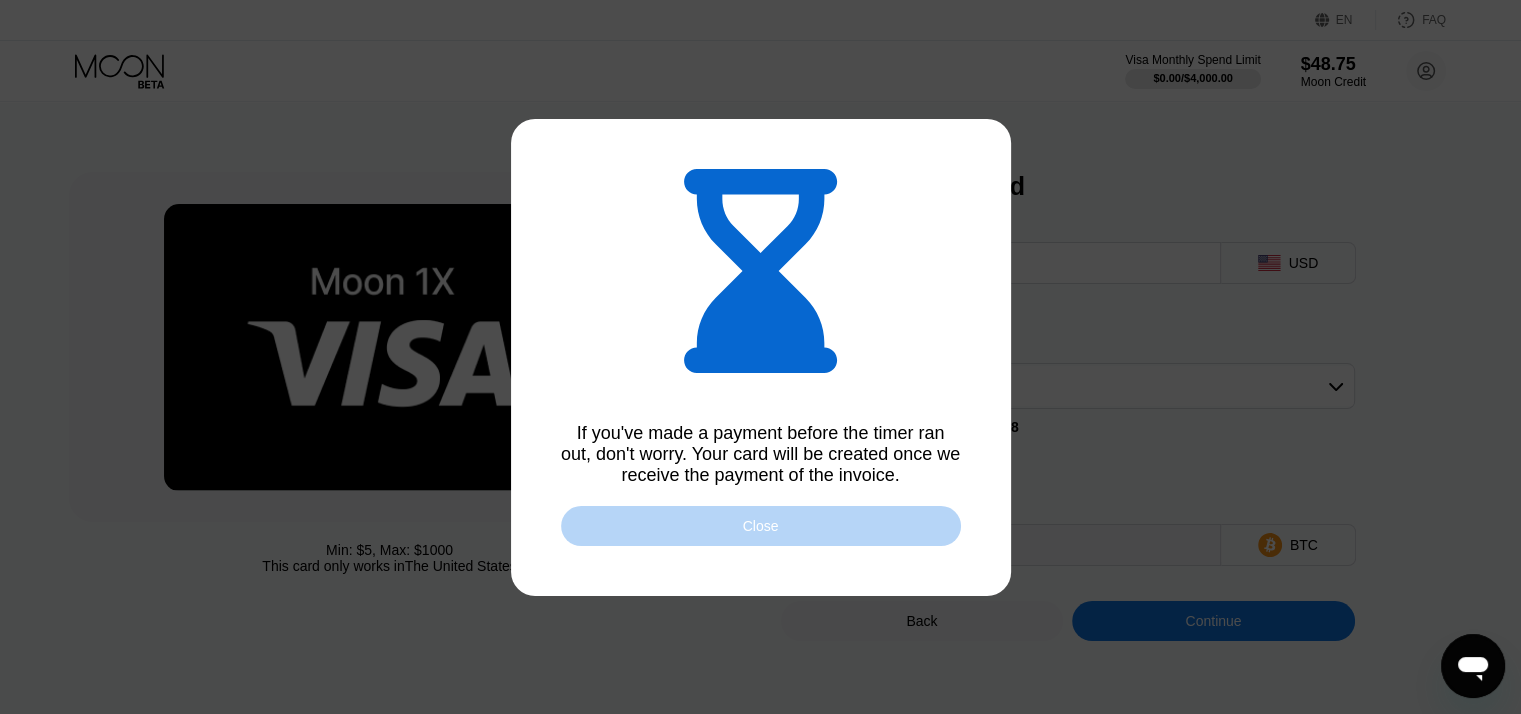 click on "Close" at bounding box center [761, 526] 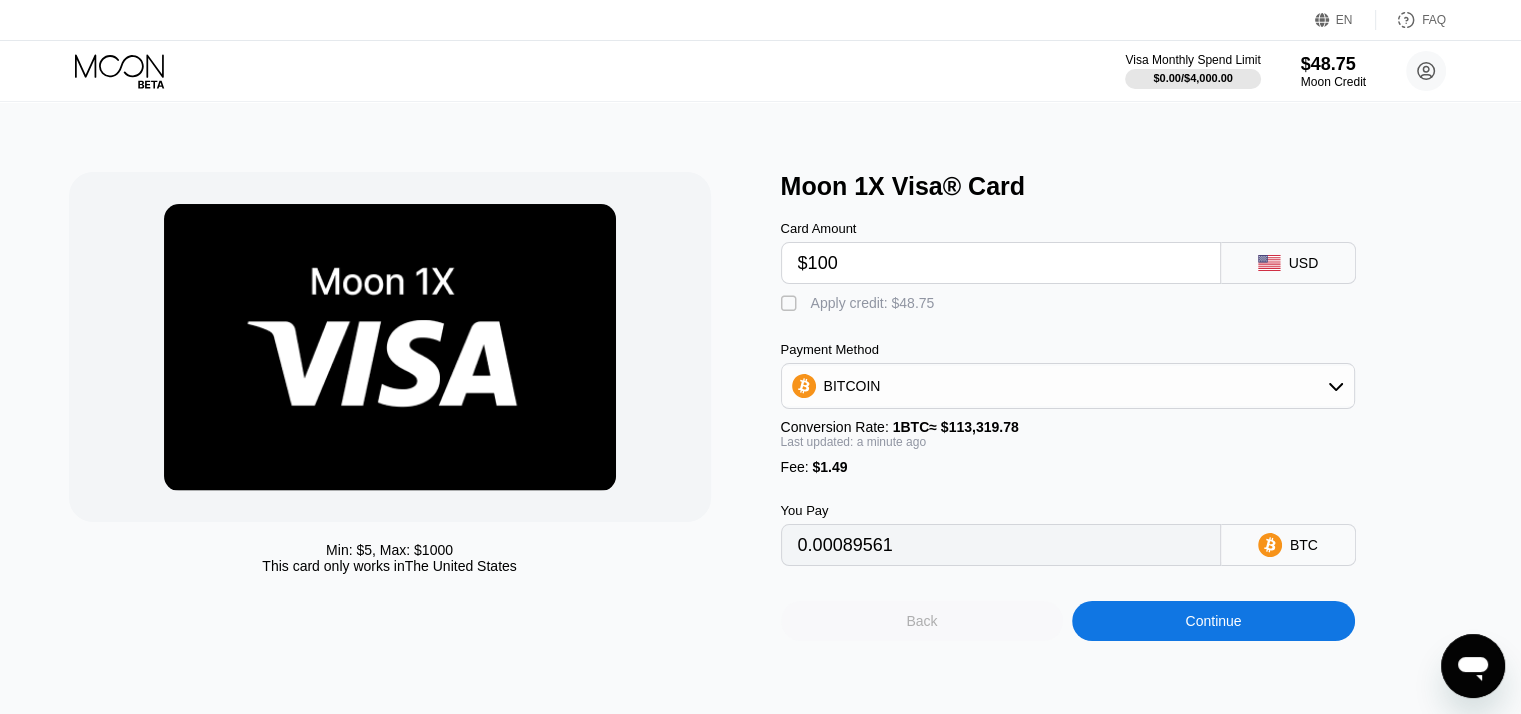 click on "Back" at bounding box center (922, 621) 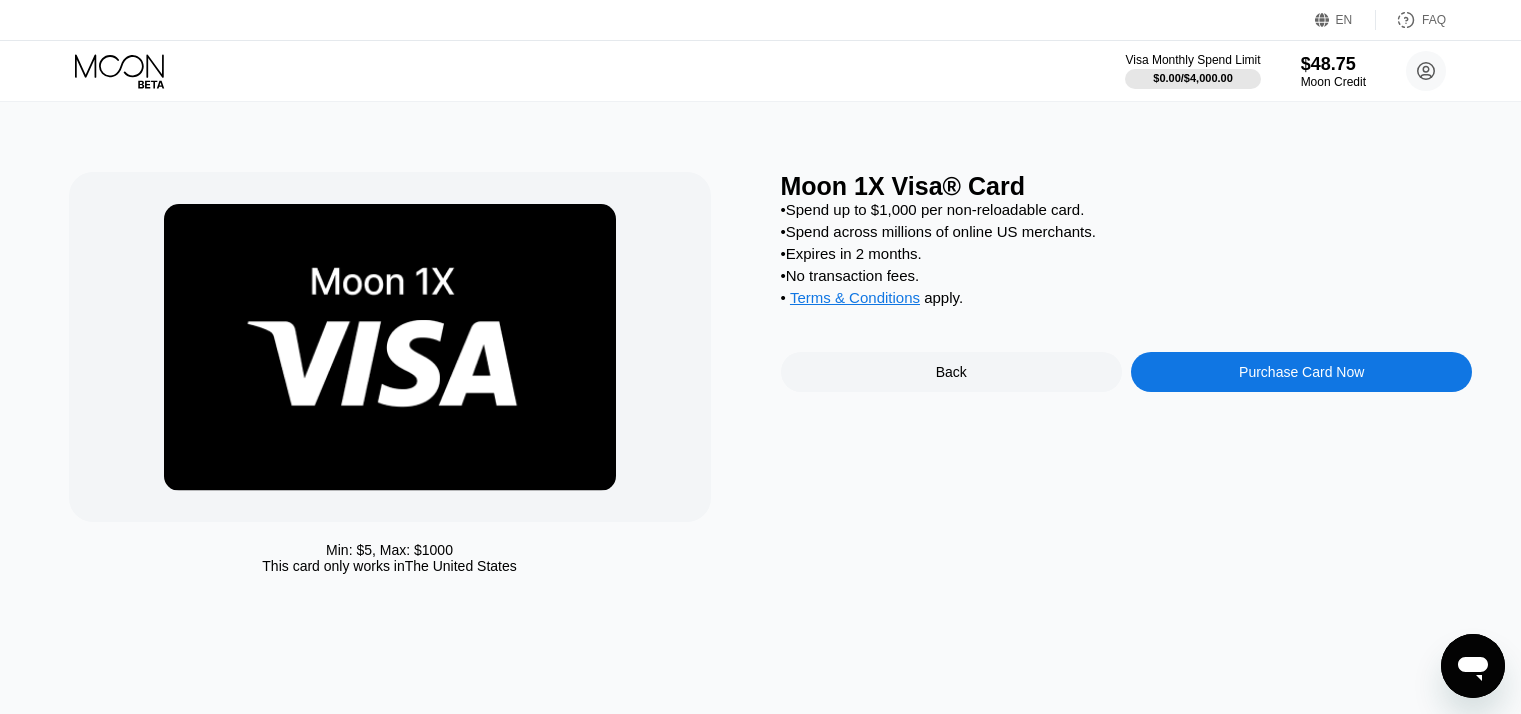 scroll, scrollTop: 0, scrollLeft: 0, axis: both 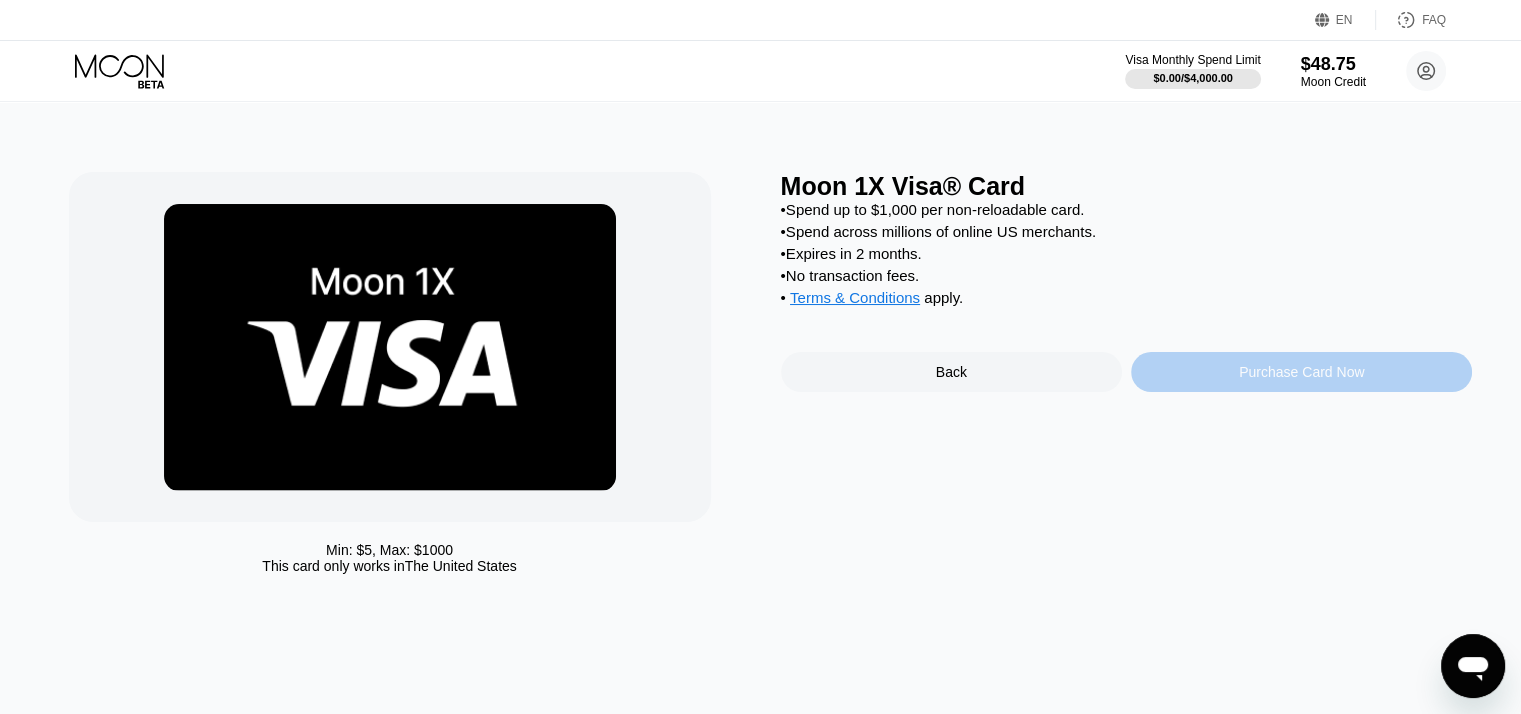 click on "Purchase Card Now" at bounding box center (1301, 372) 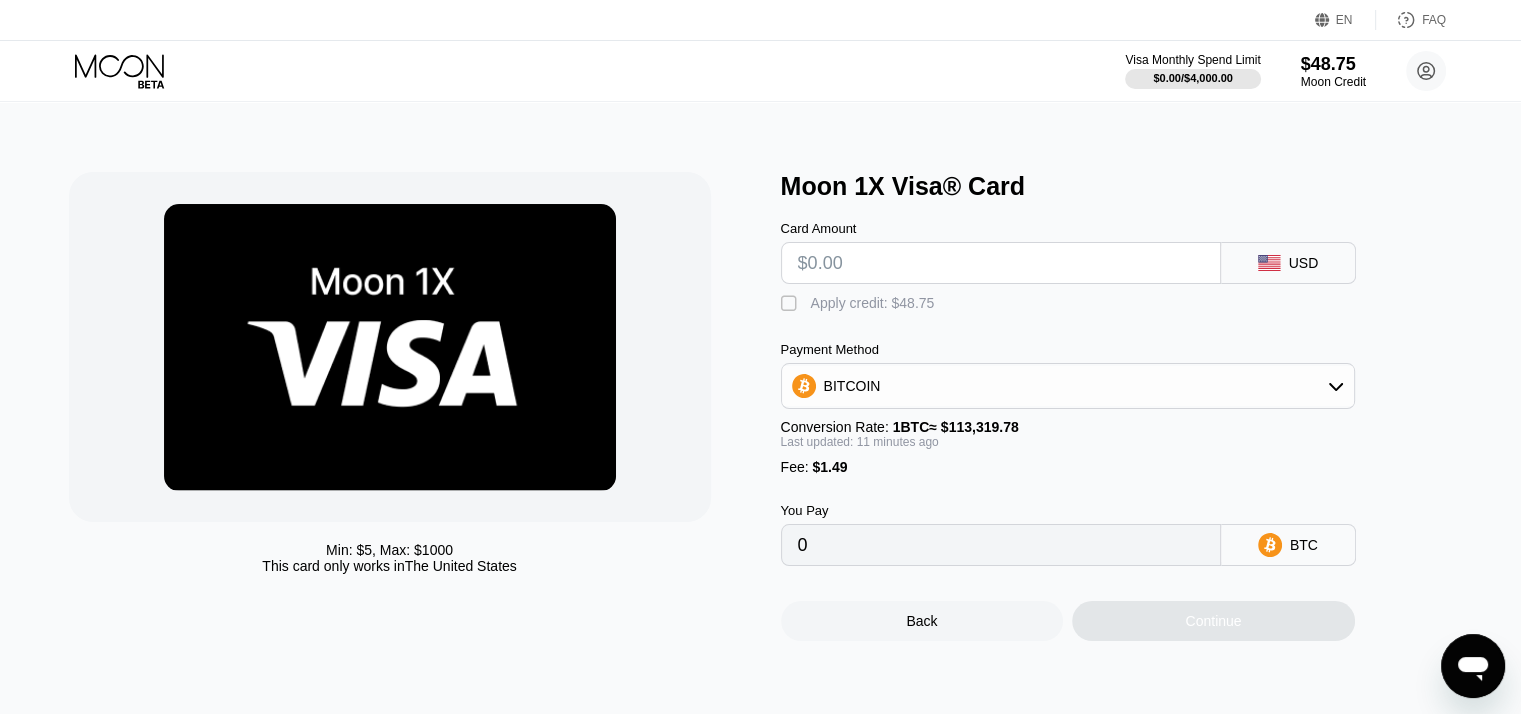 click at bounding box center [1001, 263] 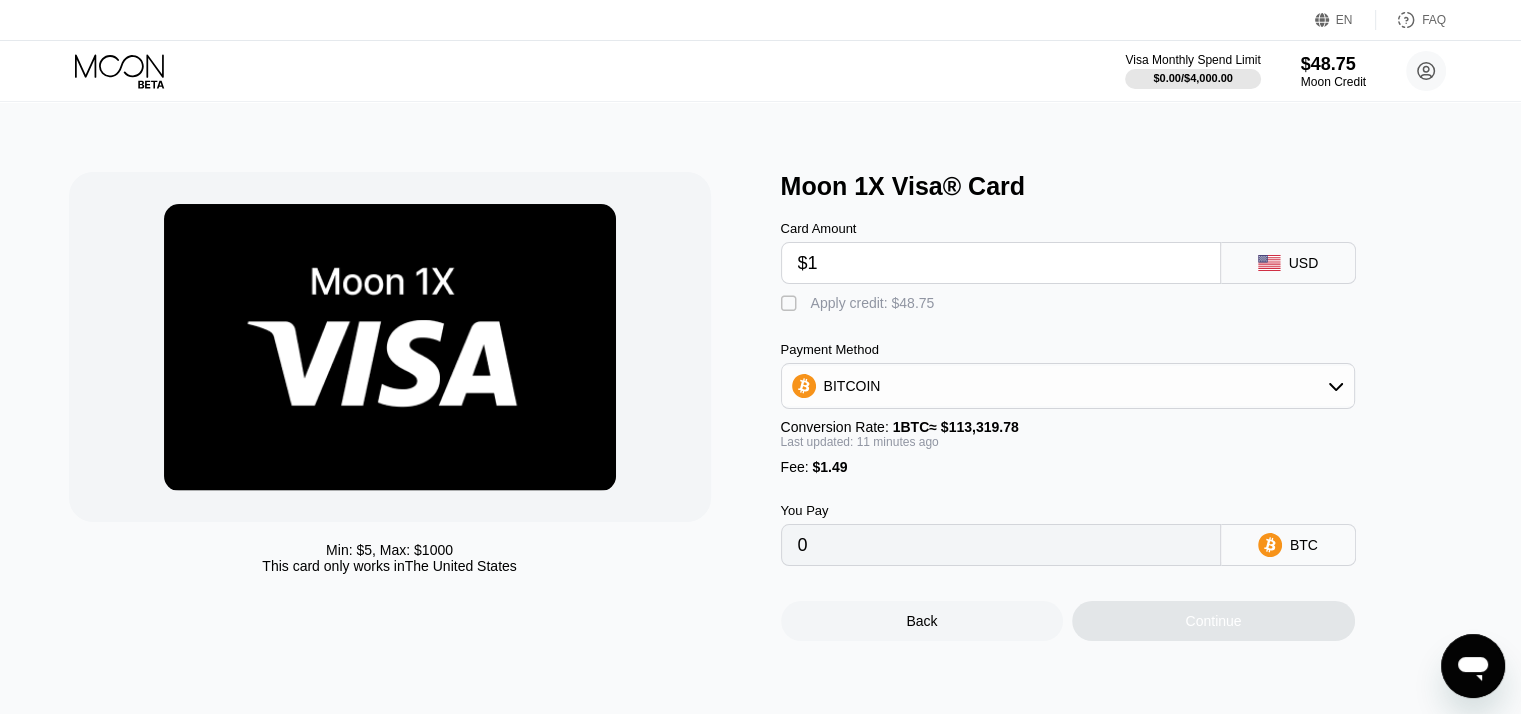 type on "0.00002207" 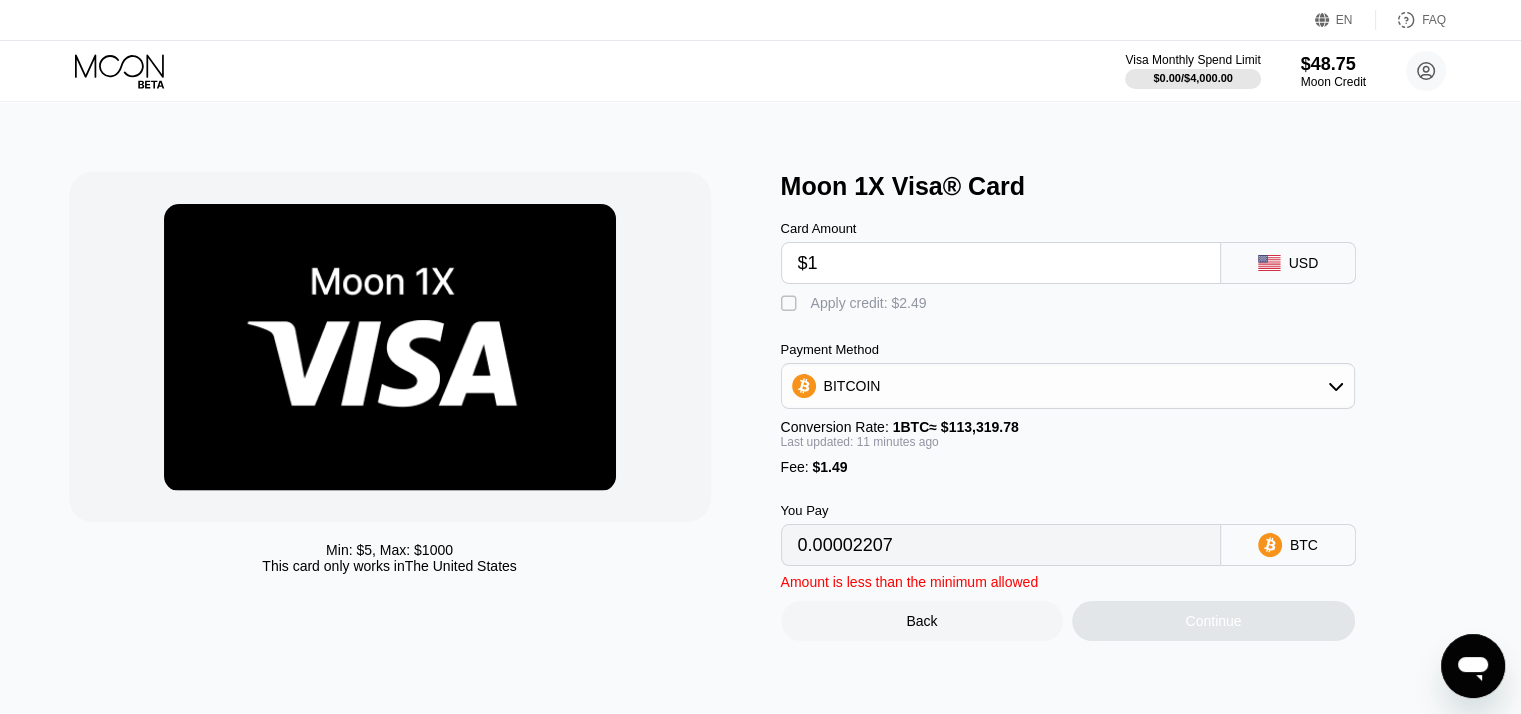 type on "$10" 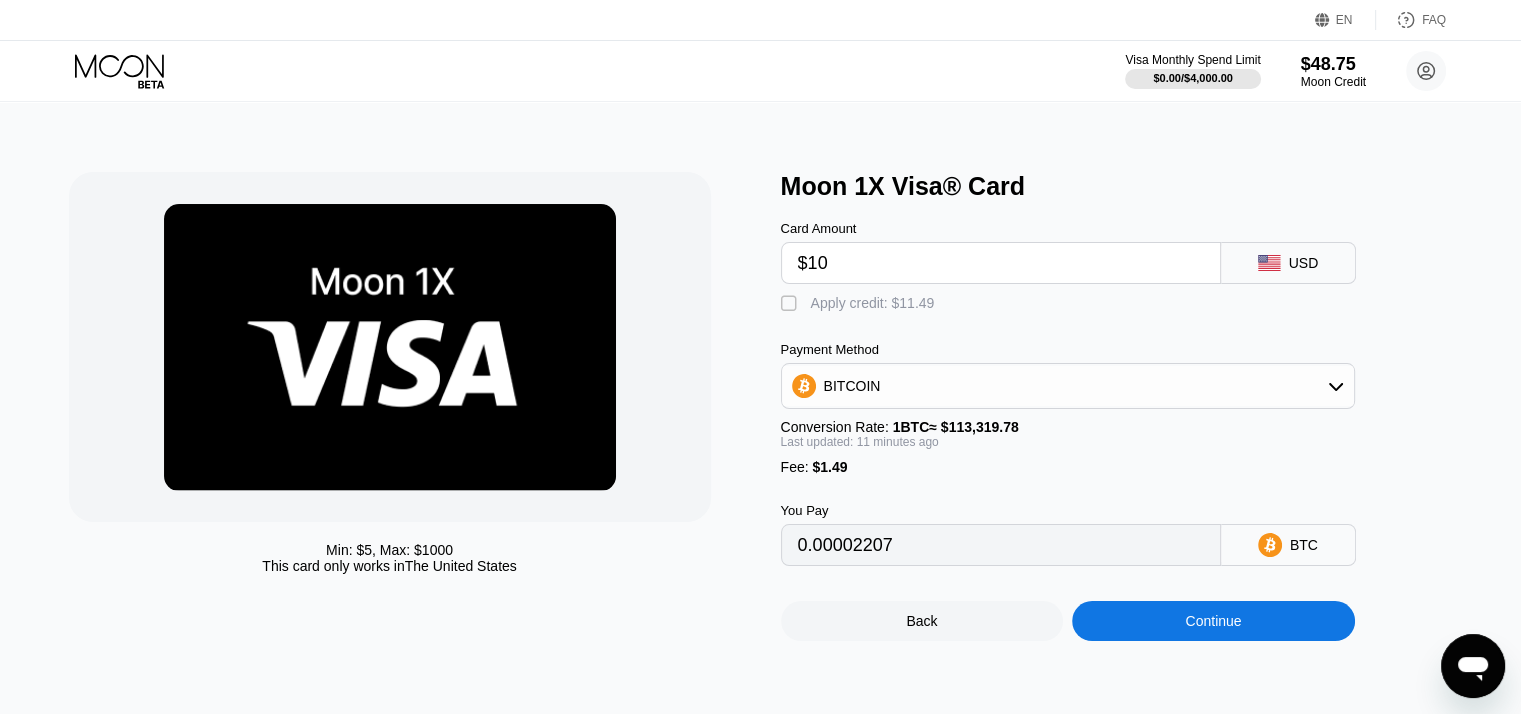 type on "0.00010182" 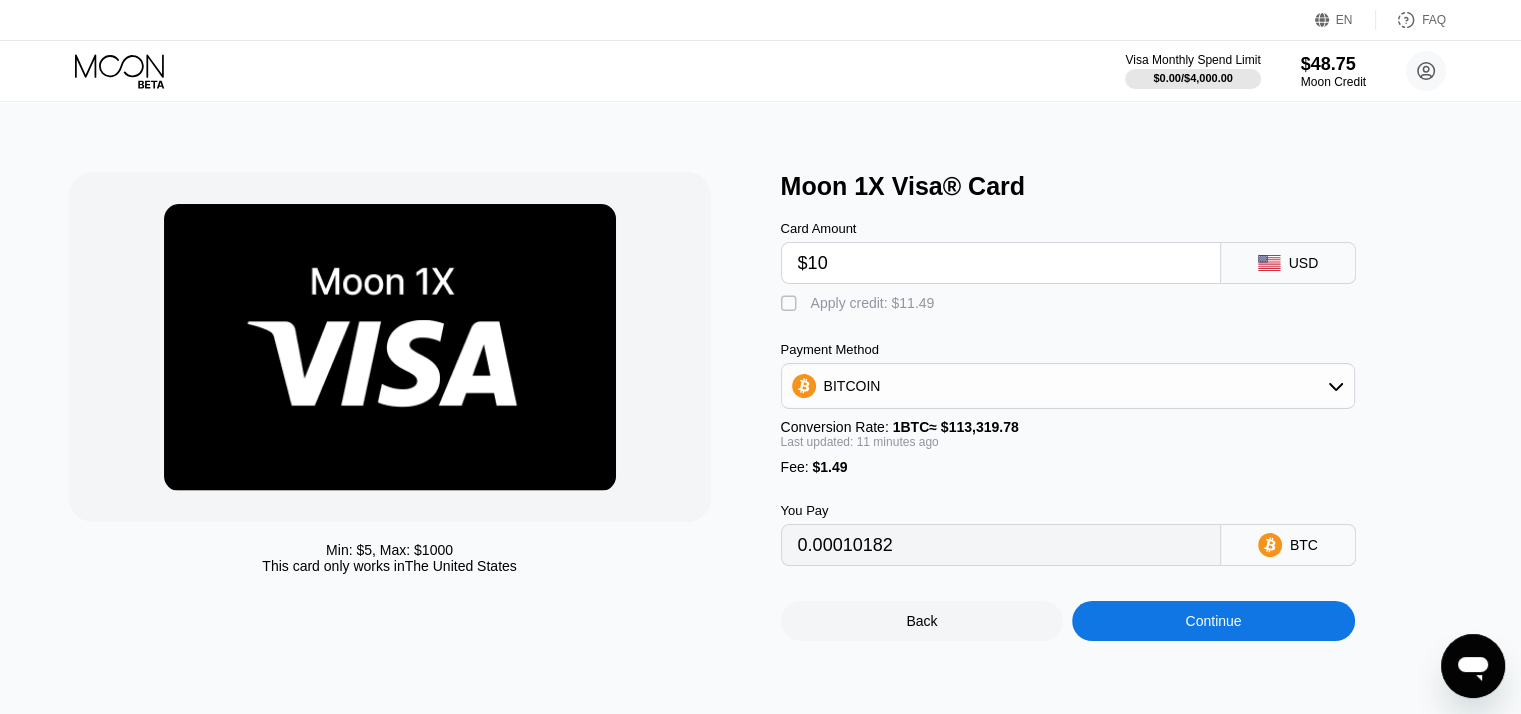 type on "$106" 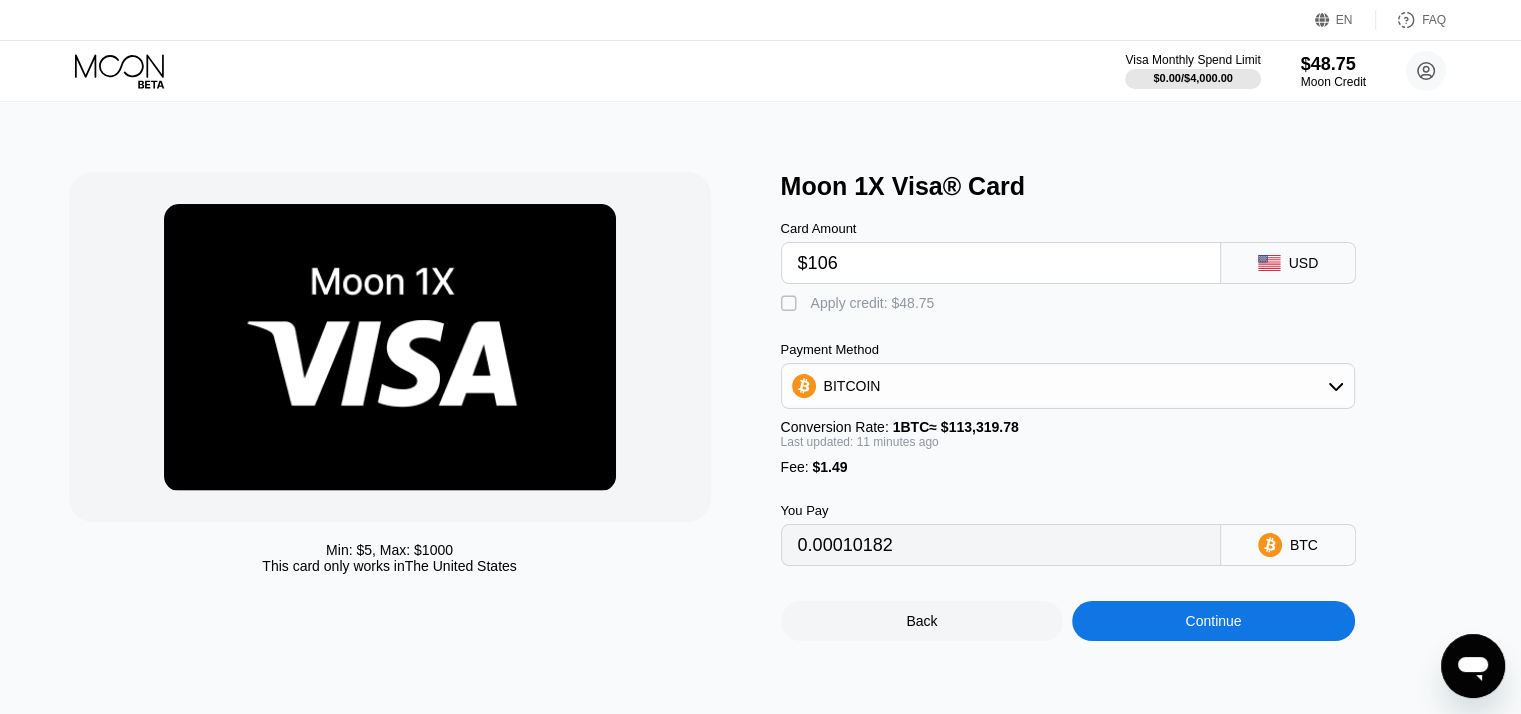 type on "0.00095247" 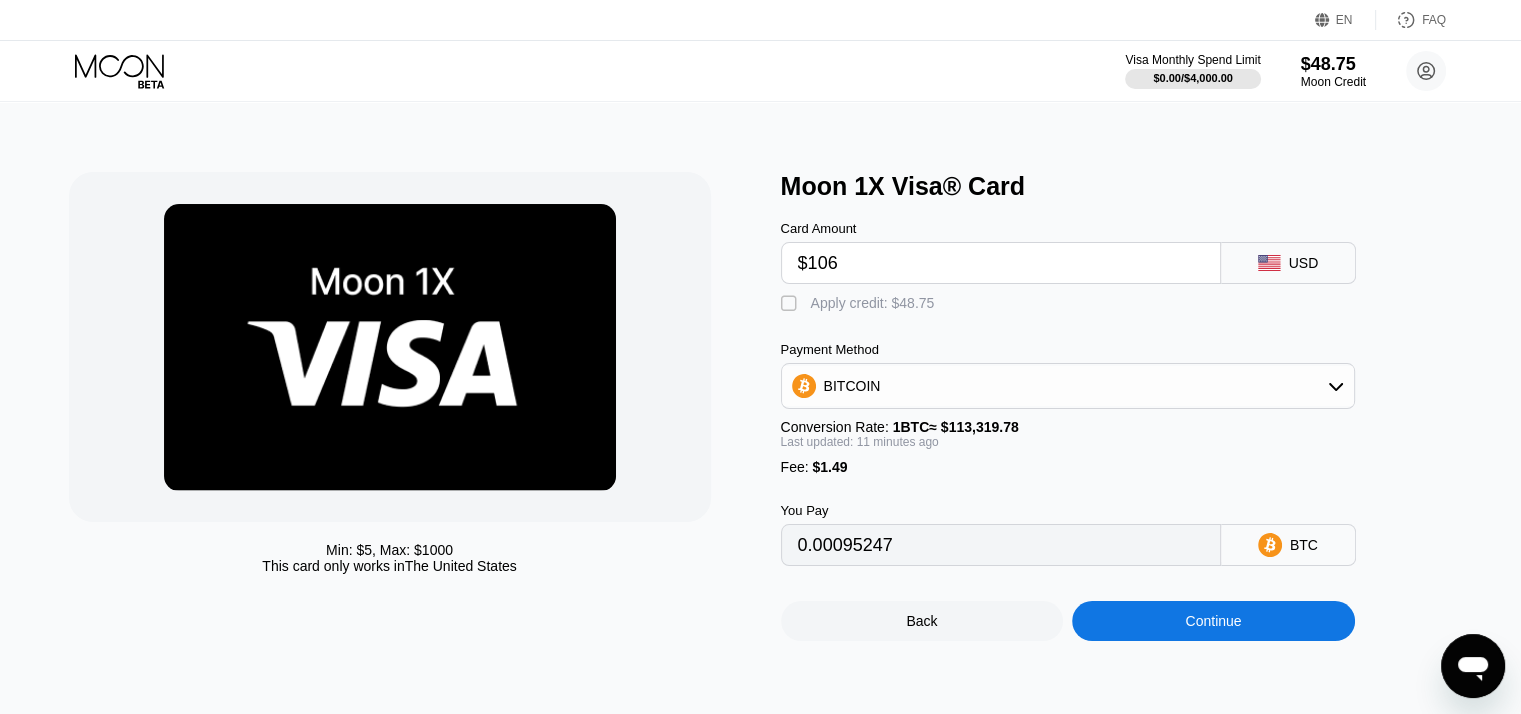 type on "$10" 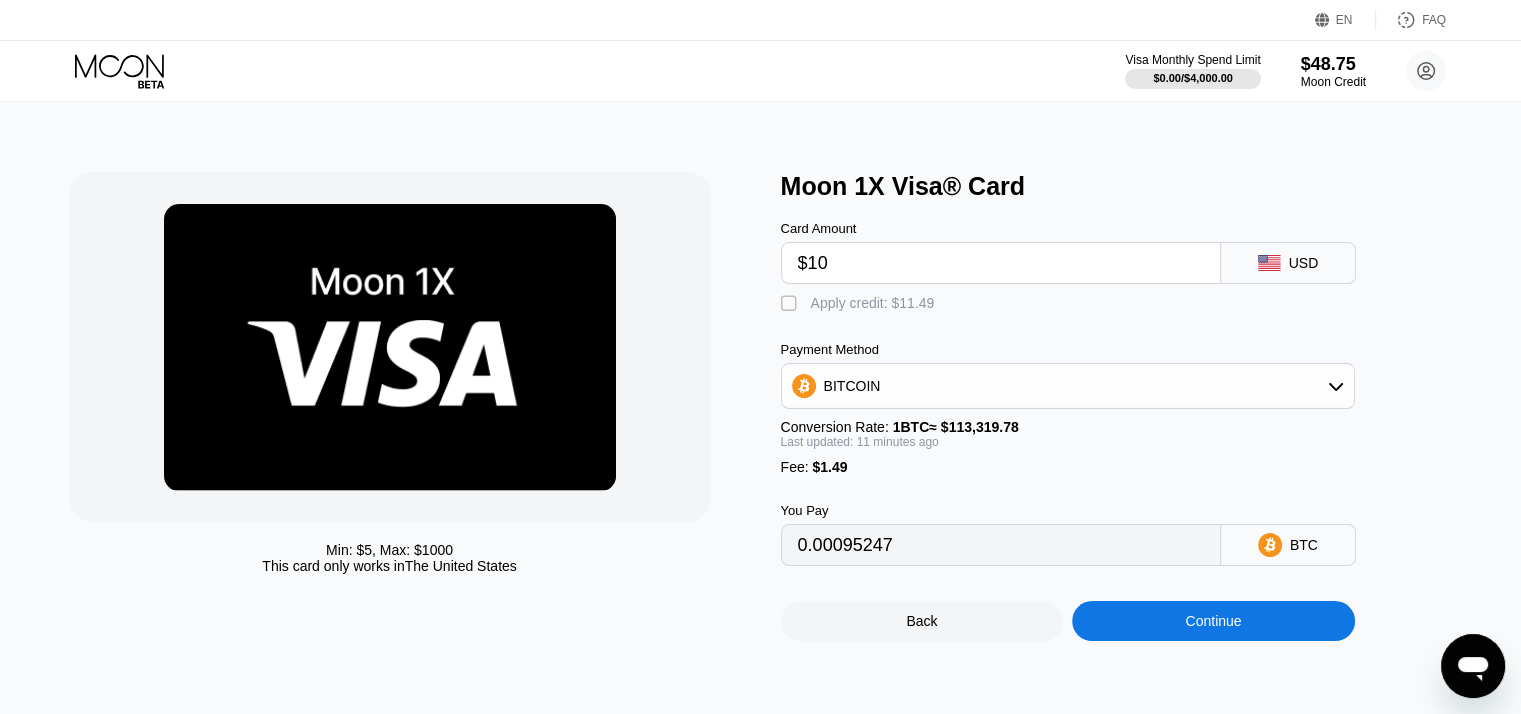 type on "0.00010182" 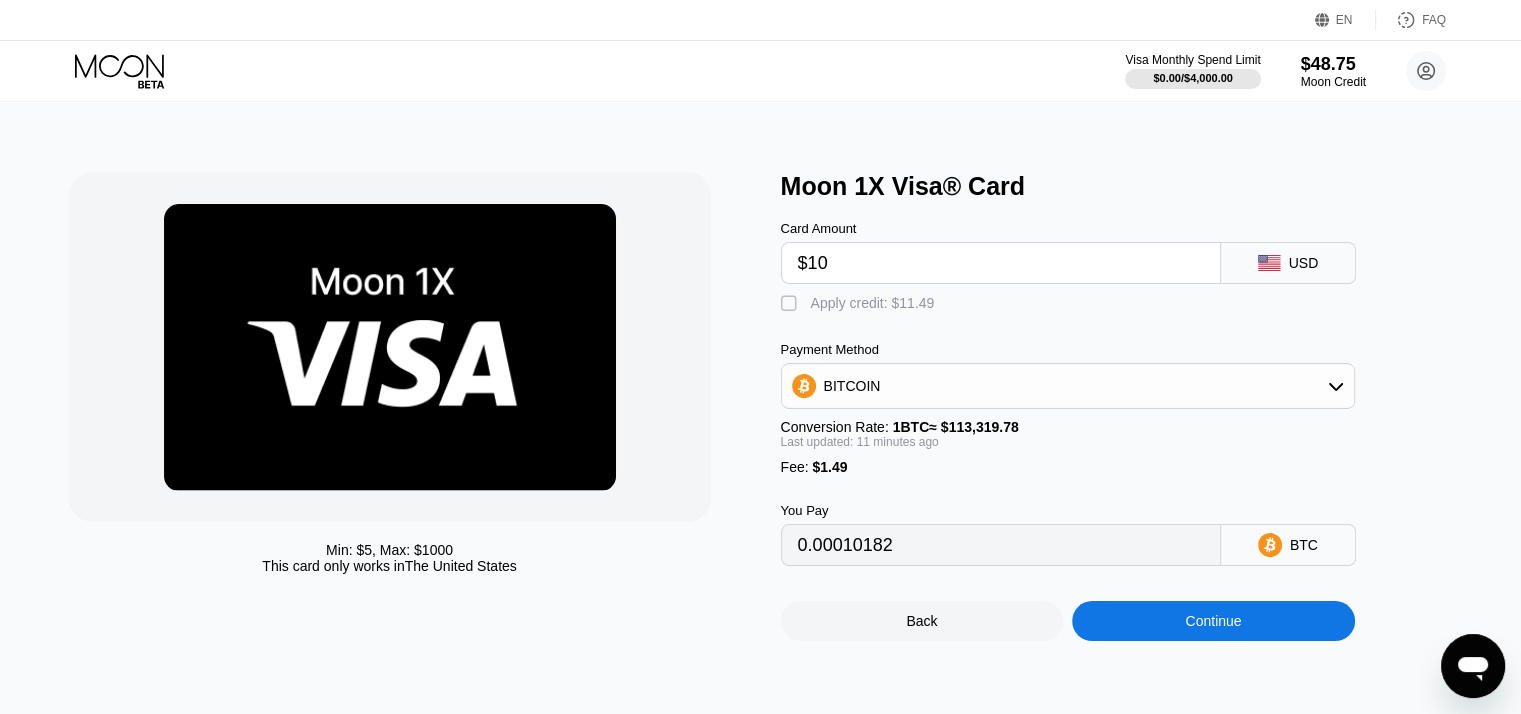type on "$1" 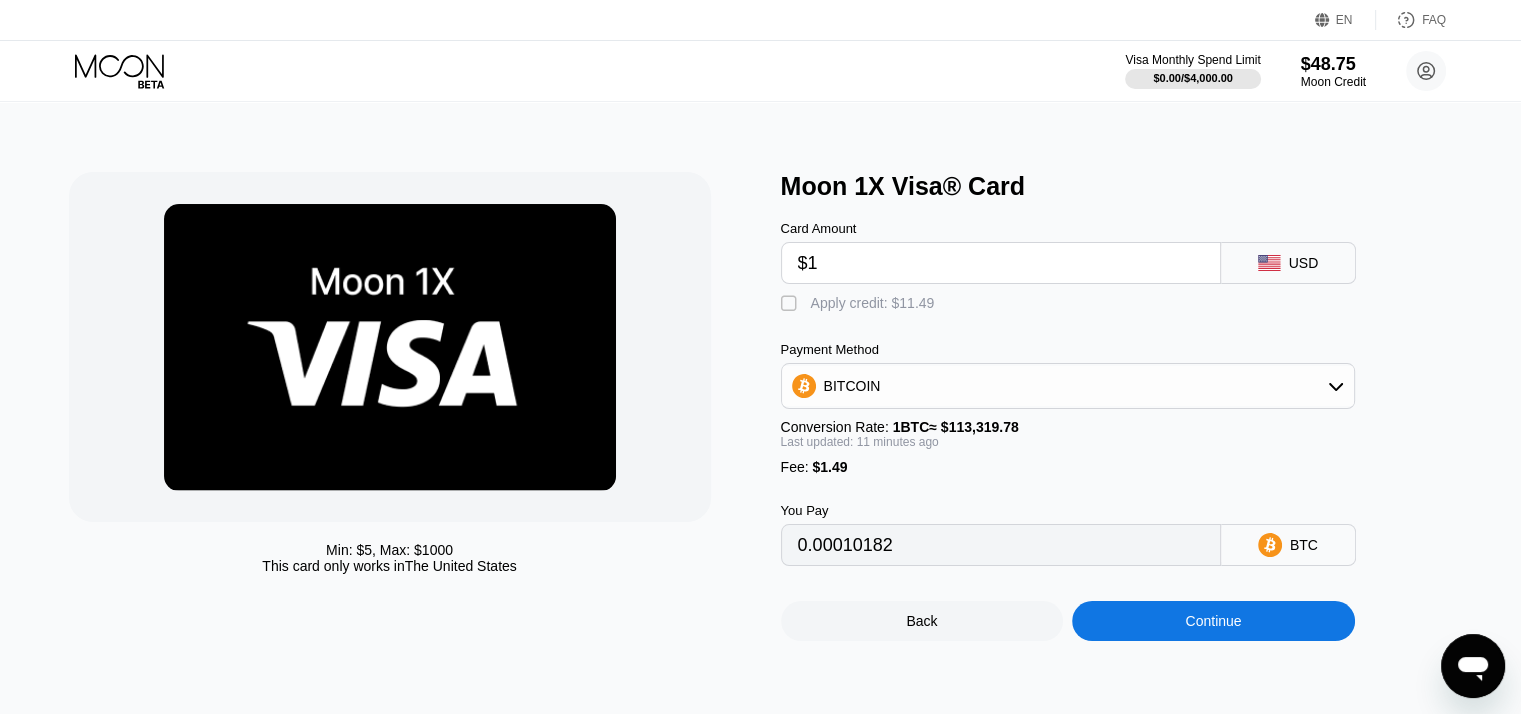 type on "0.00002207" 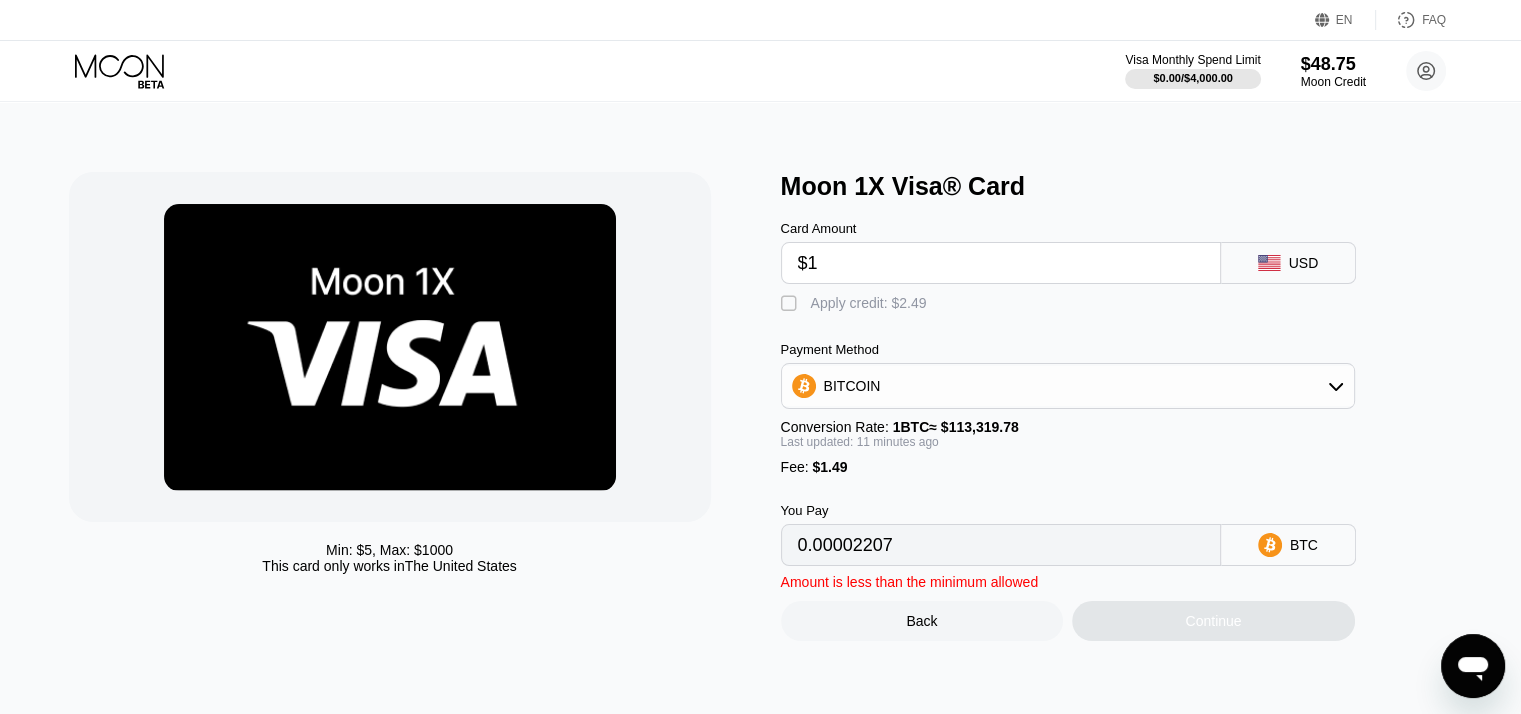 type on "$1" 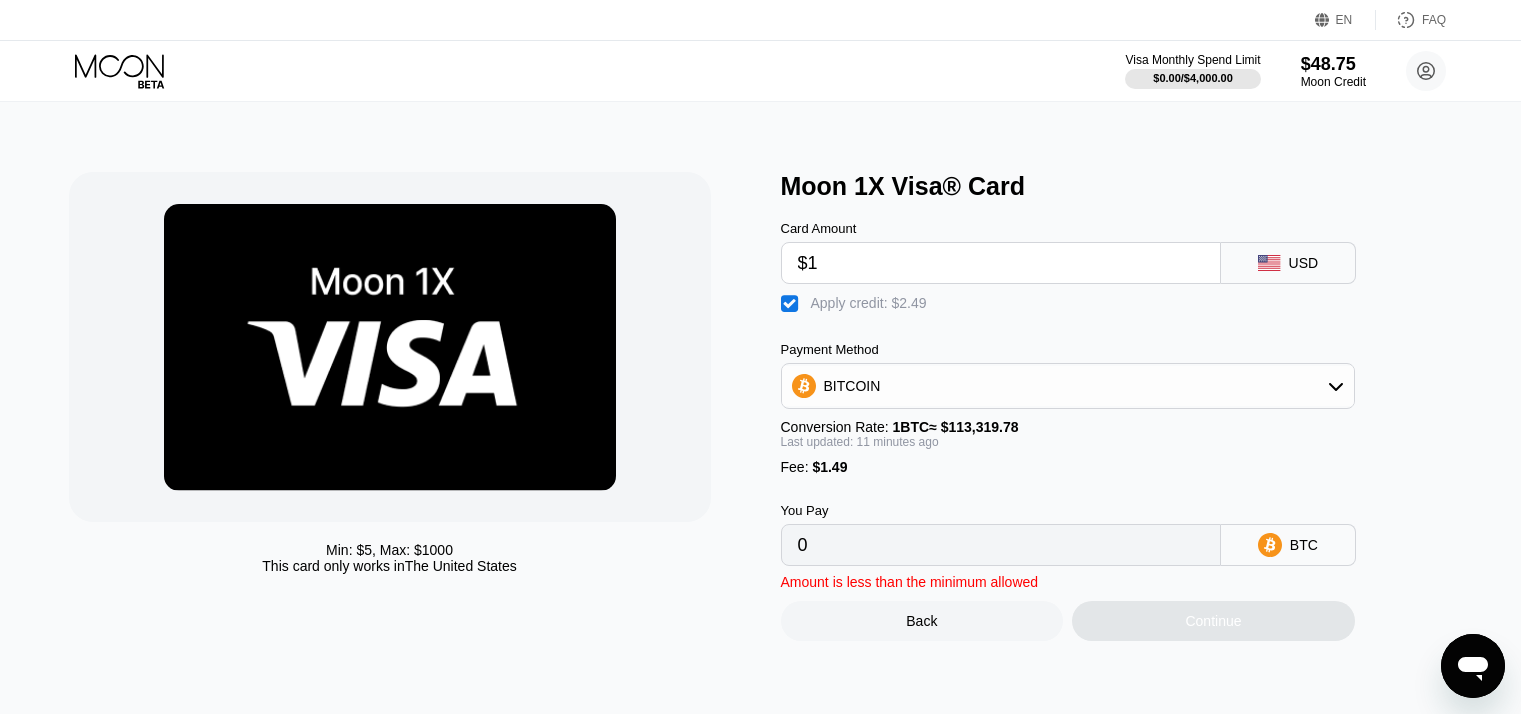 scroll, scrollTop: 0, scrollLeft: 0, axis: both 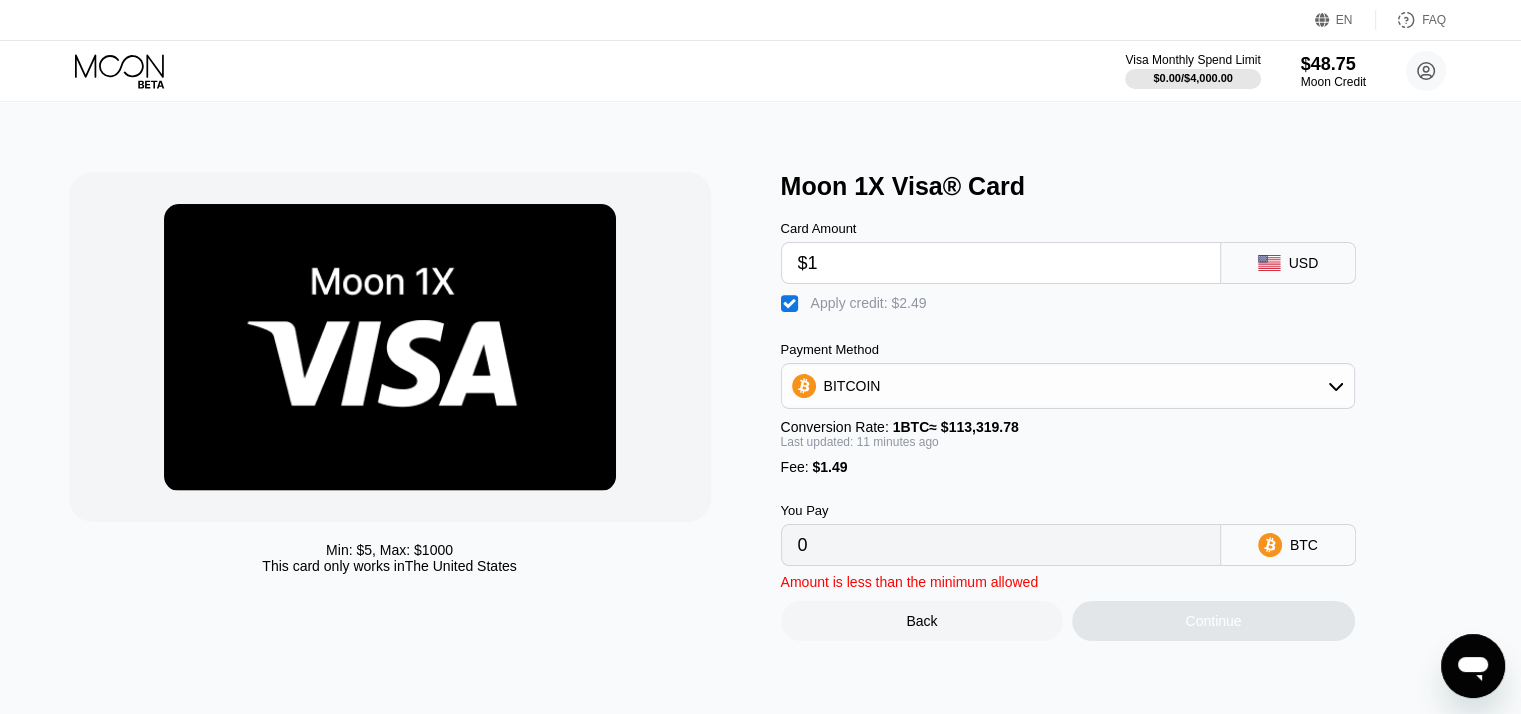 click on "$1" at bounding box center [1001, 263] 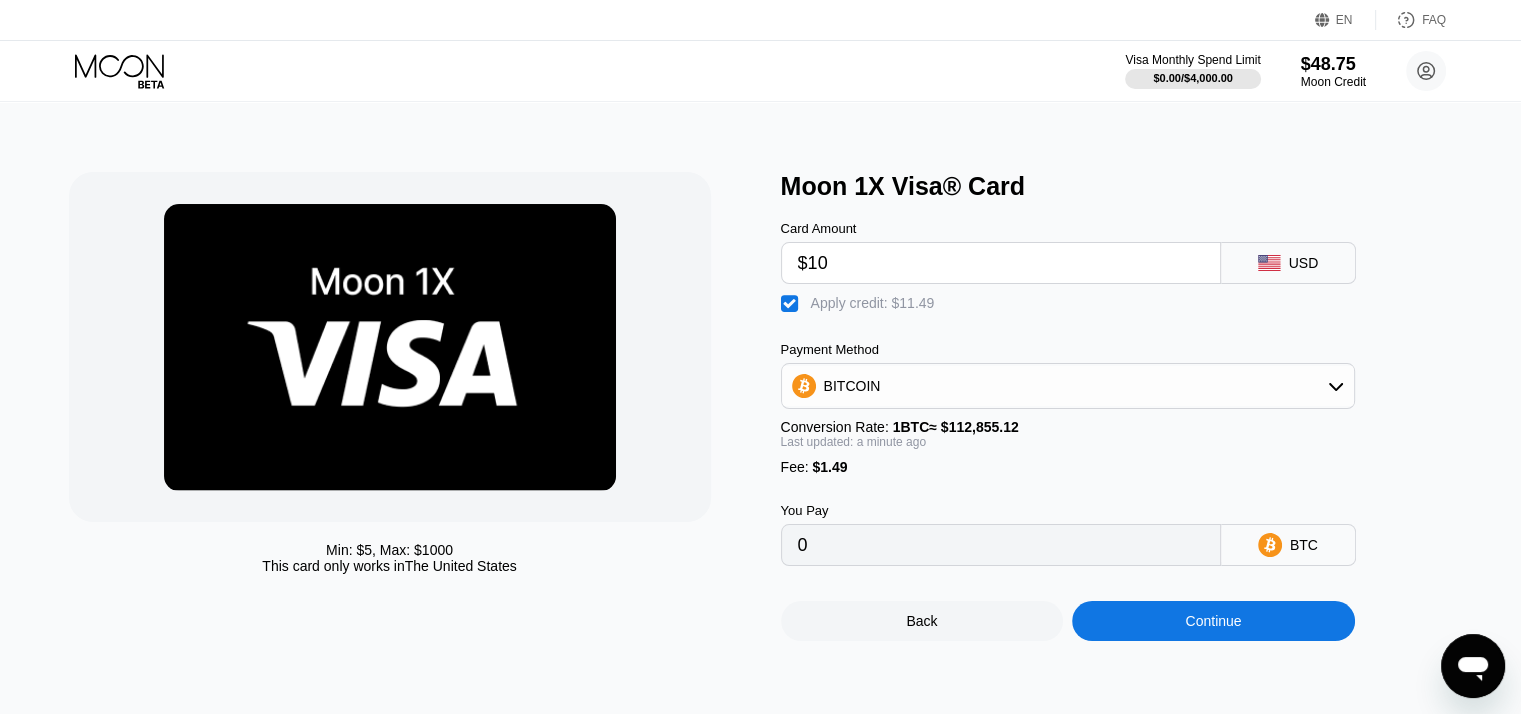 type on "$108" 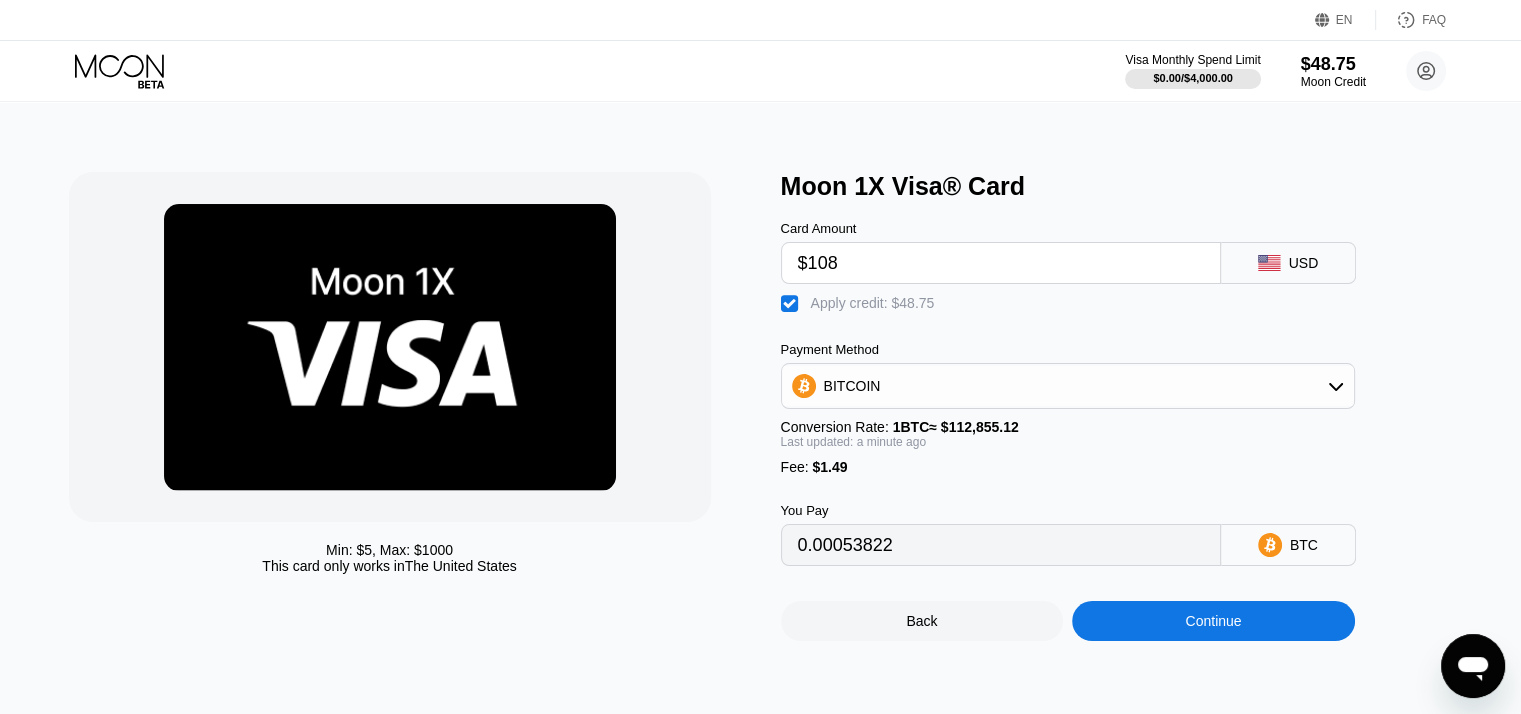 type on "0.00053822" 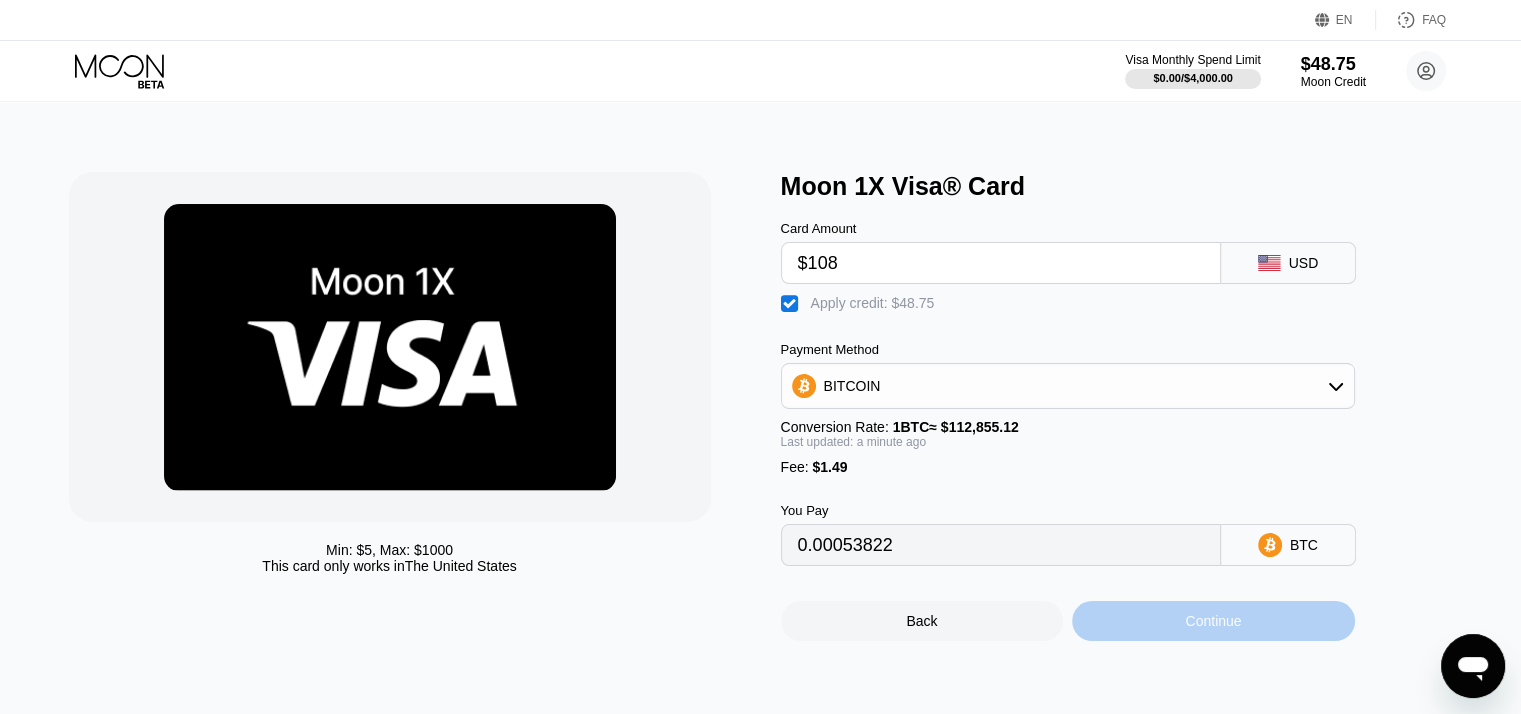click on "Continue" at bounding box center (1213, 621) 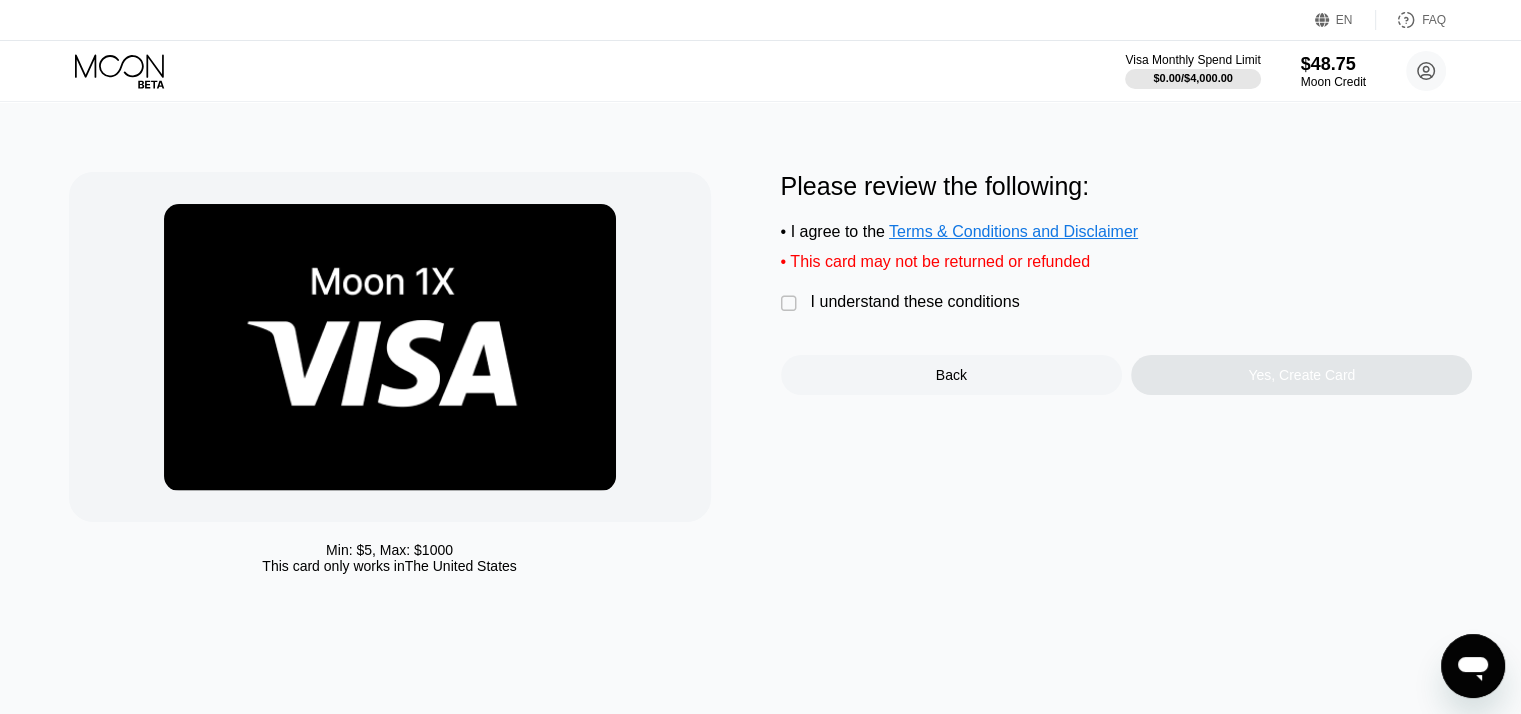 click on "" at bounding box center (791, 304) 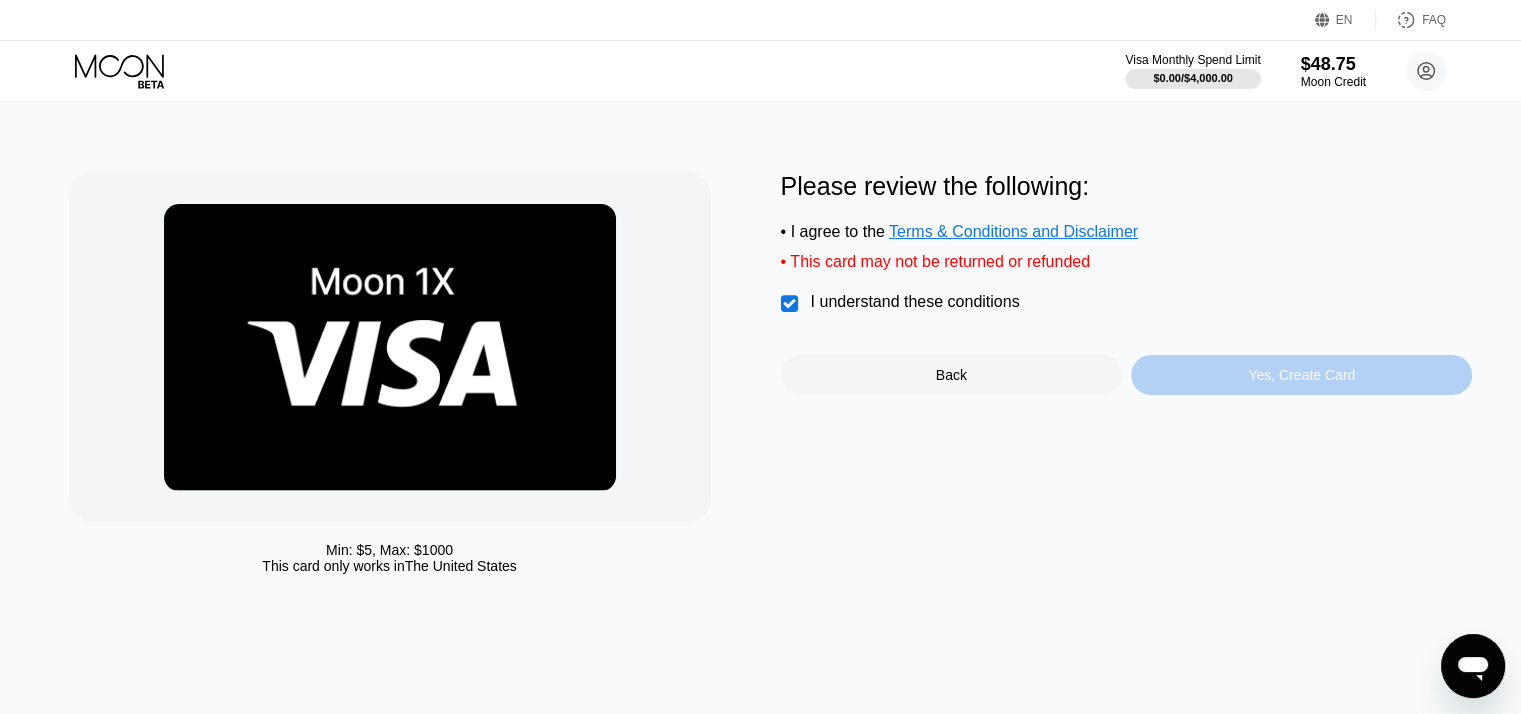 click on "Yes, Create Card" at bounding box center (1301, 375) 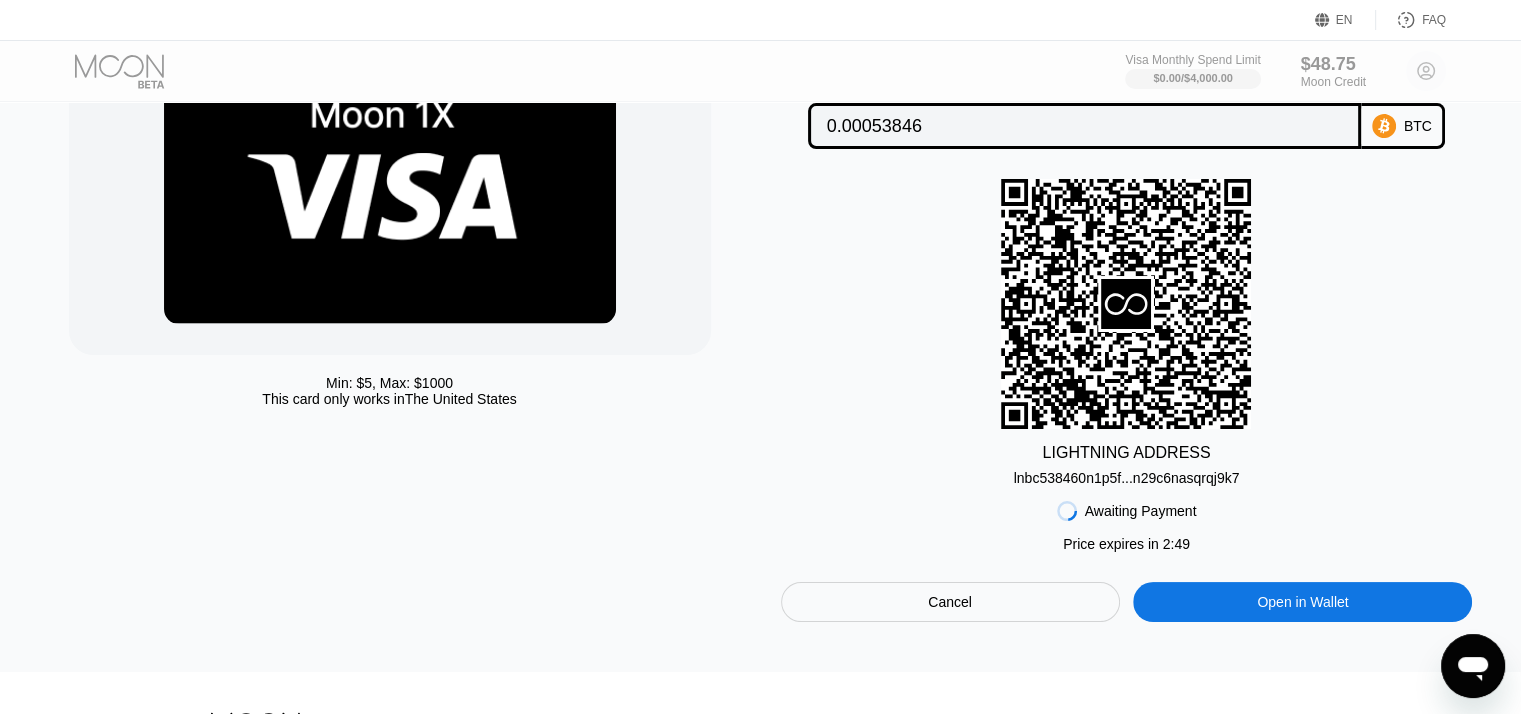 scroll, scrollTop: 168, scrollLeft: 0, axis: vertical 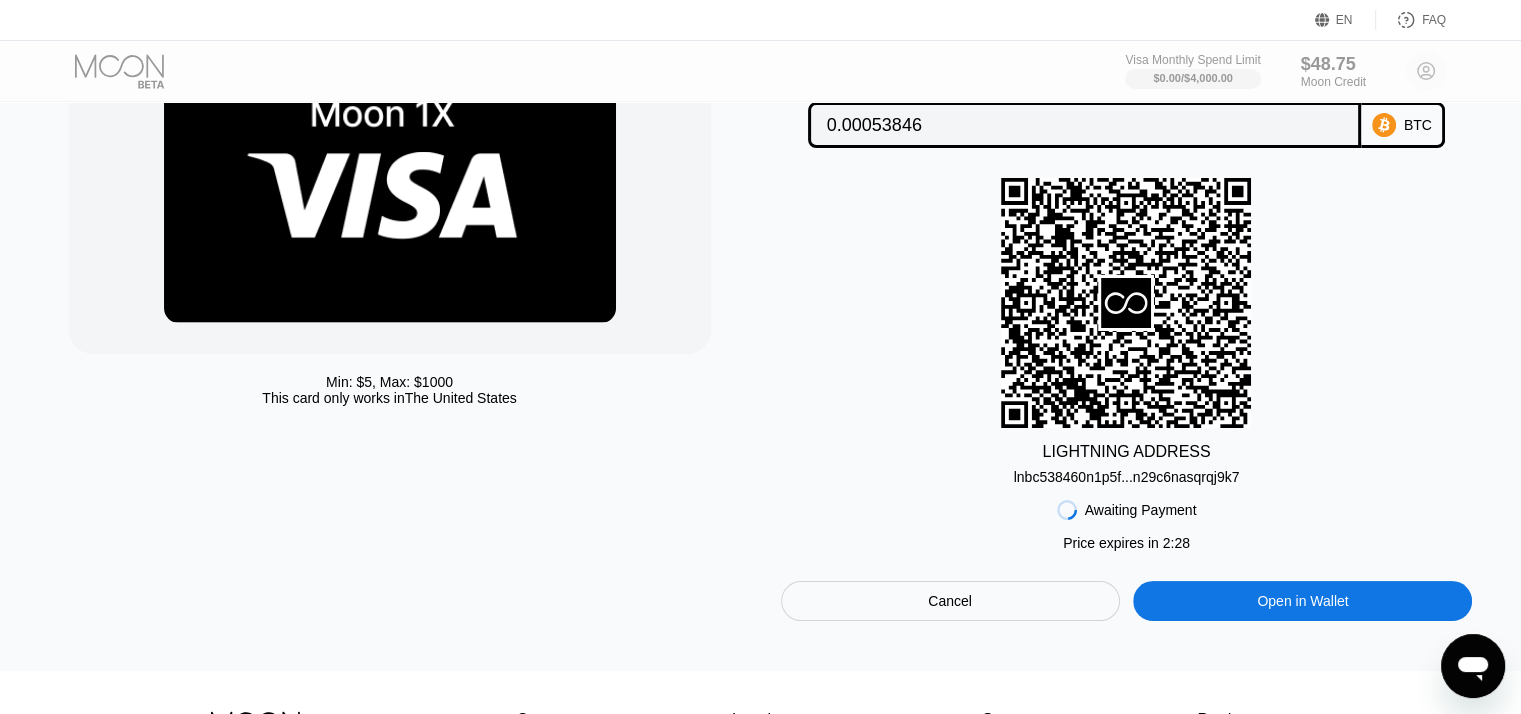 click on "lnbc538460n1p5f...n29c6nasqrqj9k7" at bounding box center [1127, 477] 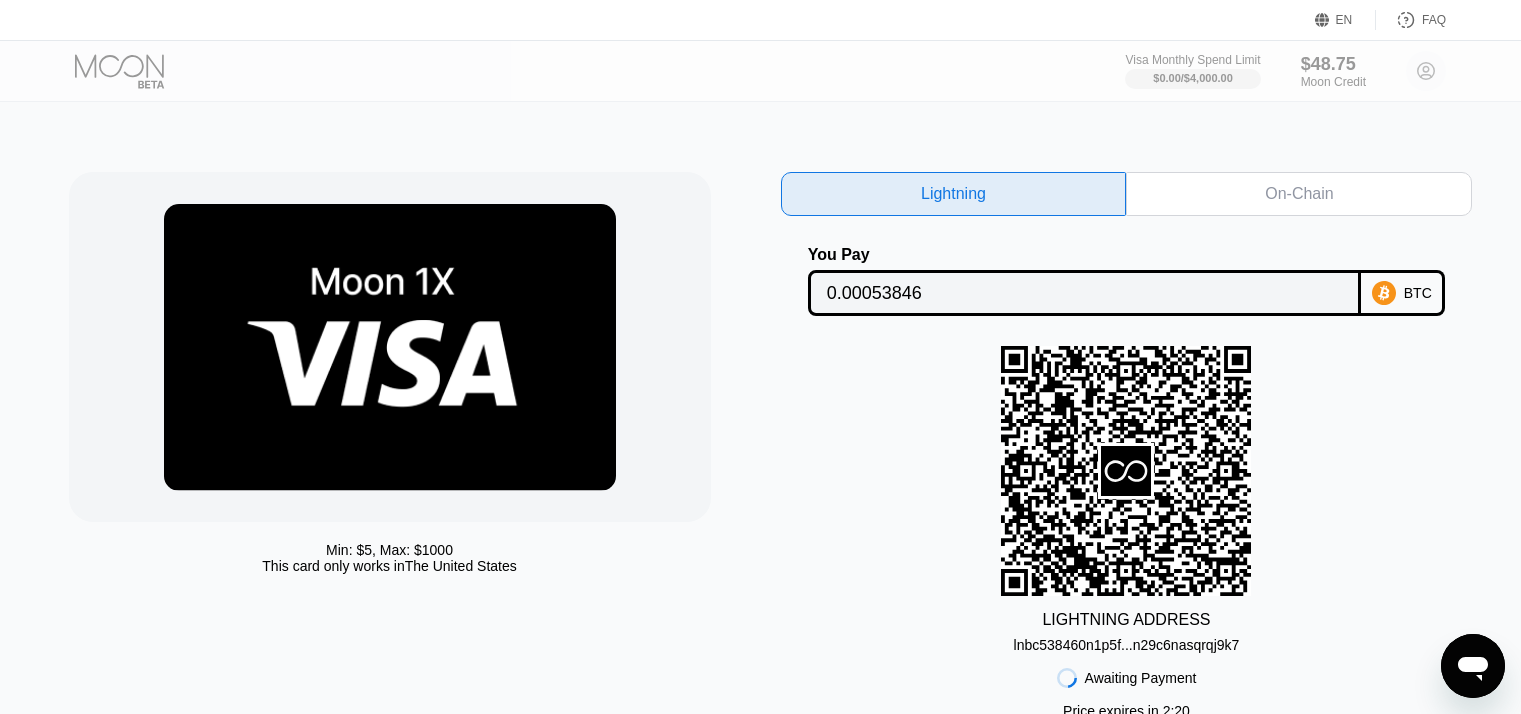 scroll, scrollTop: 0, scrollLeft: 0, axis: both 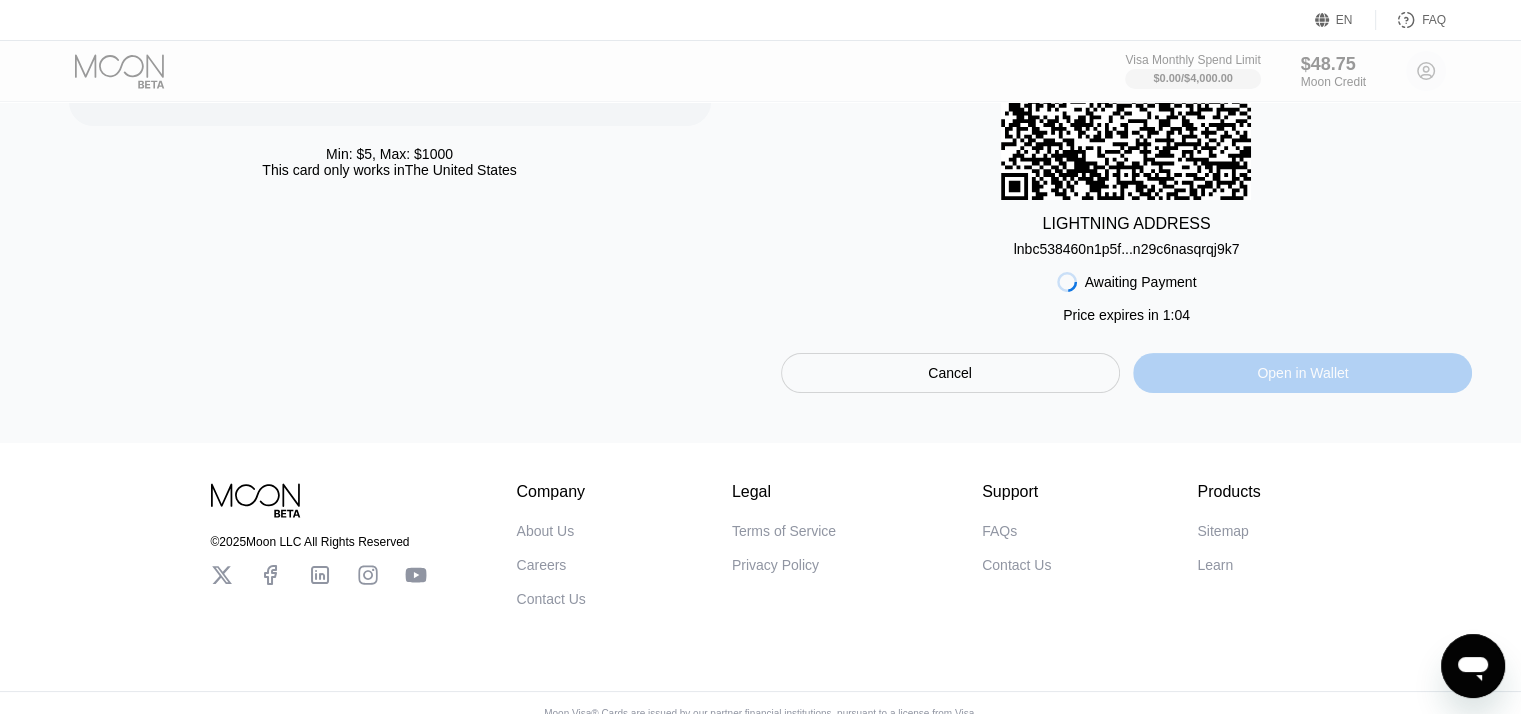 click on "Open in Wallet" at bounding box center [1302, 373] 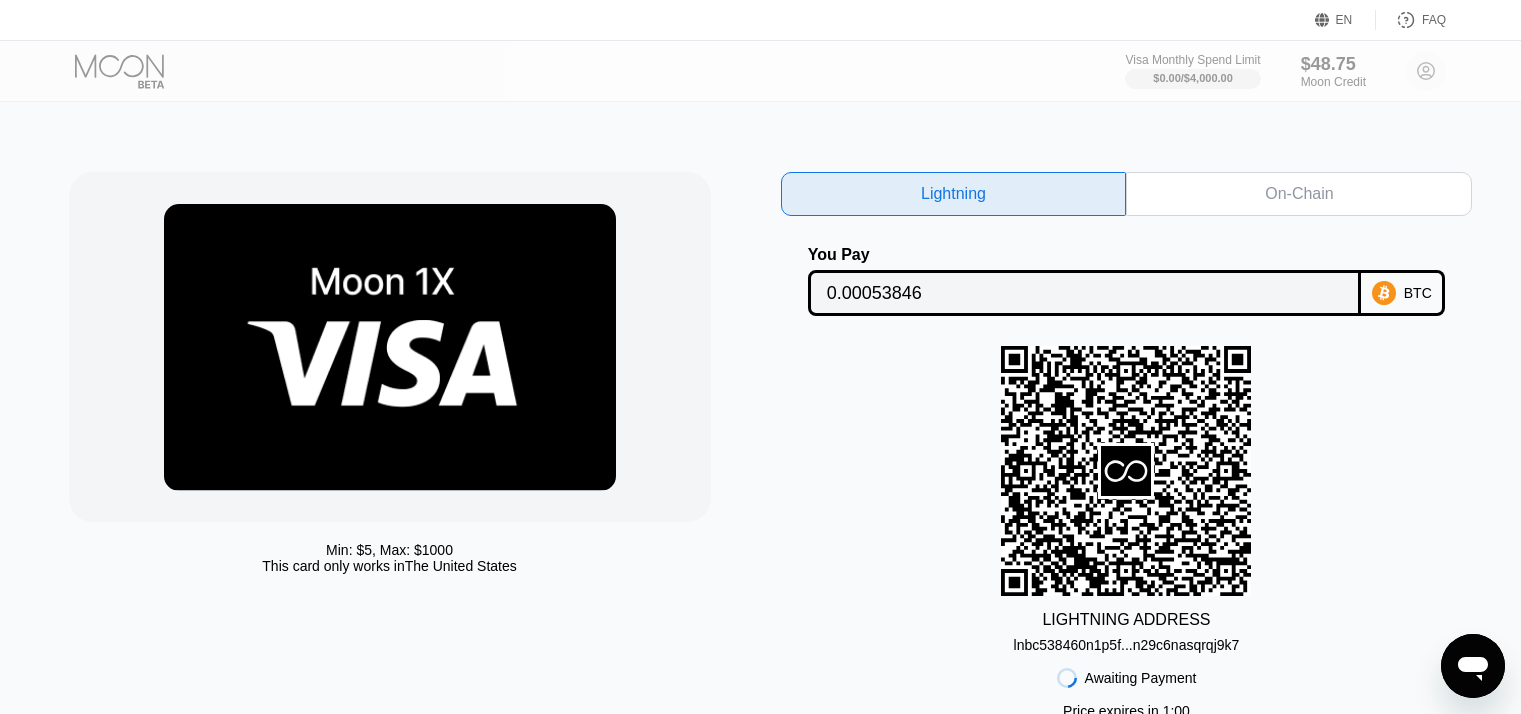 scroll, scrollTop: 0, scrollLeft: 0, axis: both 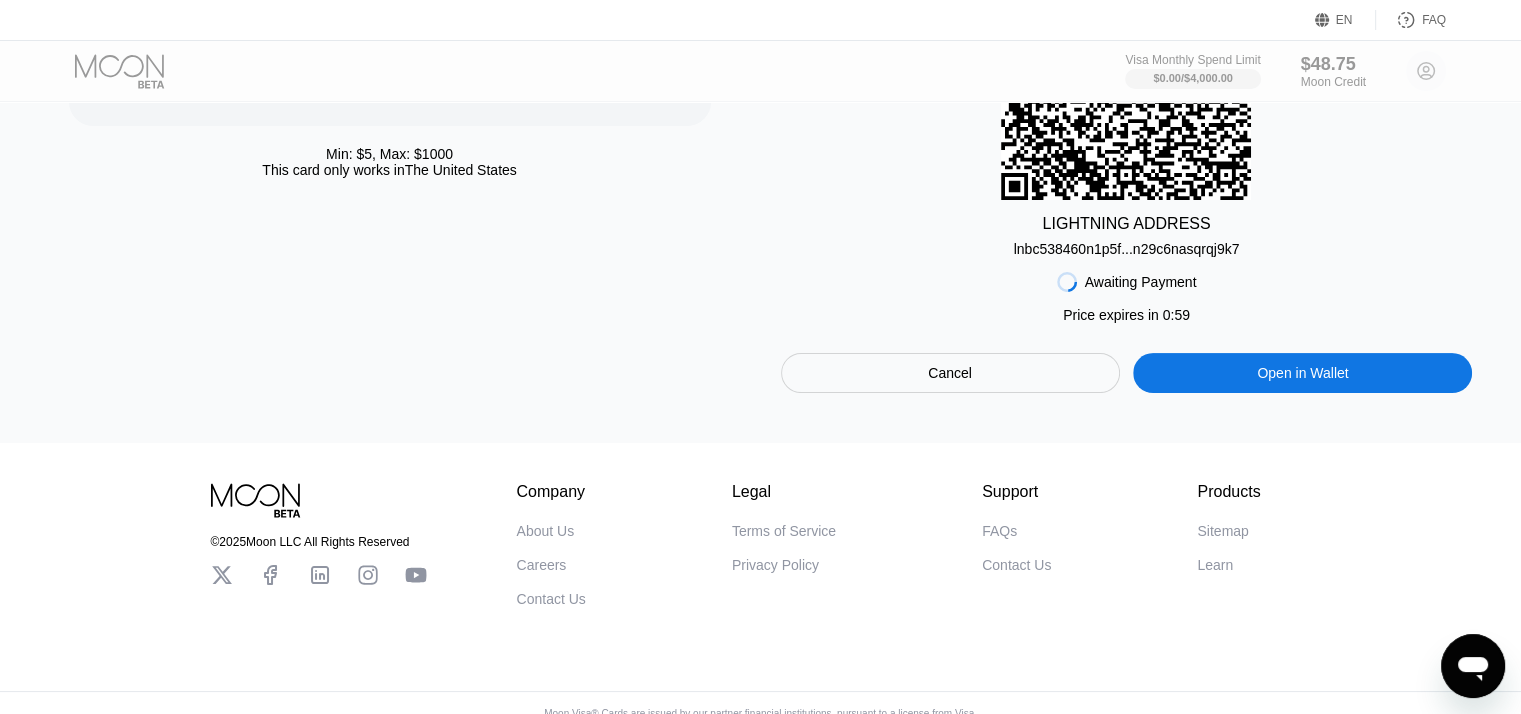 click on "Awaiting Payment" at bounding box center (1141, 282) 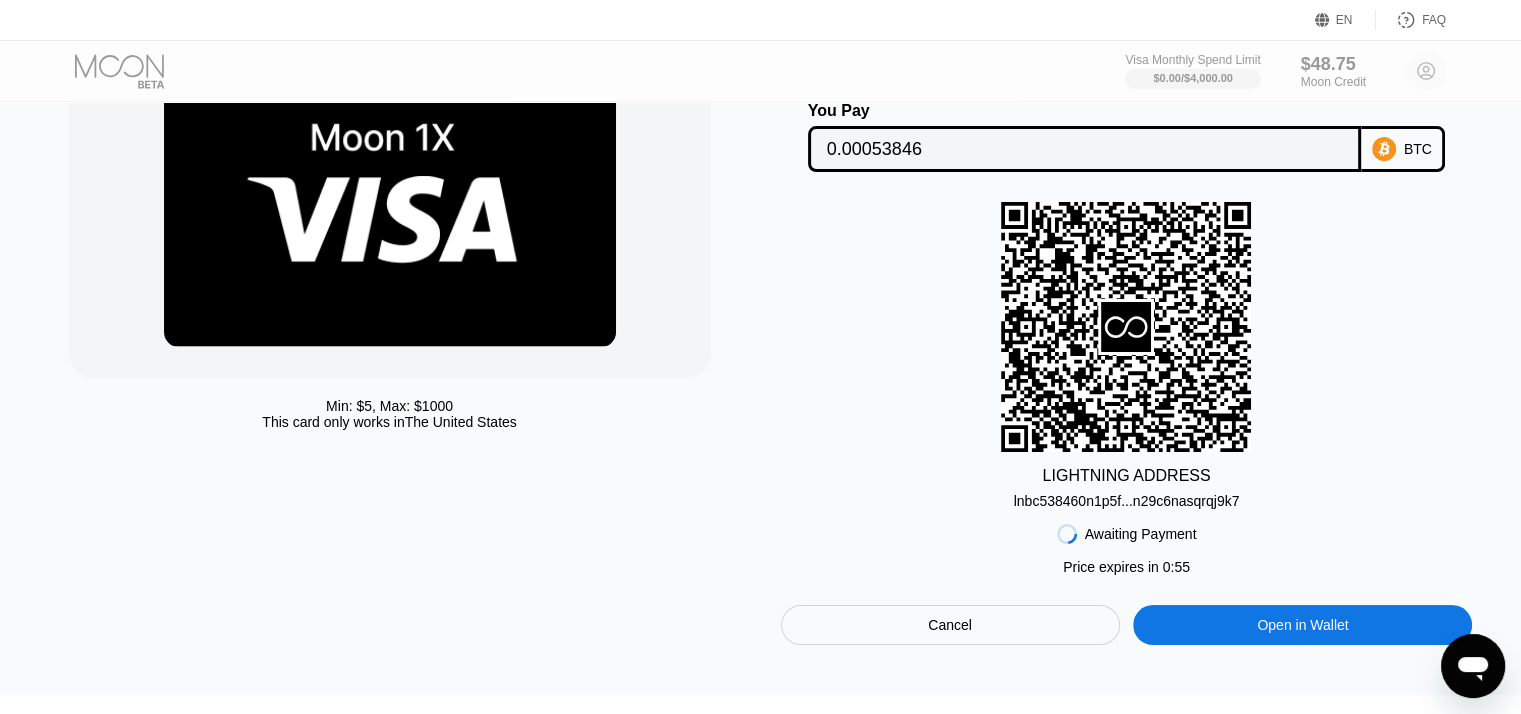 scroll, scrollTop: 141, scrollLeft: 0, axis: vertical 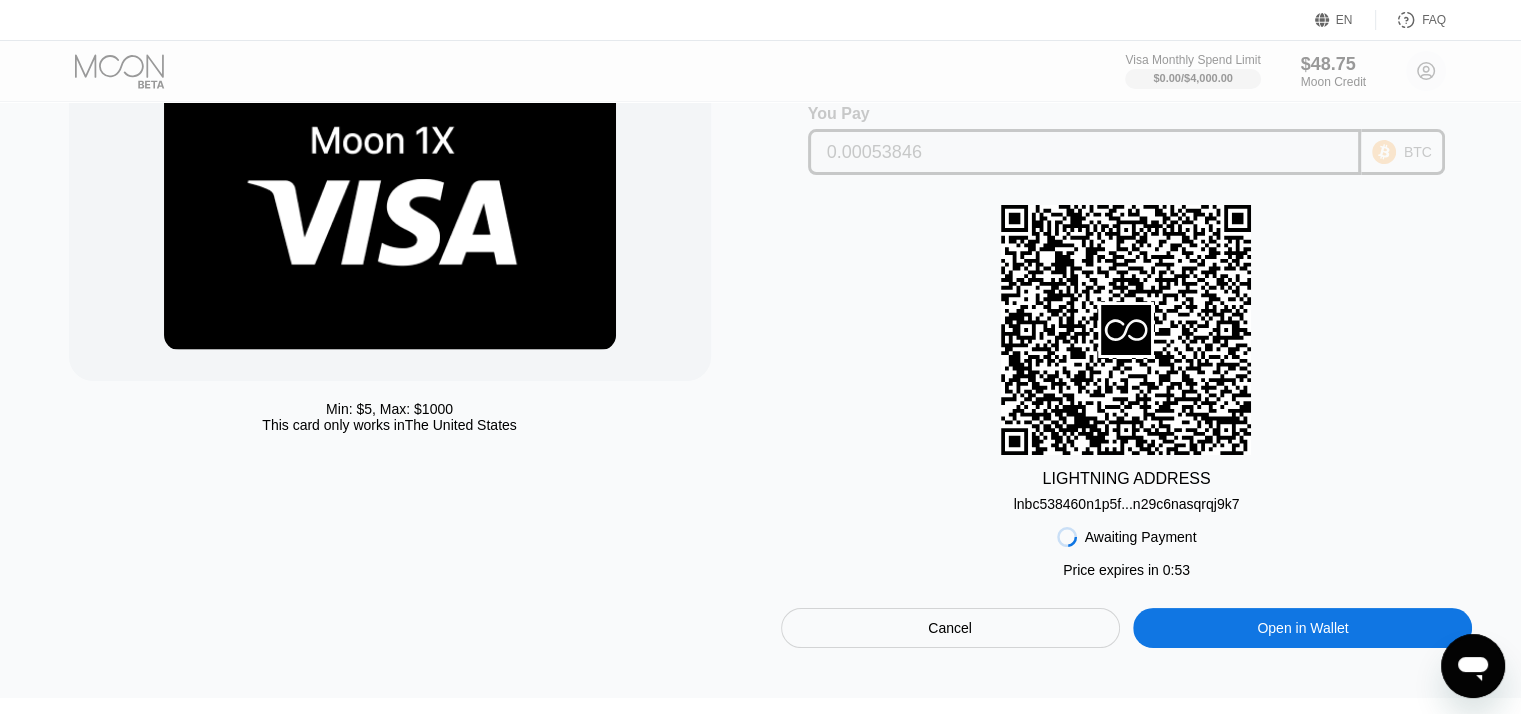 click 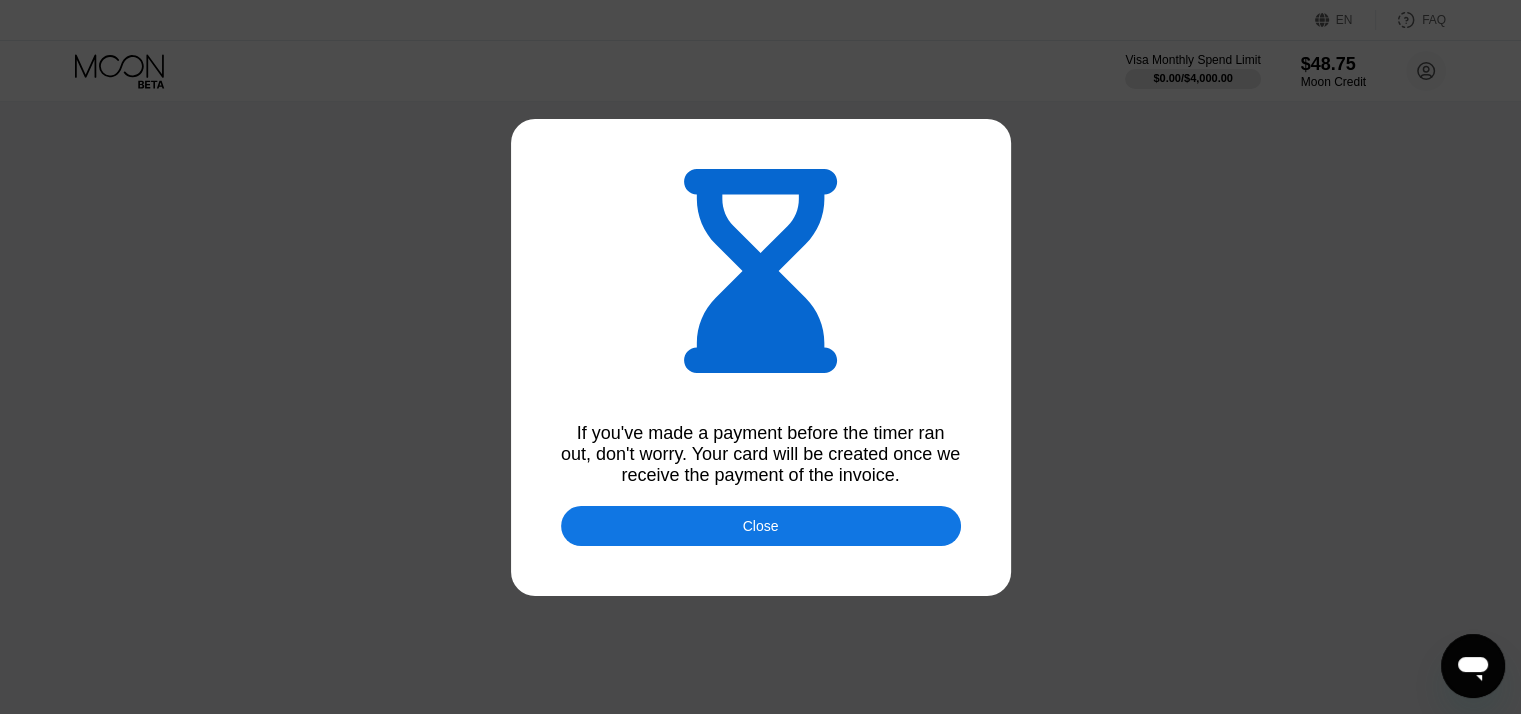 scroll, scrollTop: 0, scrollLeft: 0, axis: both 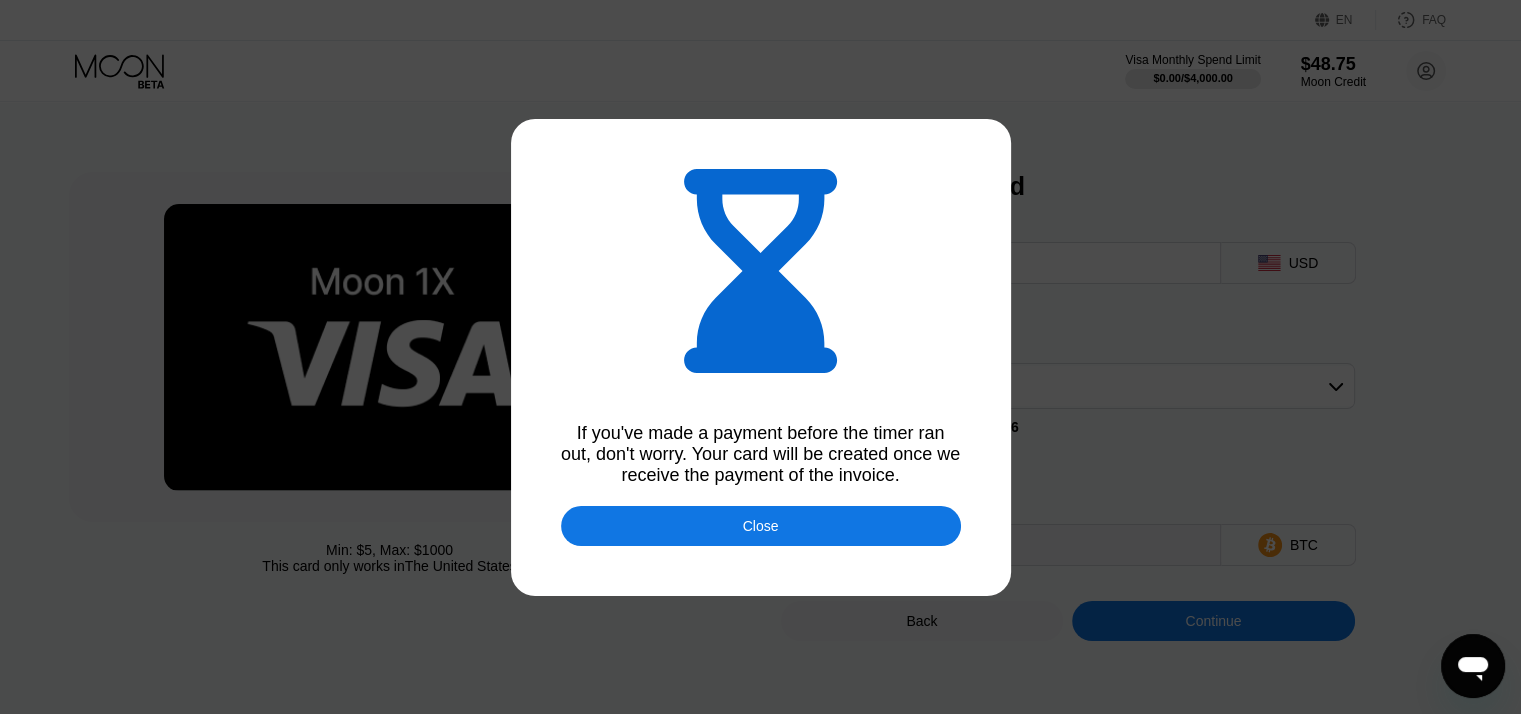 click on "Close" at bounding box center (761, 526) 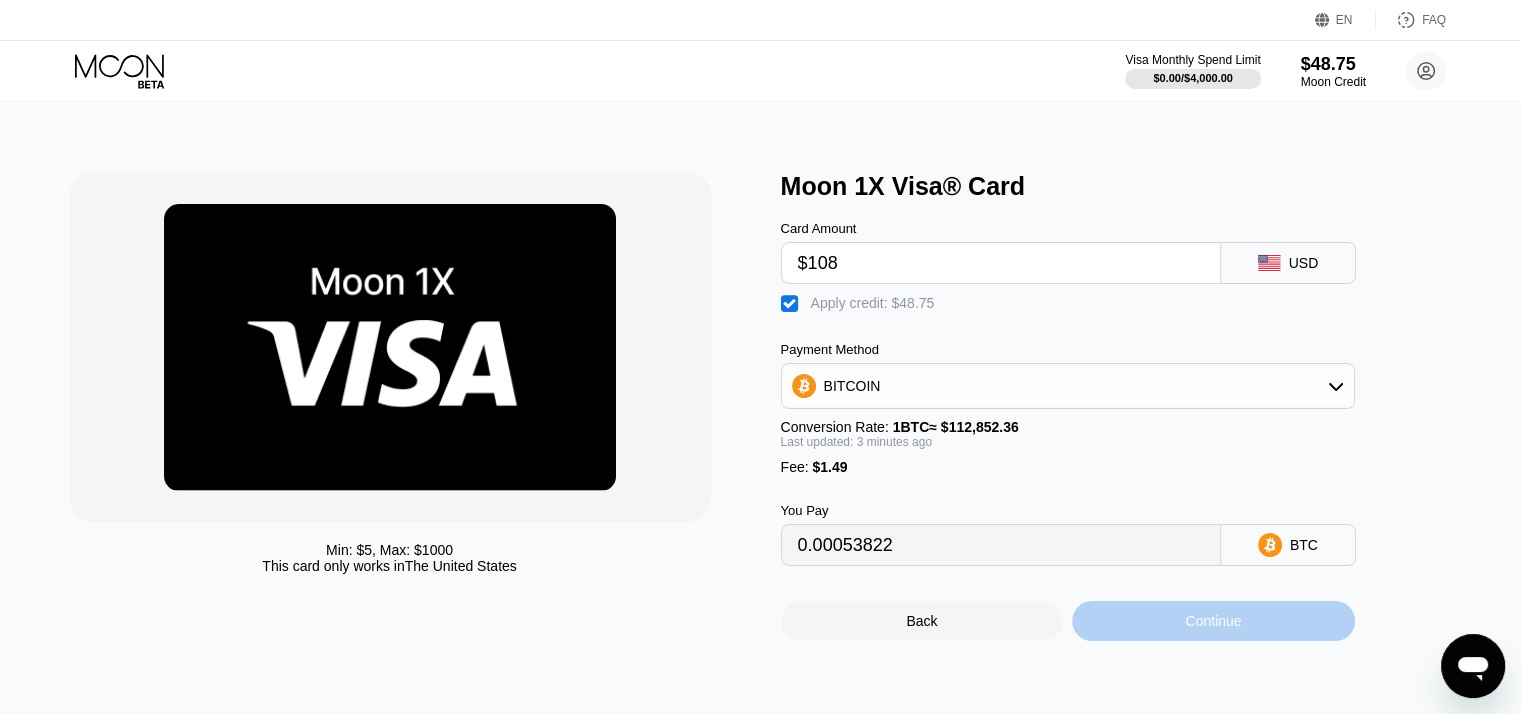 click on "Continue" at bounding box center [1213, 621] 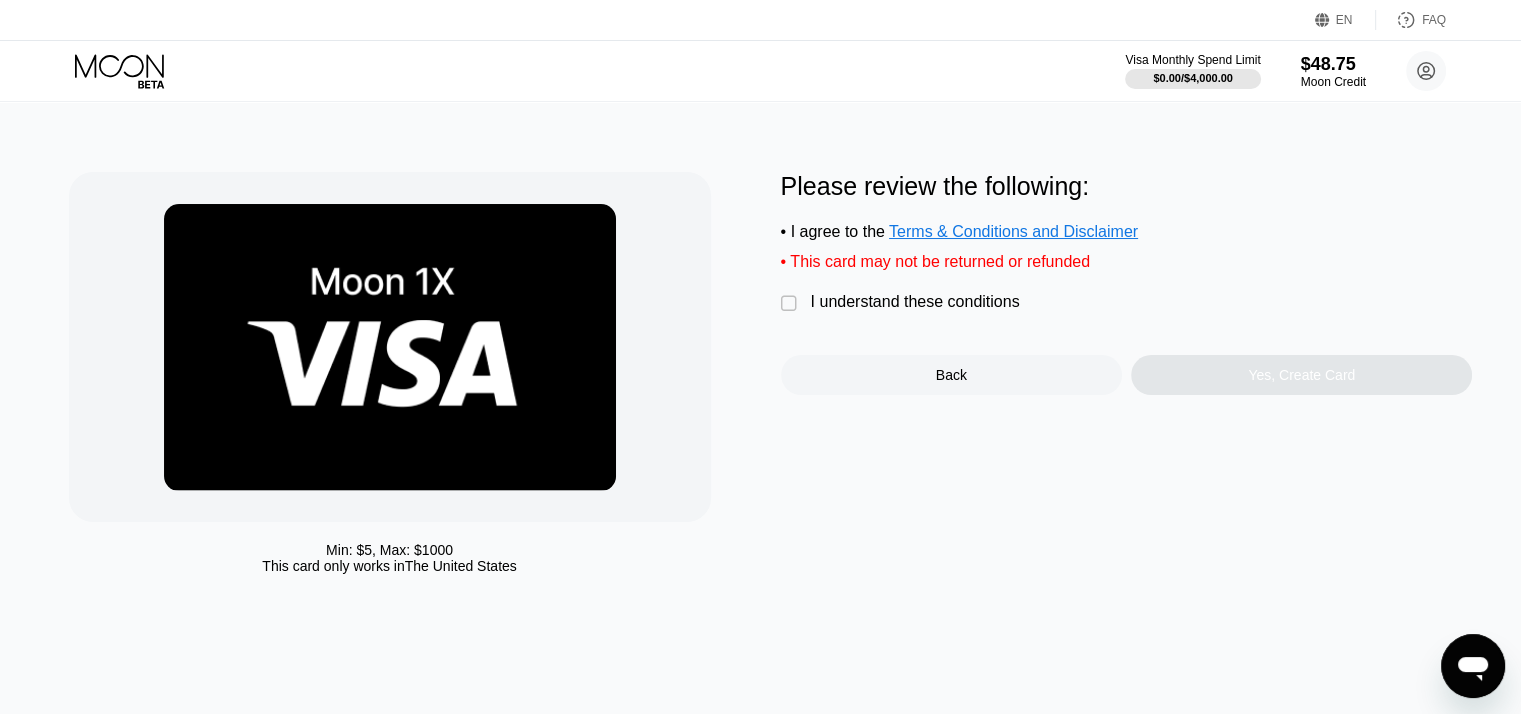 click on "" at bounding box center [791, 304] 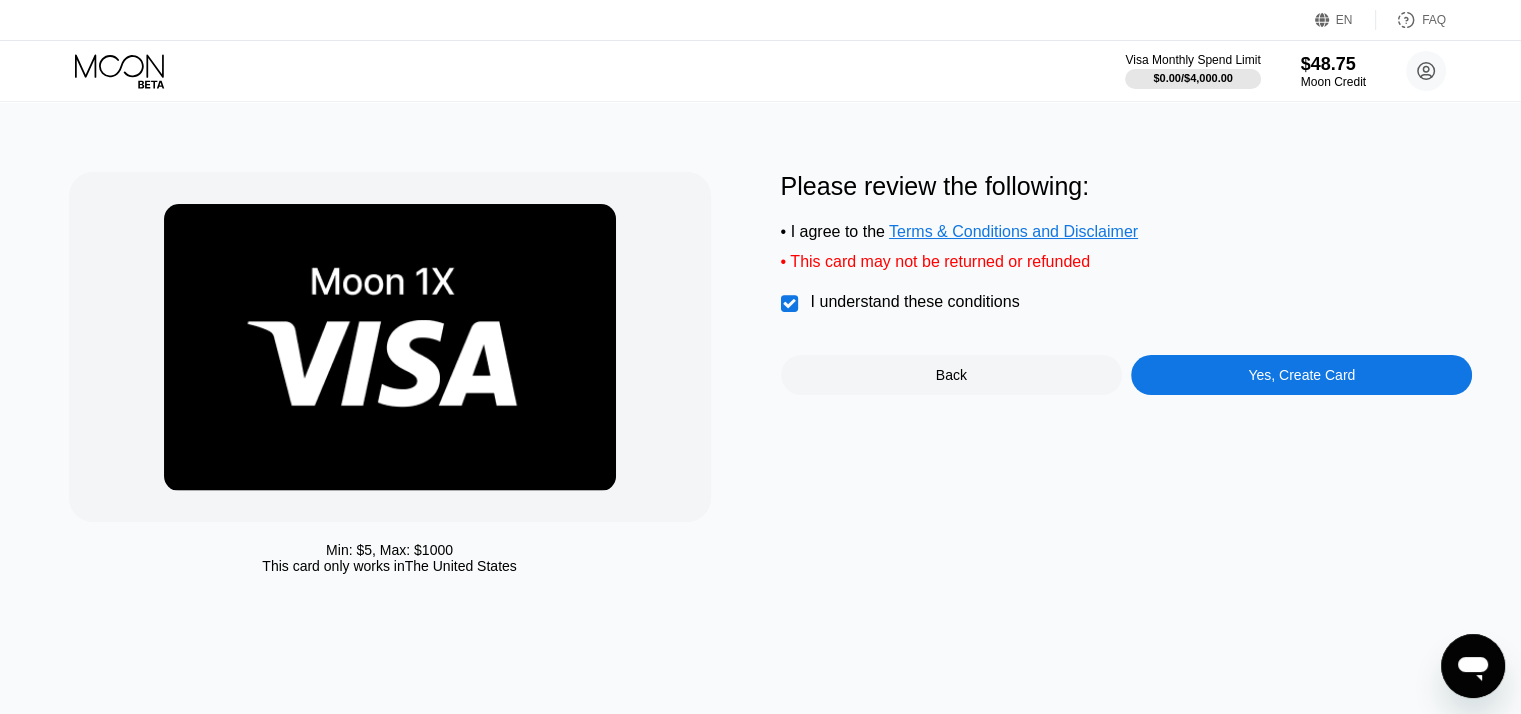 click on "Yes, Create Card" at bounding box center [1301, 375] 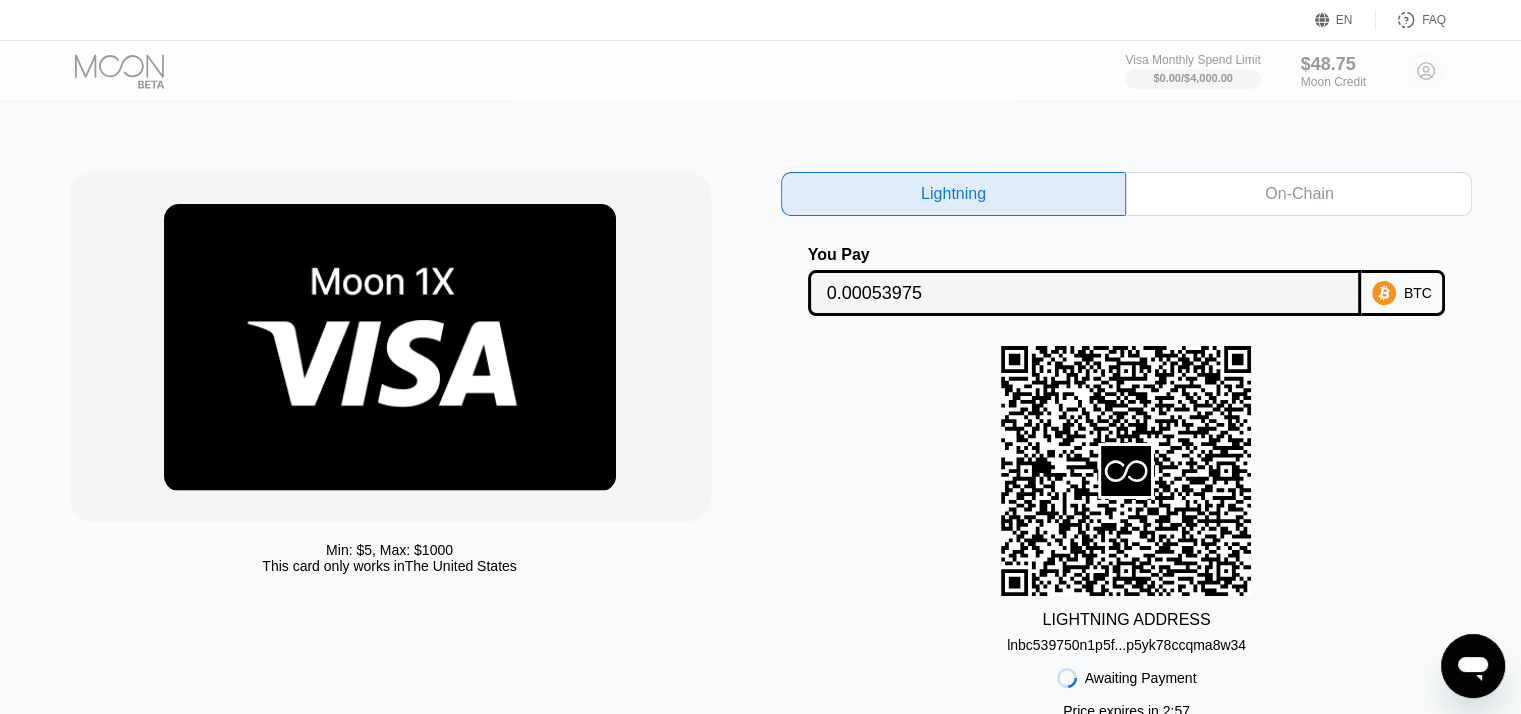 click on "Lightning On-Chain You Pay 0.00053975 BTC LIGHTNING   ADDRESS lnbc539750n1p5f...p5yk78ccqma8w34 Awaiting Payment Price expires in   2 : 57 Cancel Open in Wallet" at bounding box center [1127, 480] 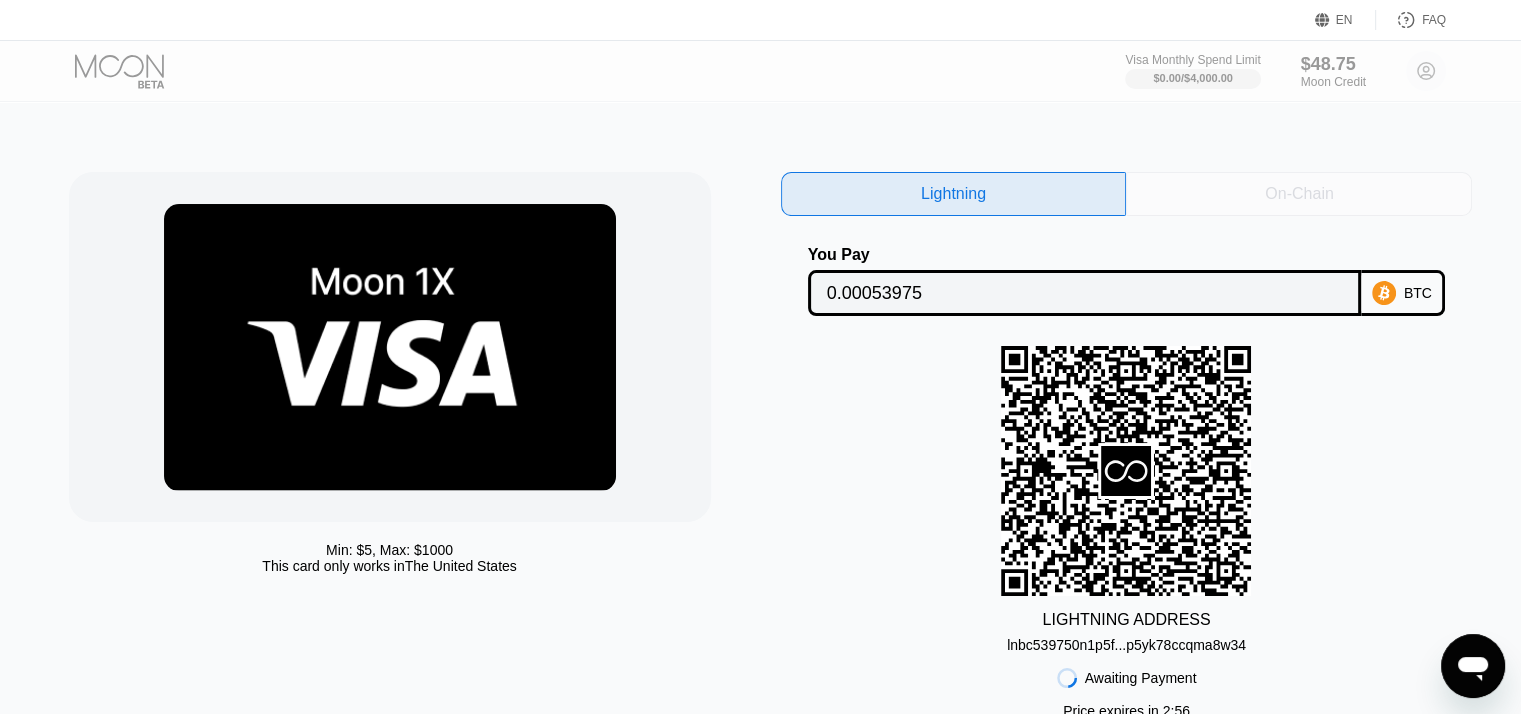 click on "On-Chain" 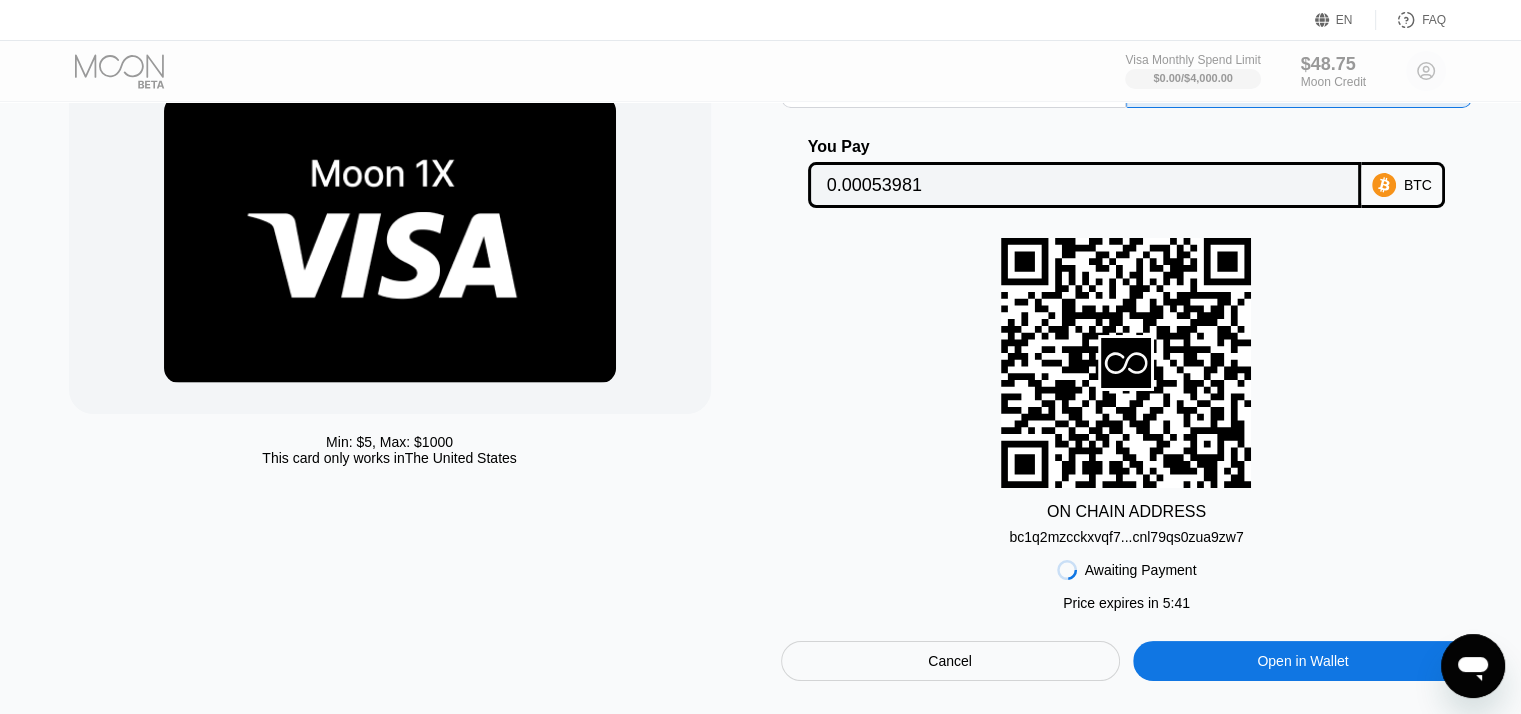 scroll, scrollTop: 104, scrollLeft: 0, axis: vertical 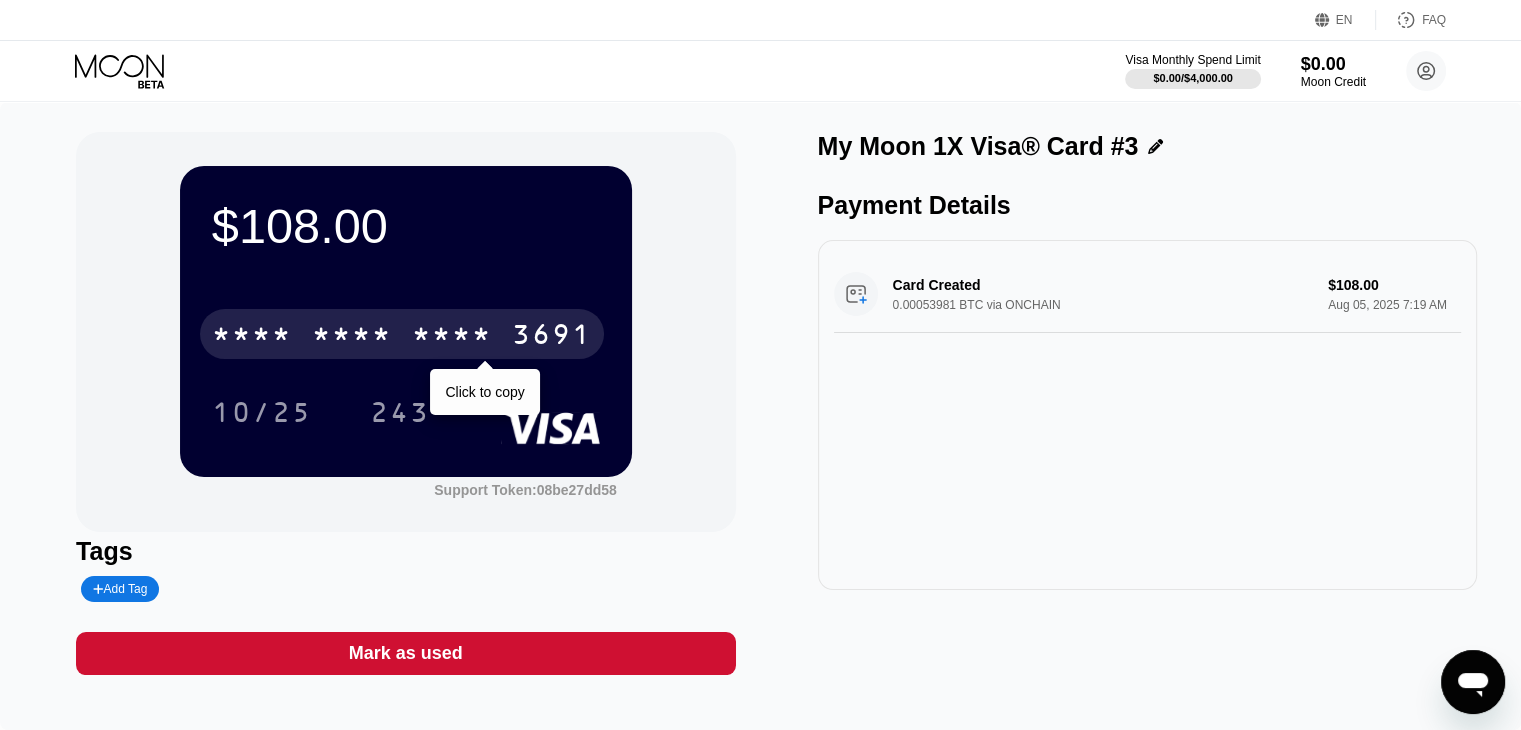 click on "3691" at bounding box center [552, 337] 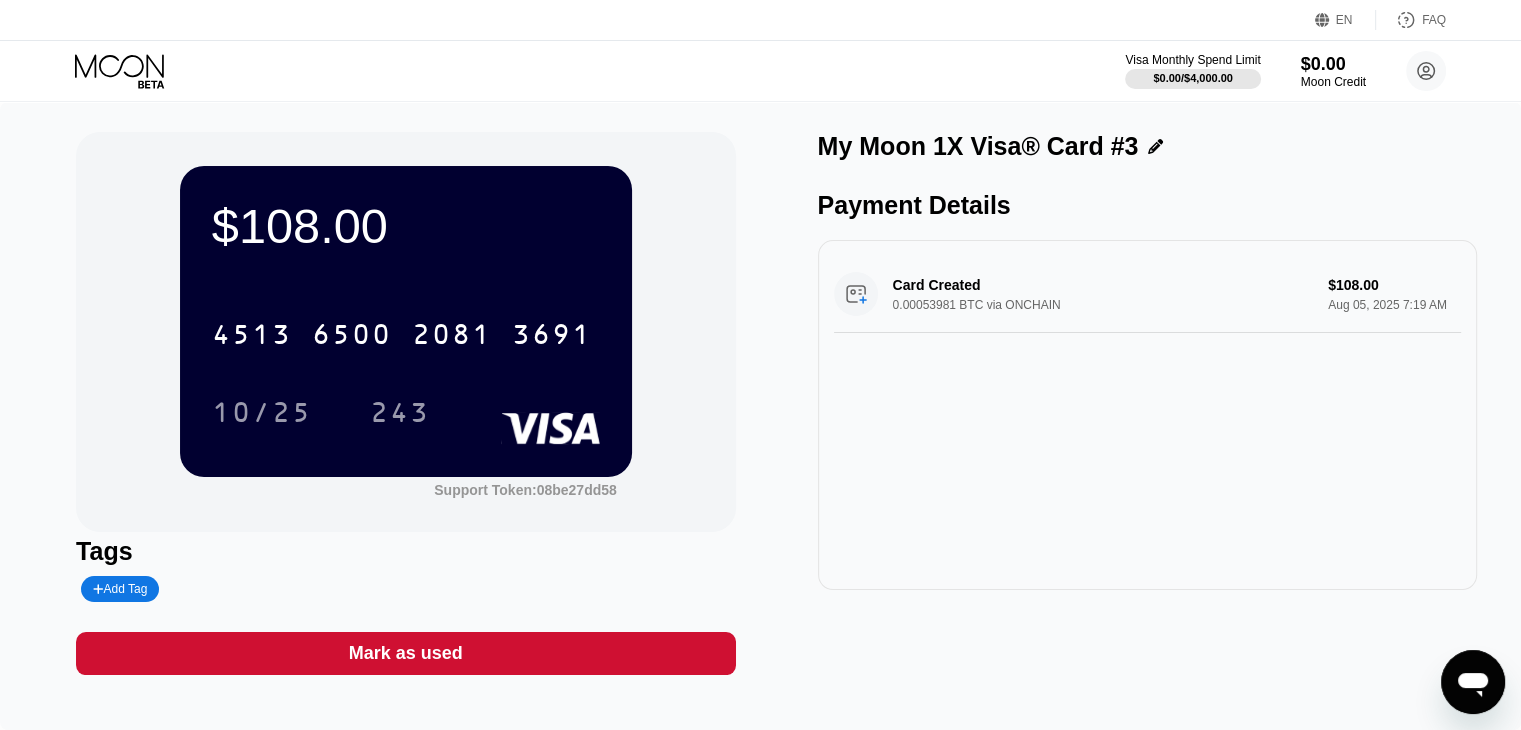 click on "$108.00 4513 6500 2081 3691 10/25 243 Support Token:  08be27dd58 Tags  Add Tag Mark as used My Moon 1X Visa® Card #3 Payment Details Card Created 0.00053981 BTC via ONCHAIN $108.00 Aug 05, 2025 7:19 AM" at bounding box center [760, 403] 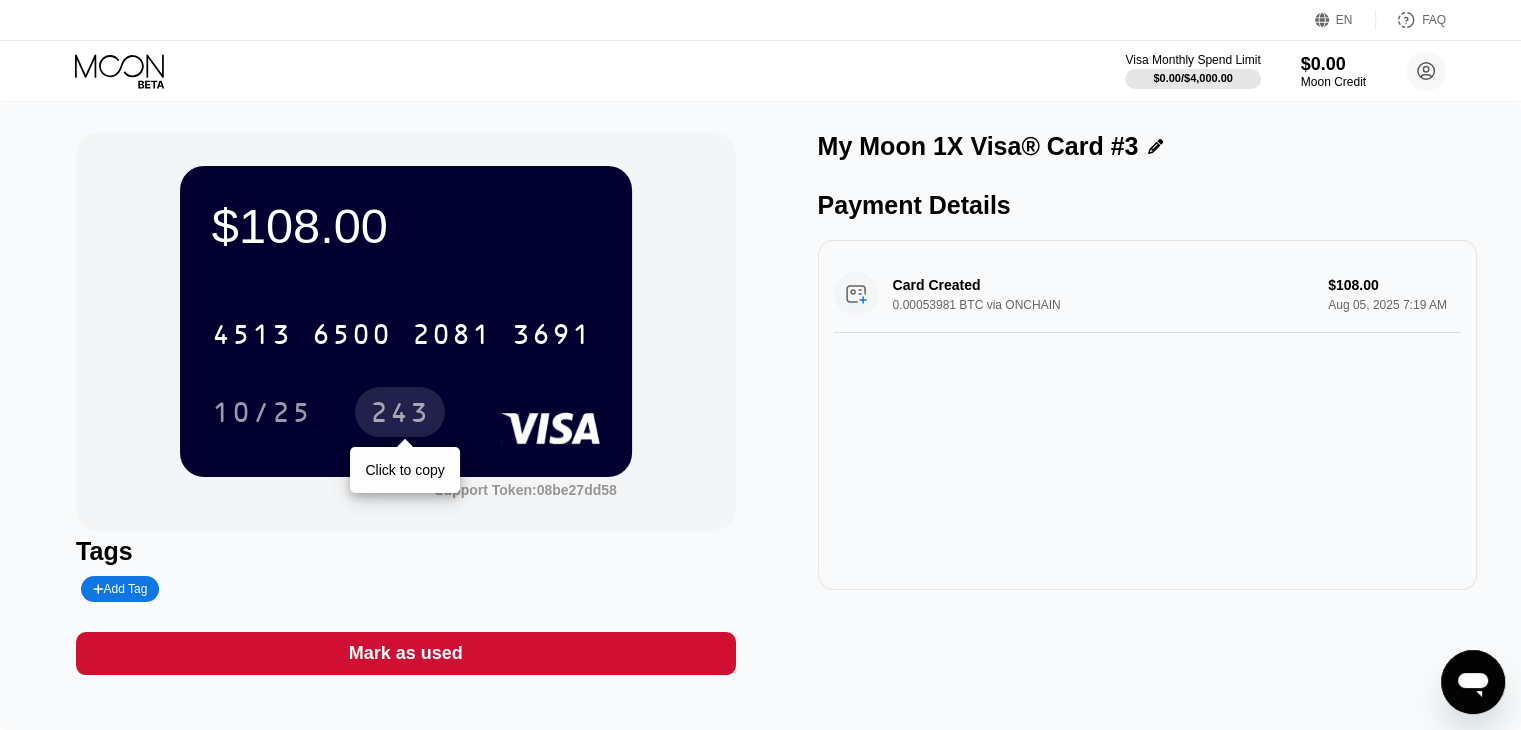 click on "243" at bounding box center [400, 415] 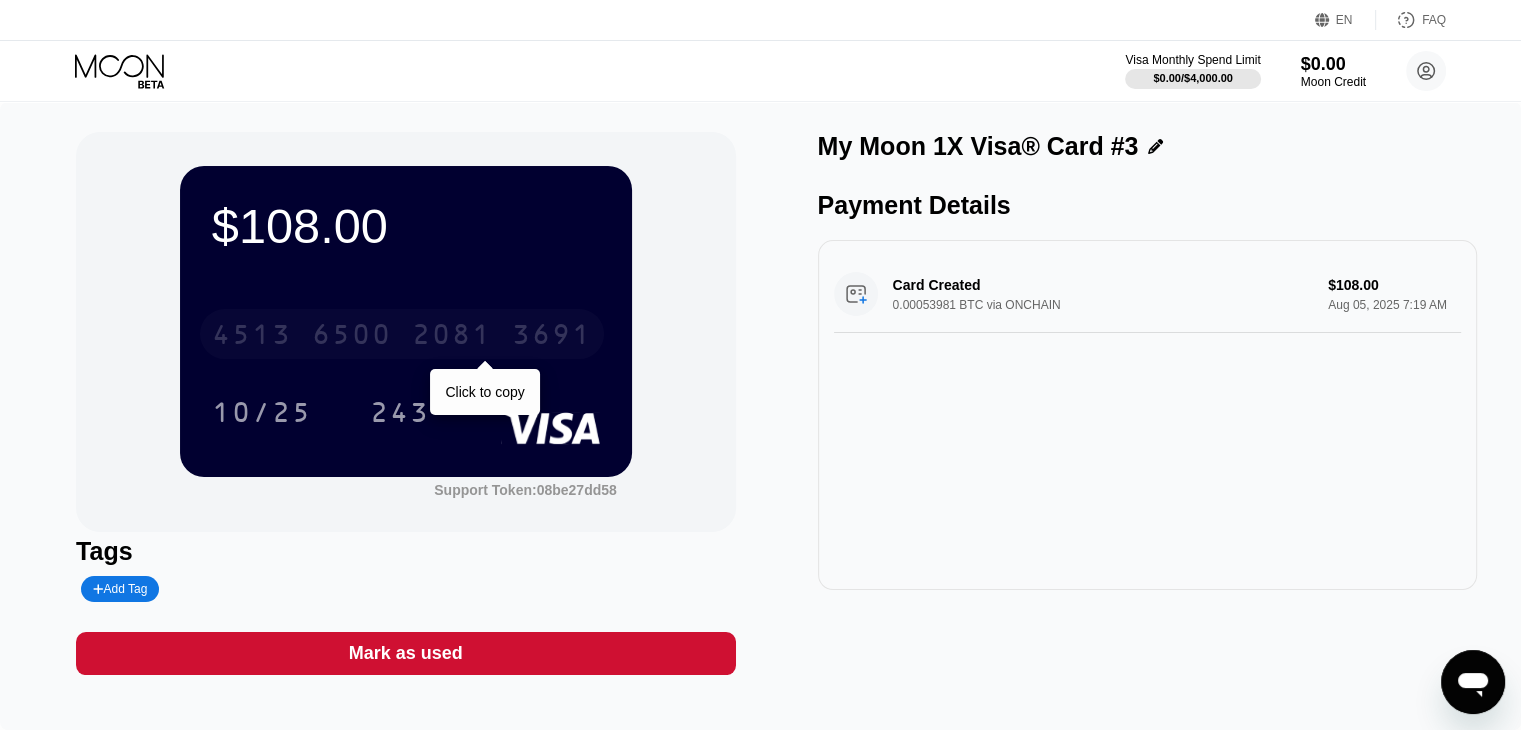click on "4513 6500 2081 3691" at bounding box center (402, 334) 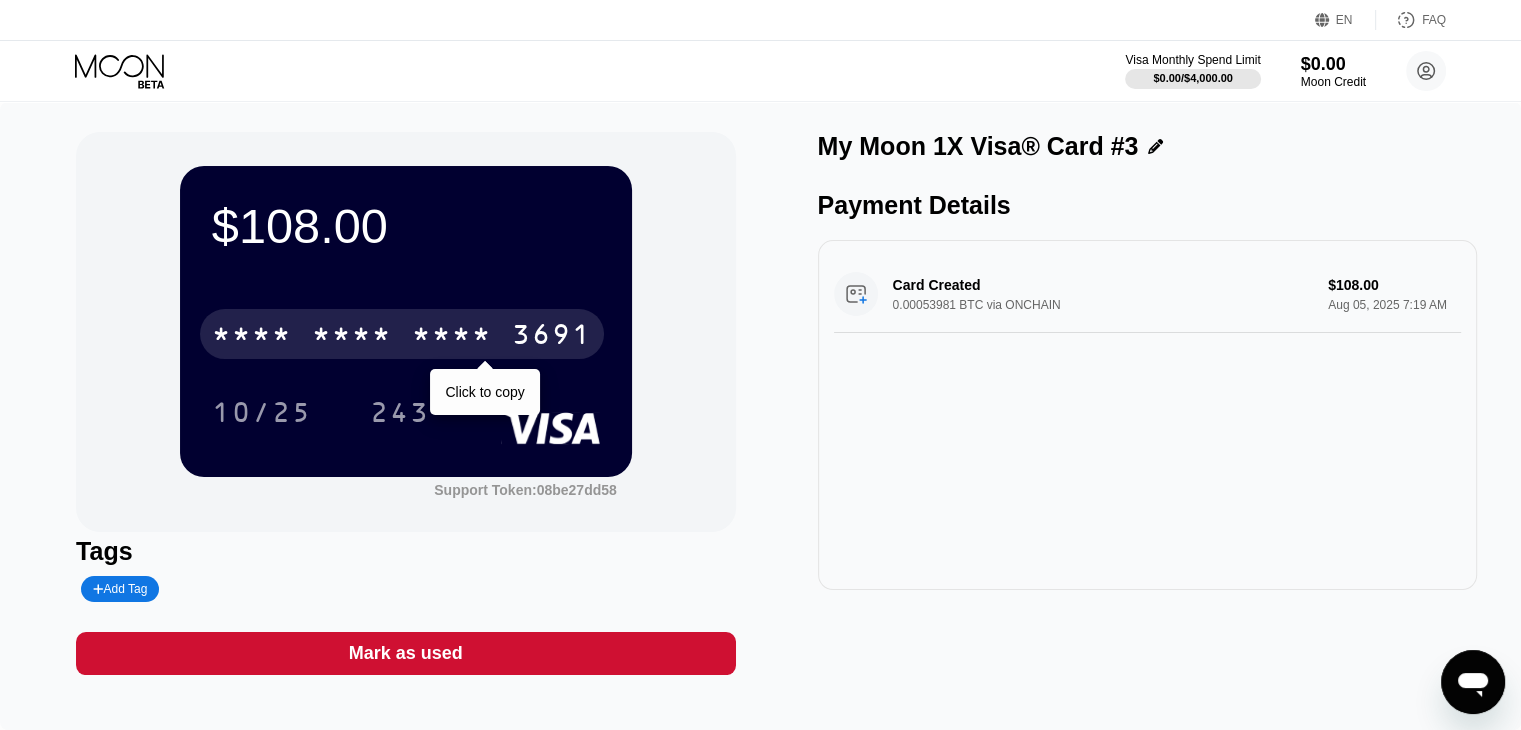 click on "* * * * * * * * * * * * 3691" at bounding box center (402, 334) 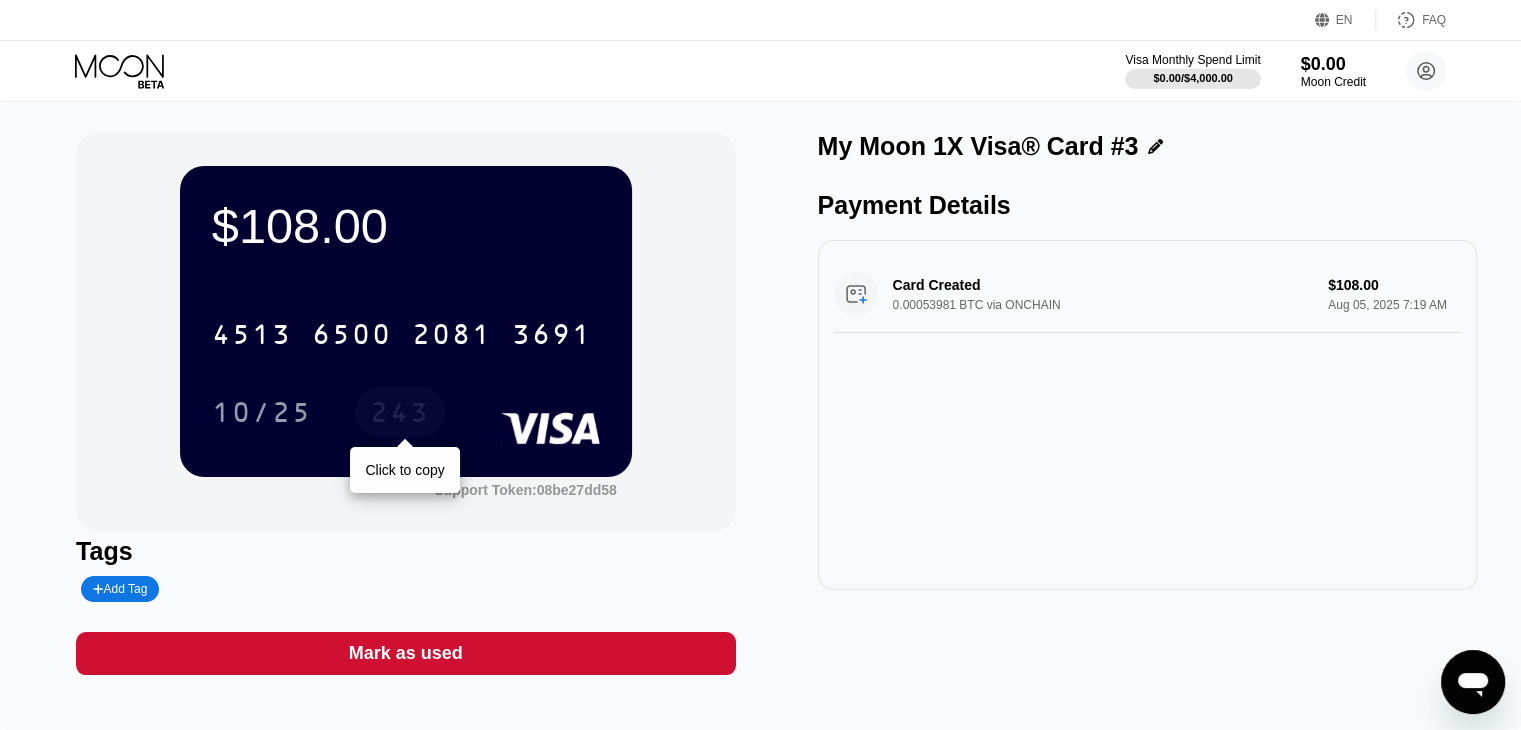 click on "243" at bounding box center (400, 415) 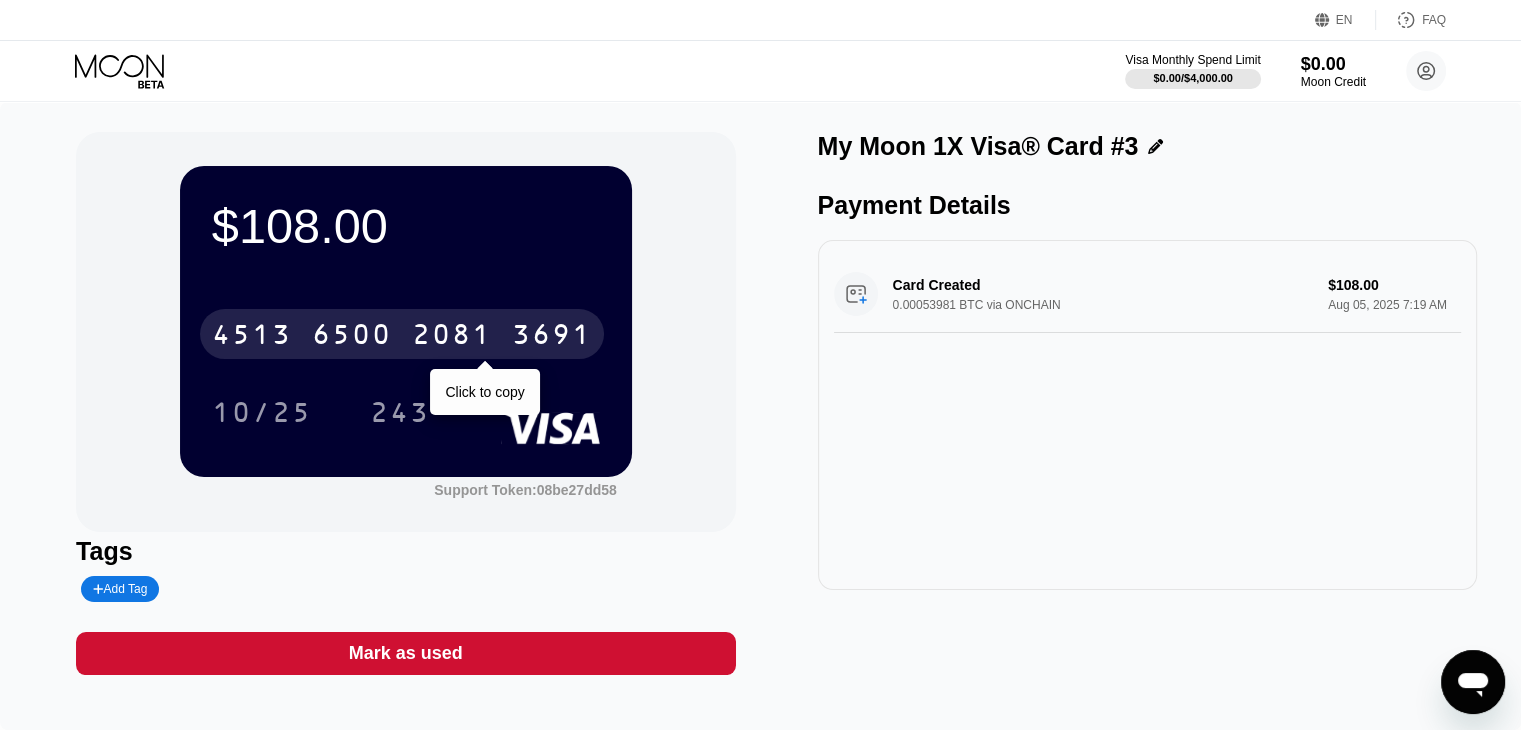 click on "6500" at bounding box center (352, 337) 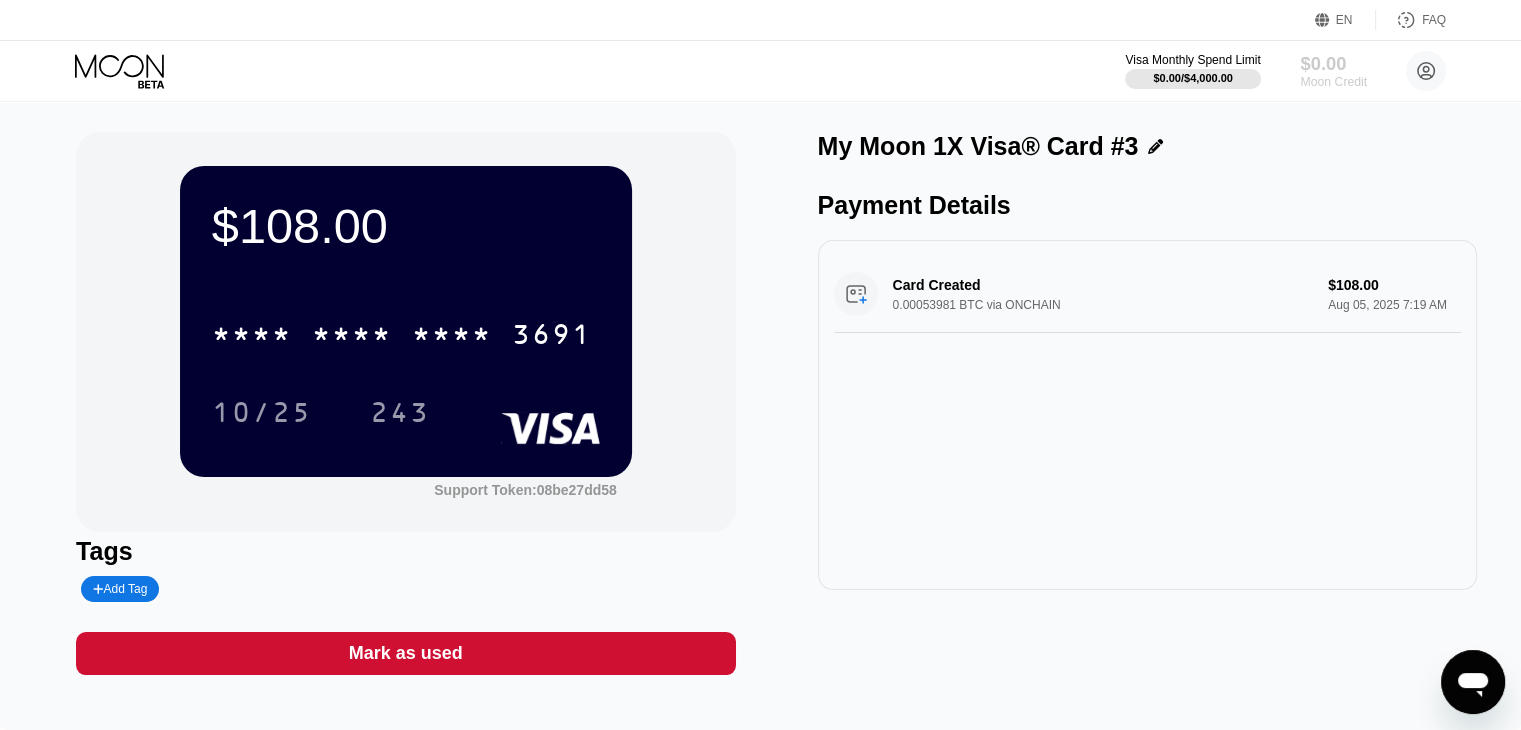 click on "Moon Credit" at bounding box center [1333, 82] 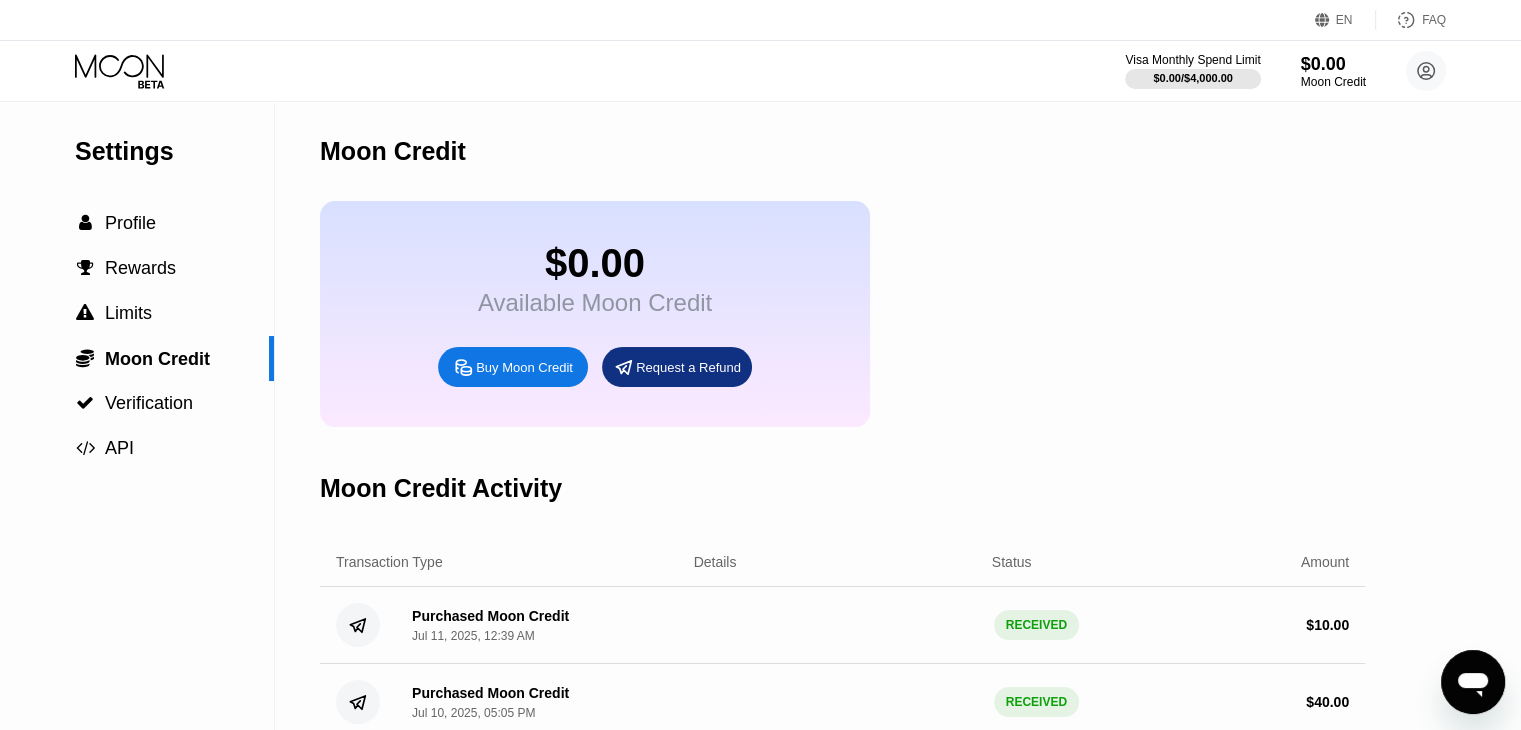 click 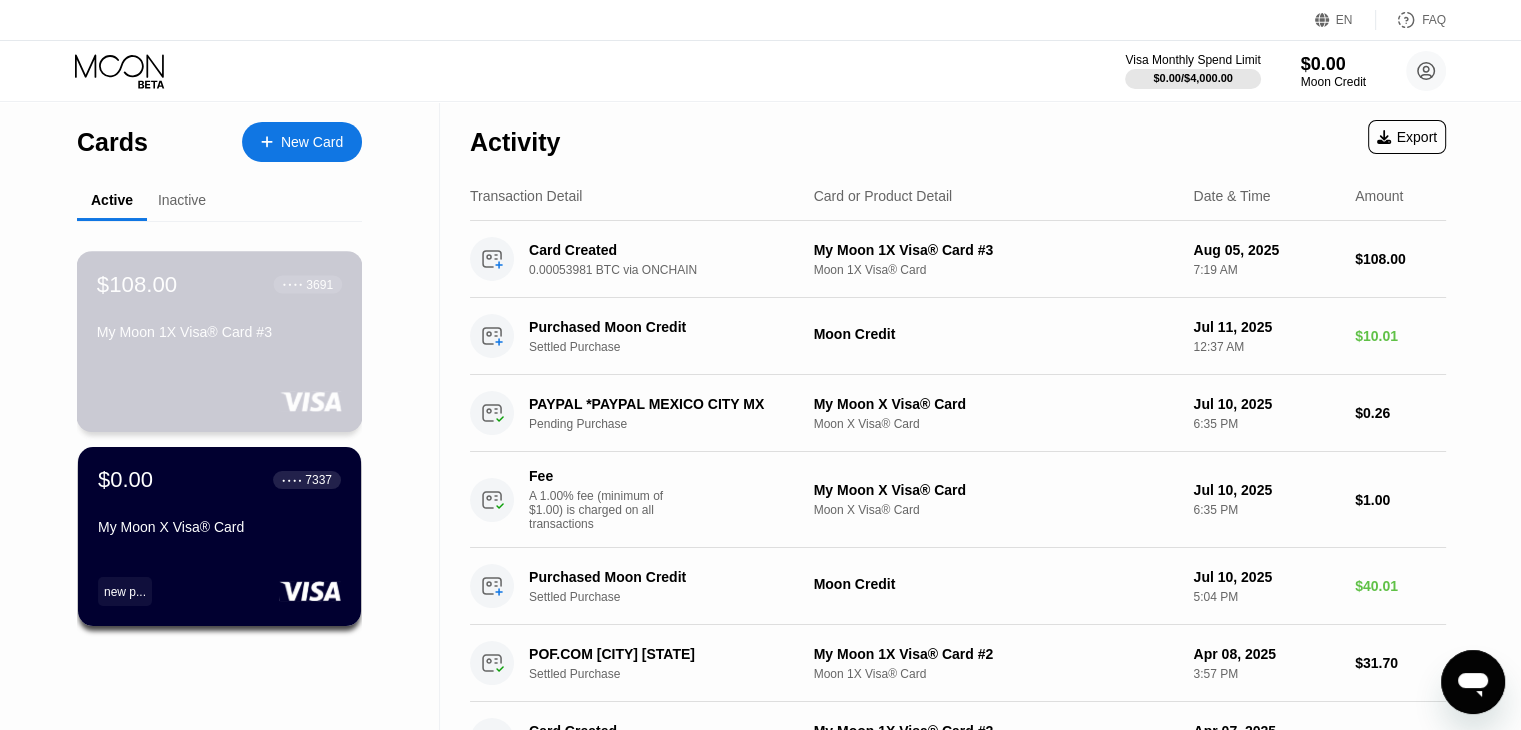 click on "$108.00 ● ● ● ● 3691 My Moon 1X Visa® Card #3" at bounding box center (220, 341) 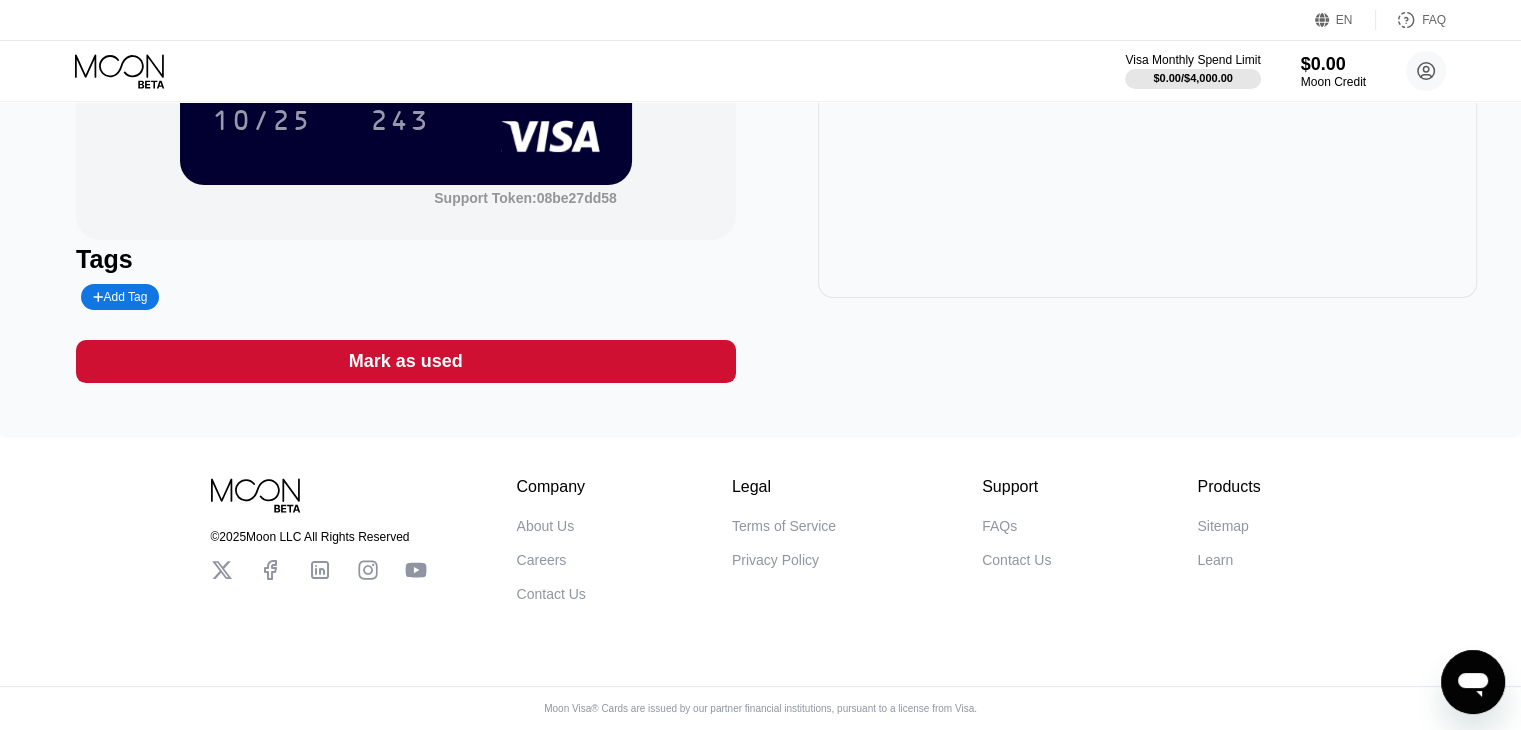 scroll, scrollTop: 171, scrollLeft: 0, axis: vertical 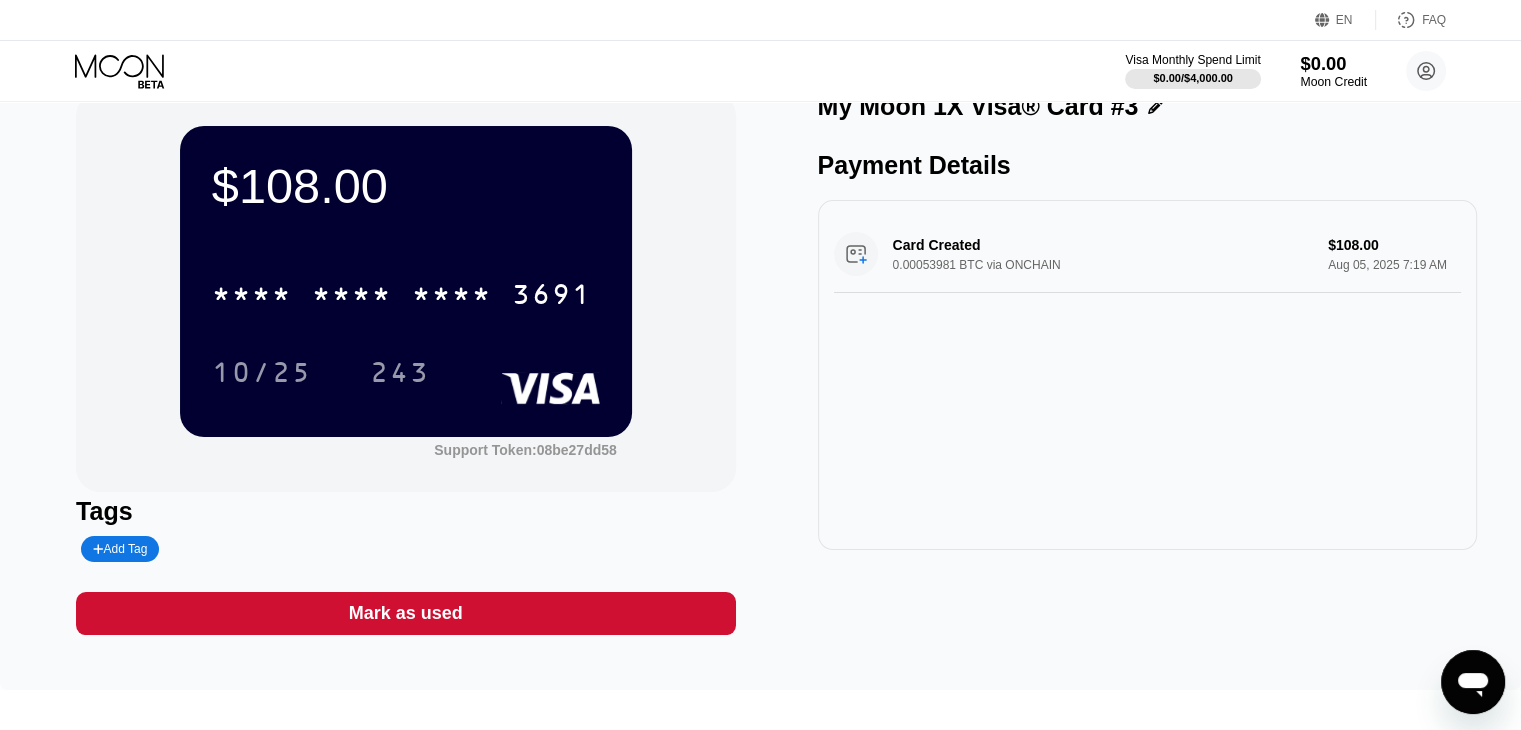 click on "$0.00" at bounding box center (1333, 63) 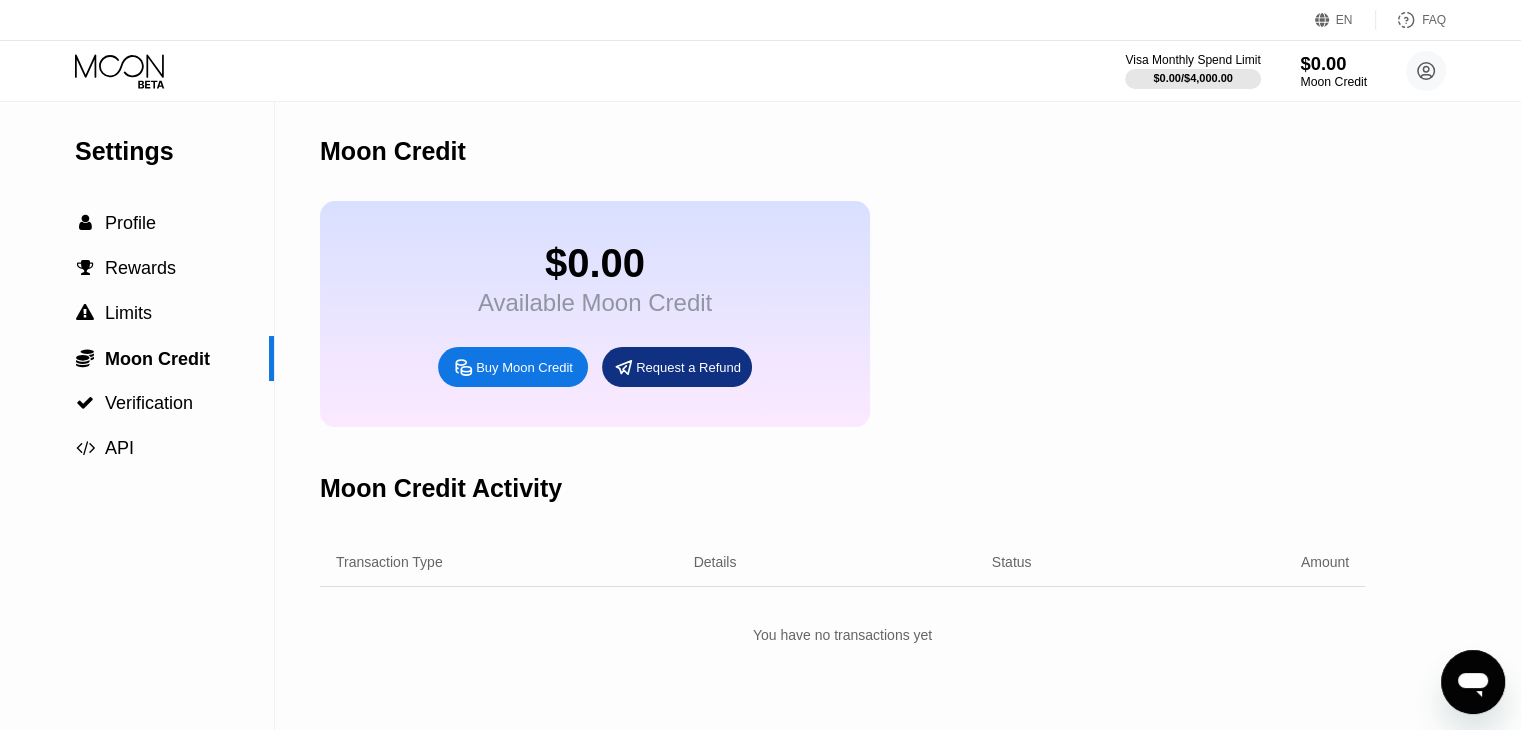 scroll, scrollTop: 0, scrollLeft: 0, axis: both 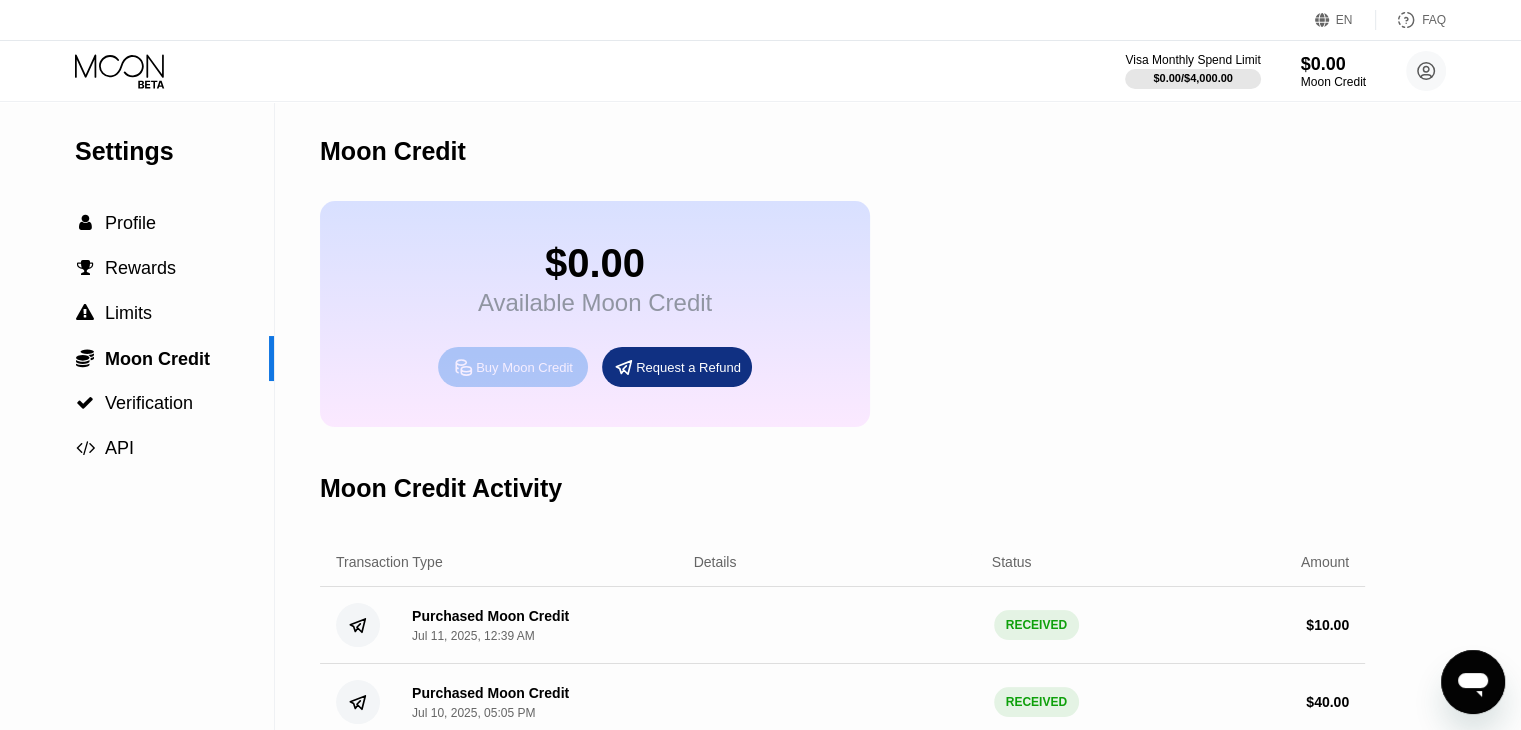 click on "Buy Moon Credit" at bounding box center (524, 367) 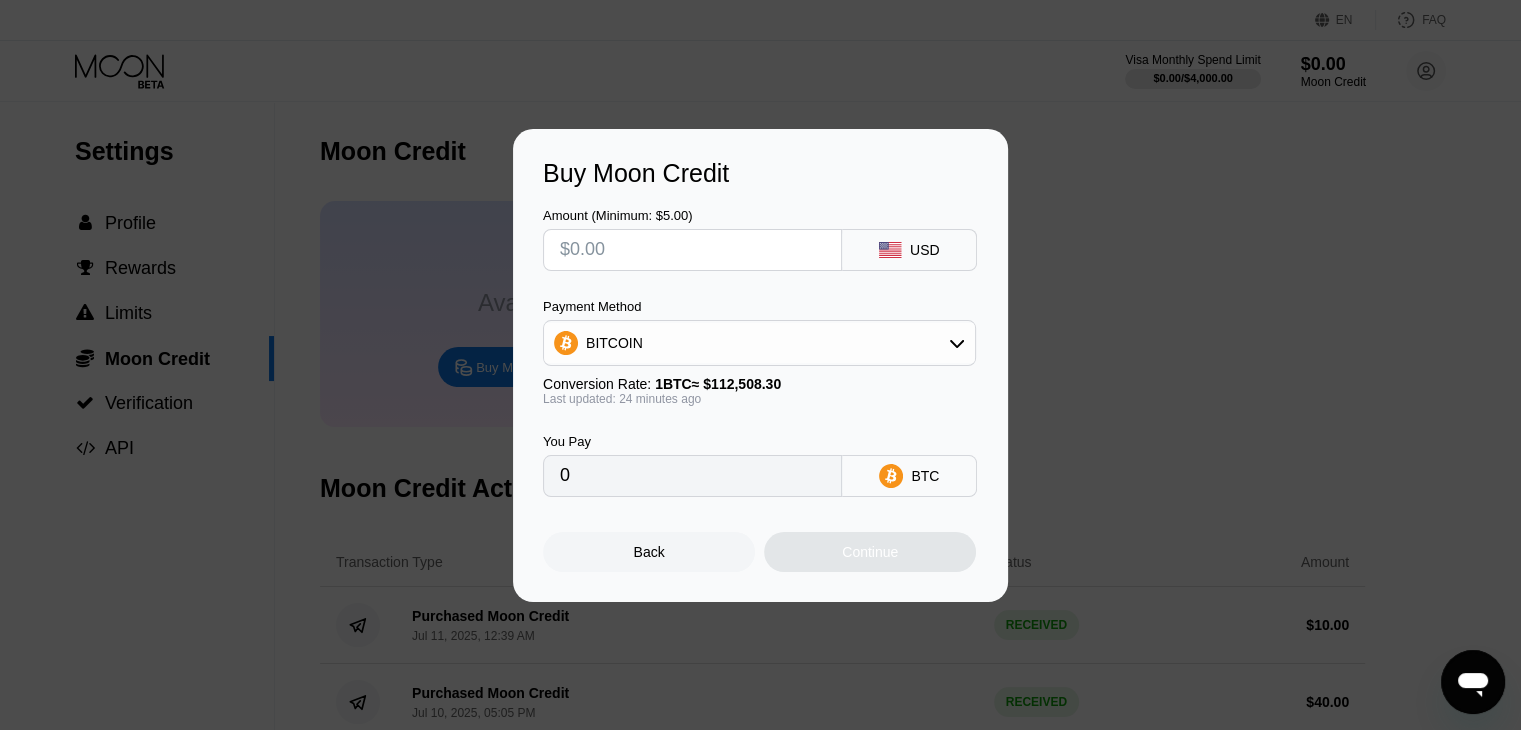 click at bounding box center [692, 250] 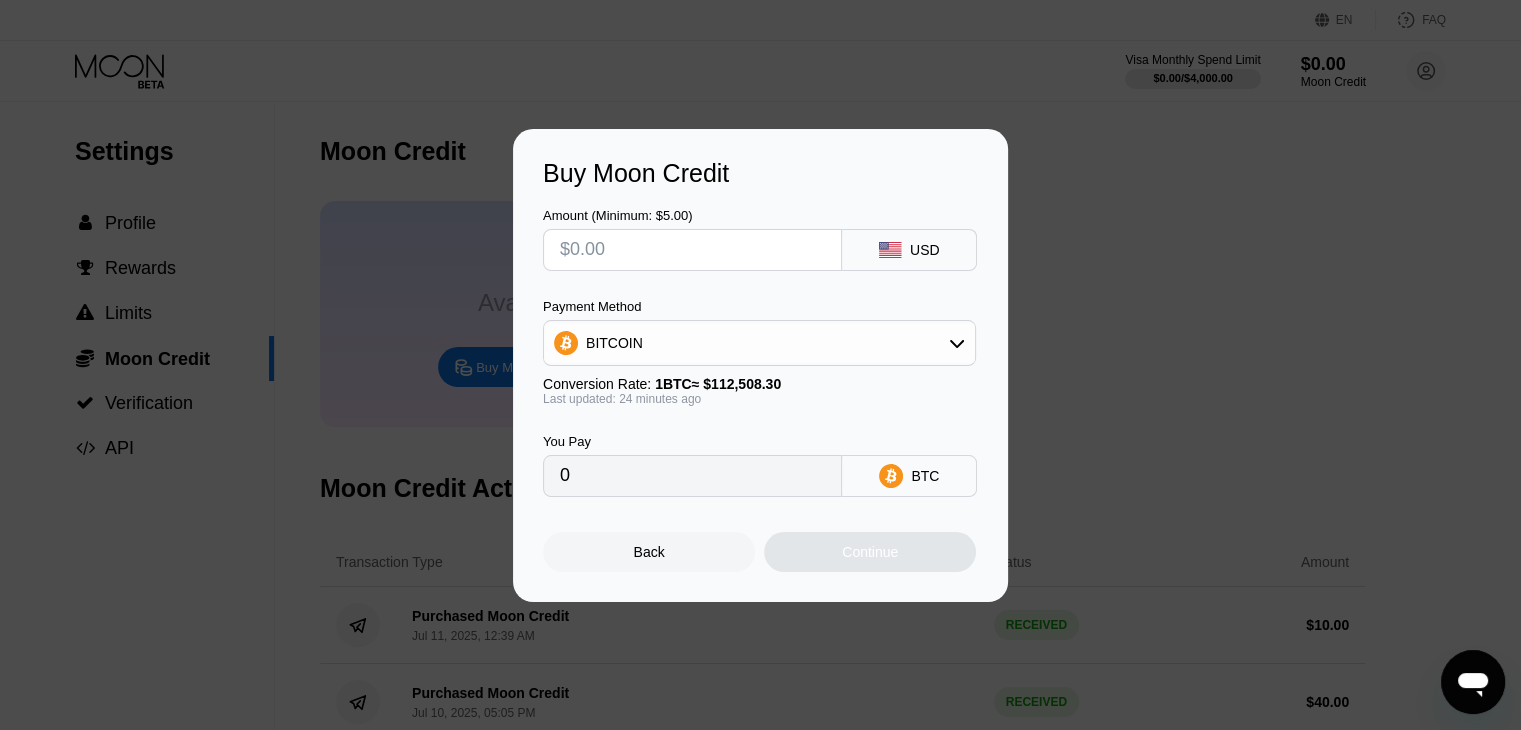 type on "$1" 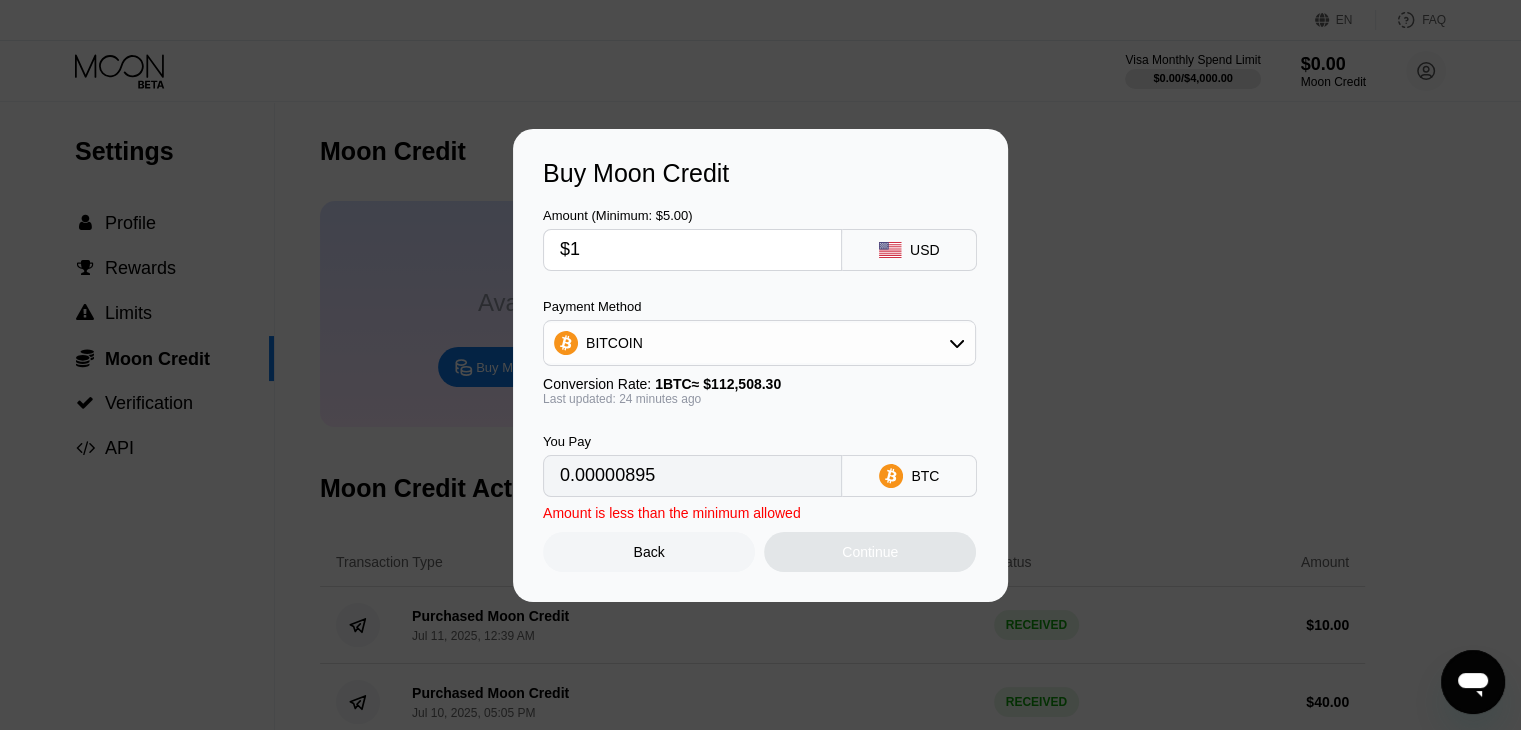 type on "0.00000895" 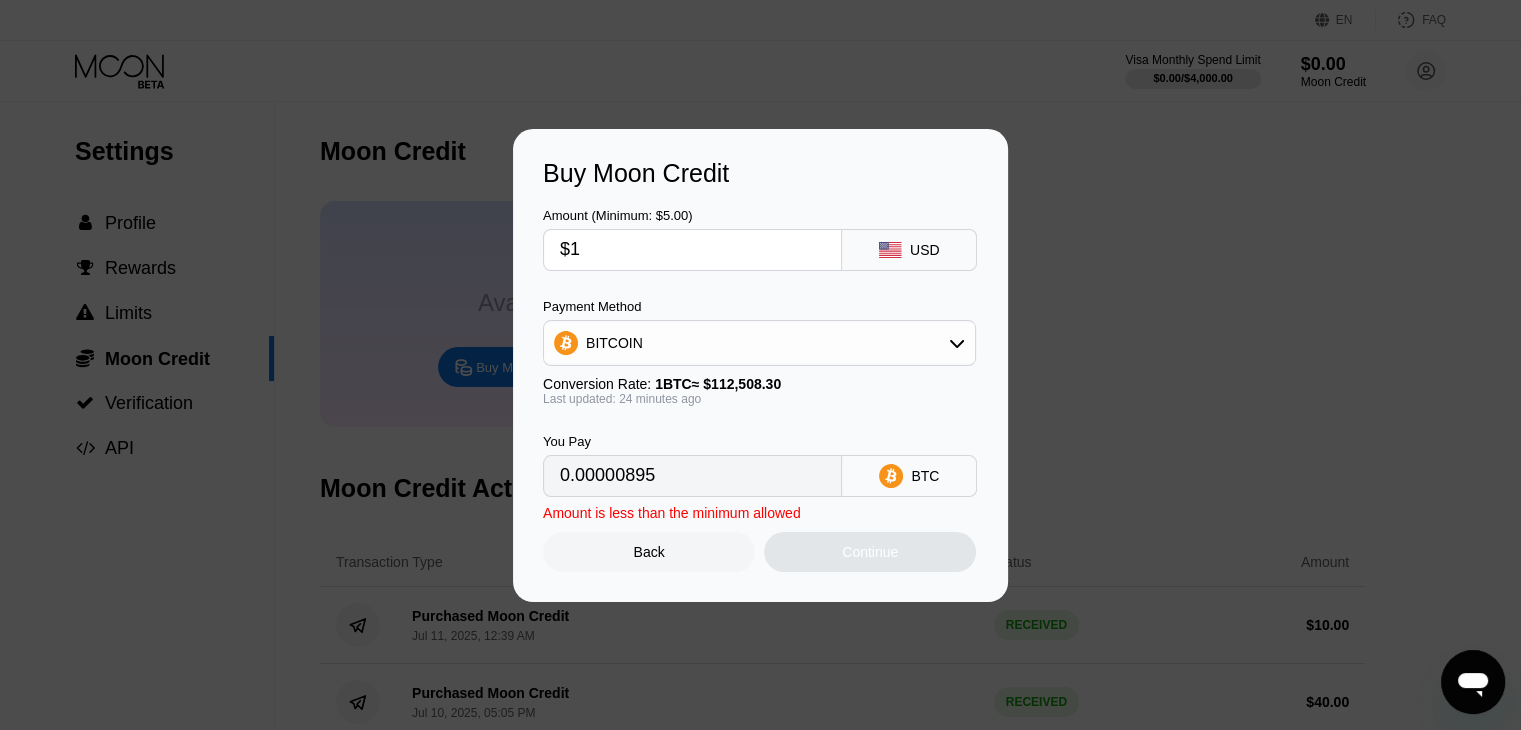 type on "$12" 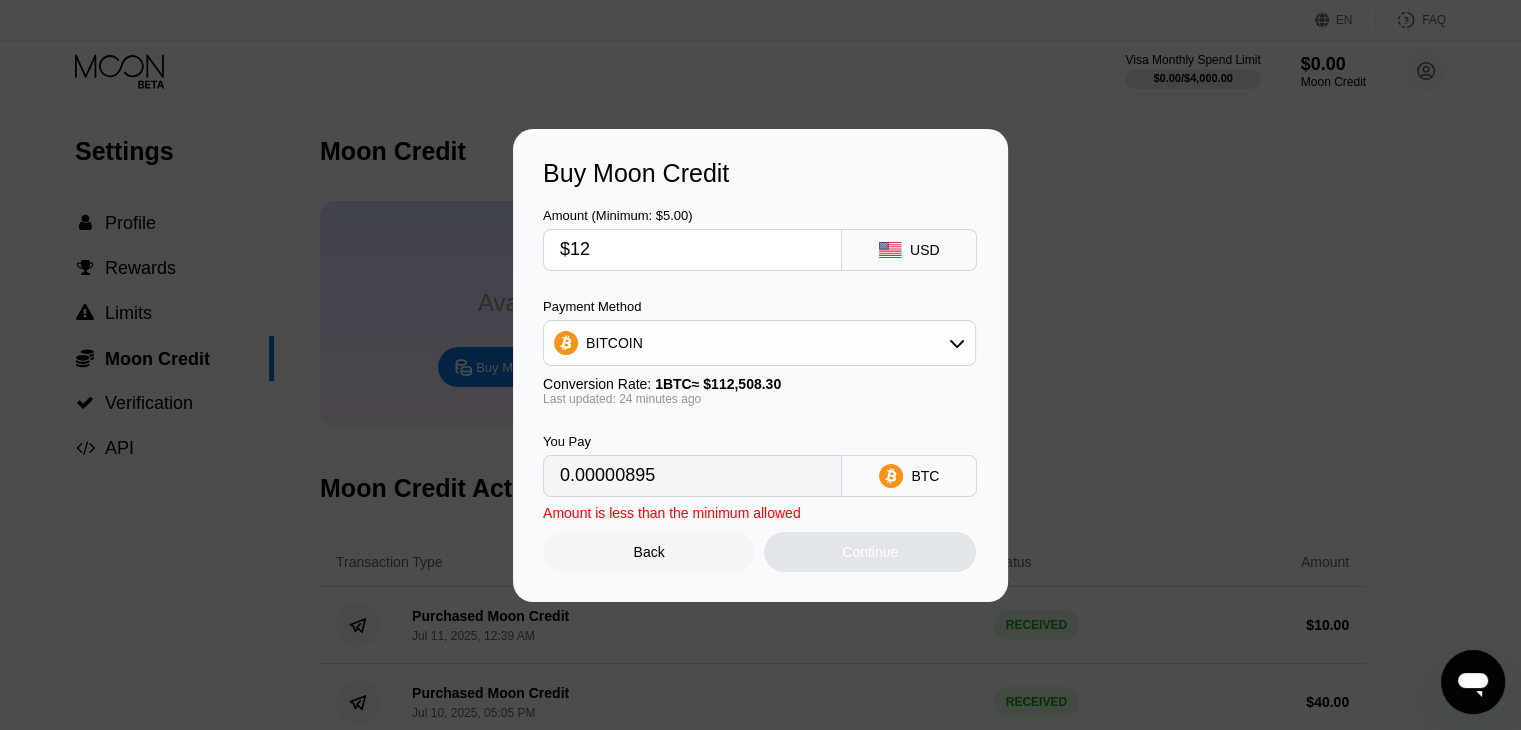type on "0.00010738" 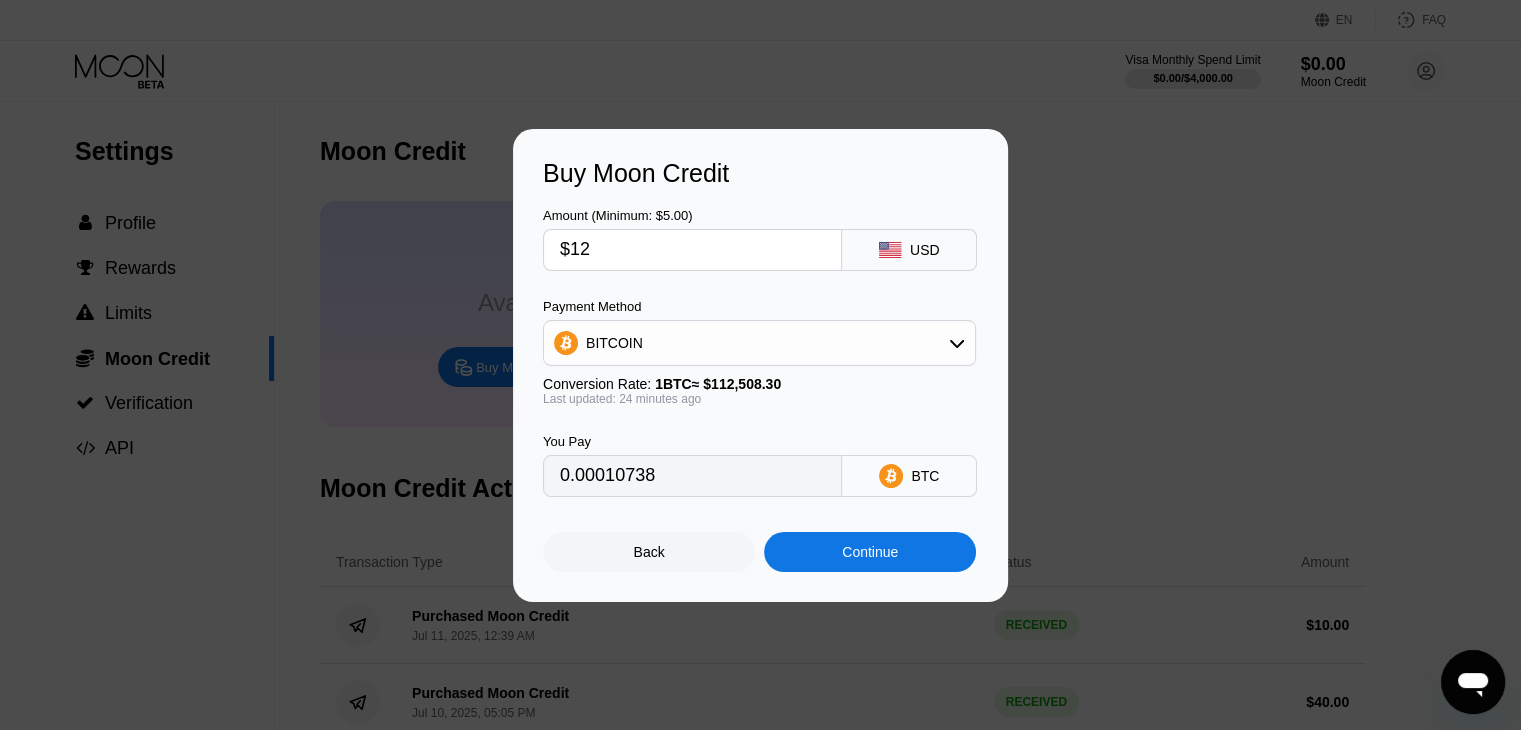 type on "$1" 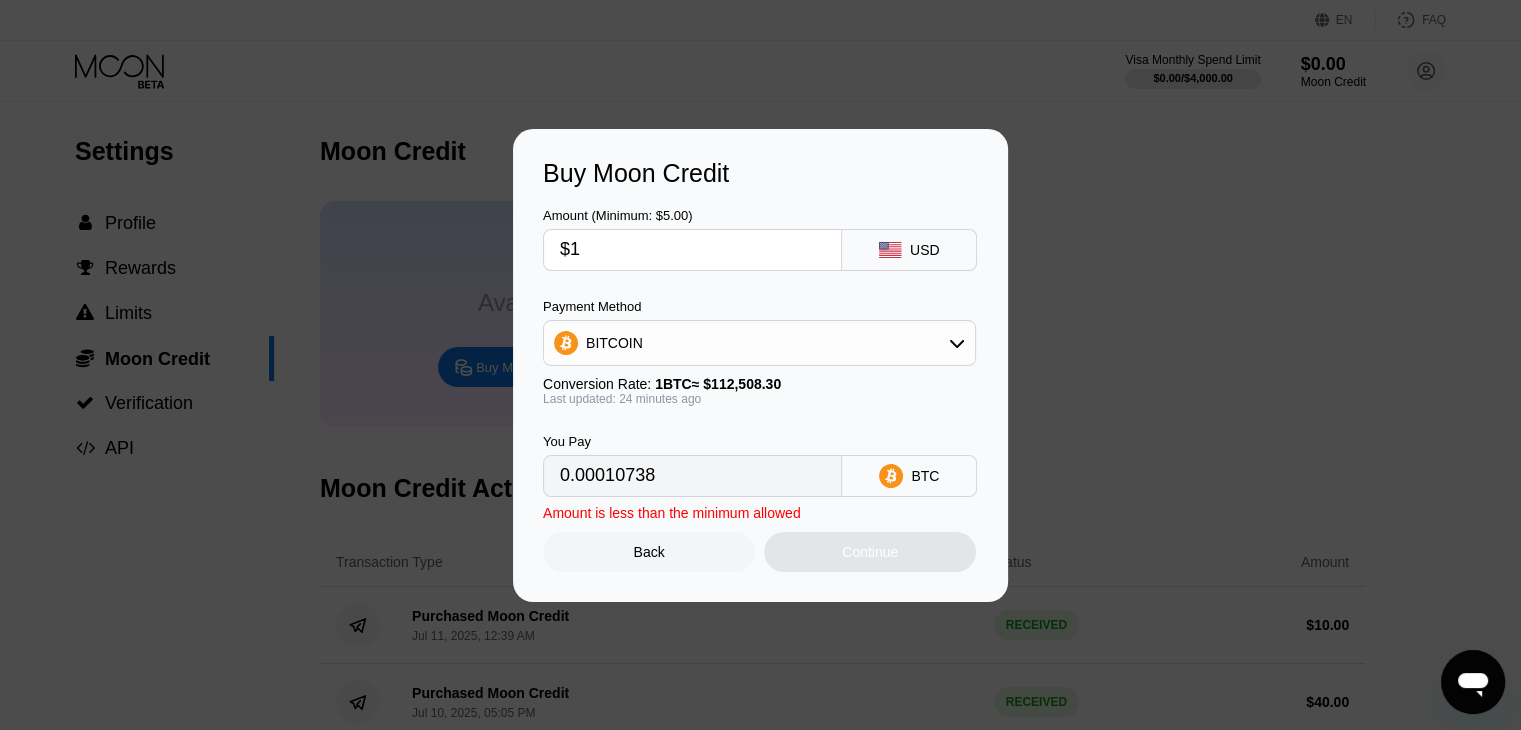 type on "0.00000895" 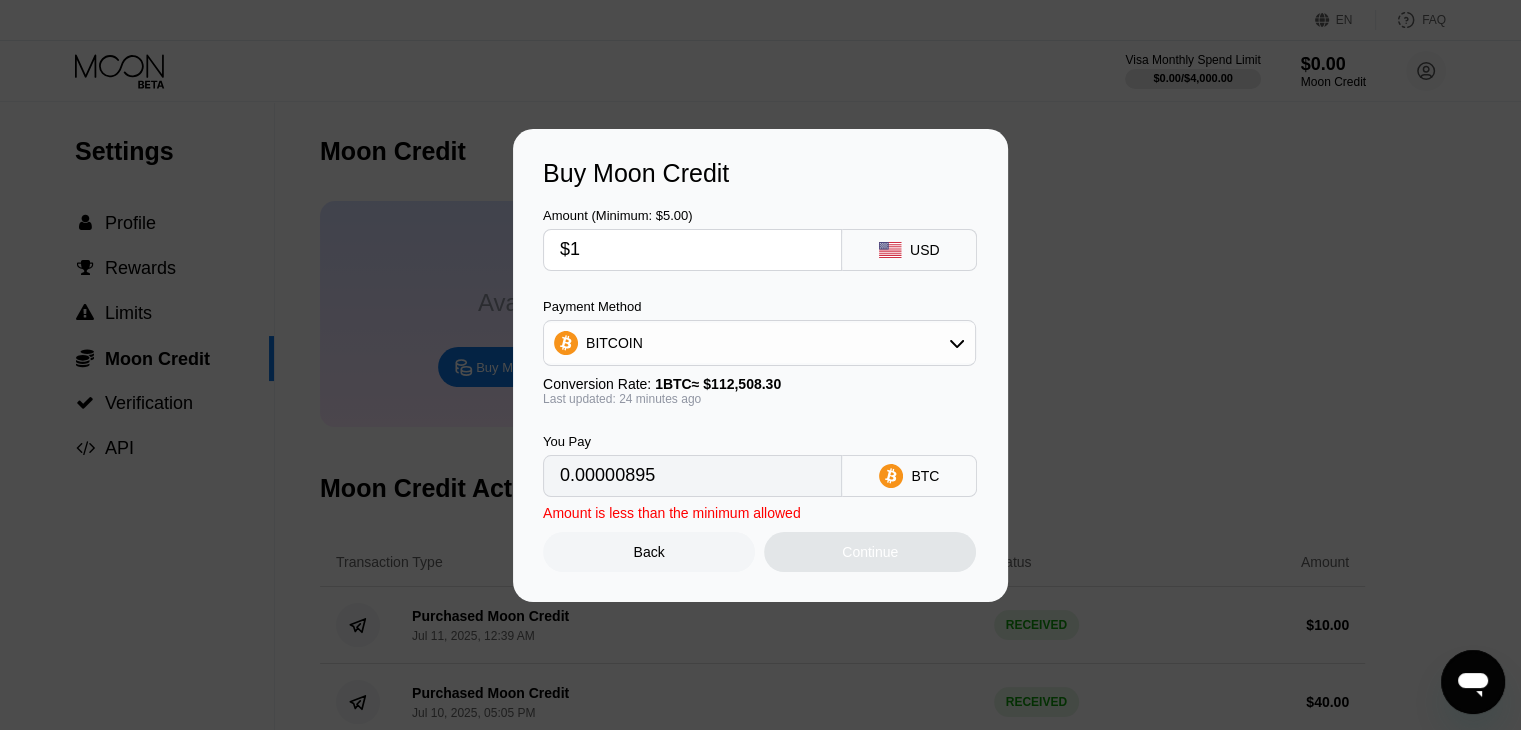 type on "$13" 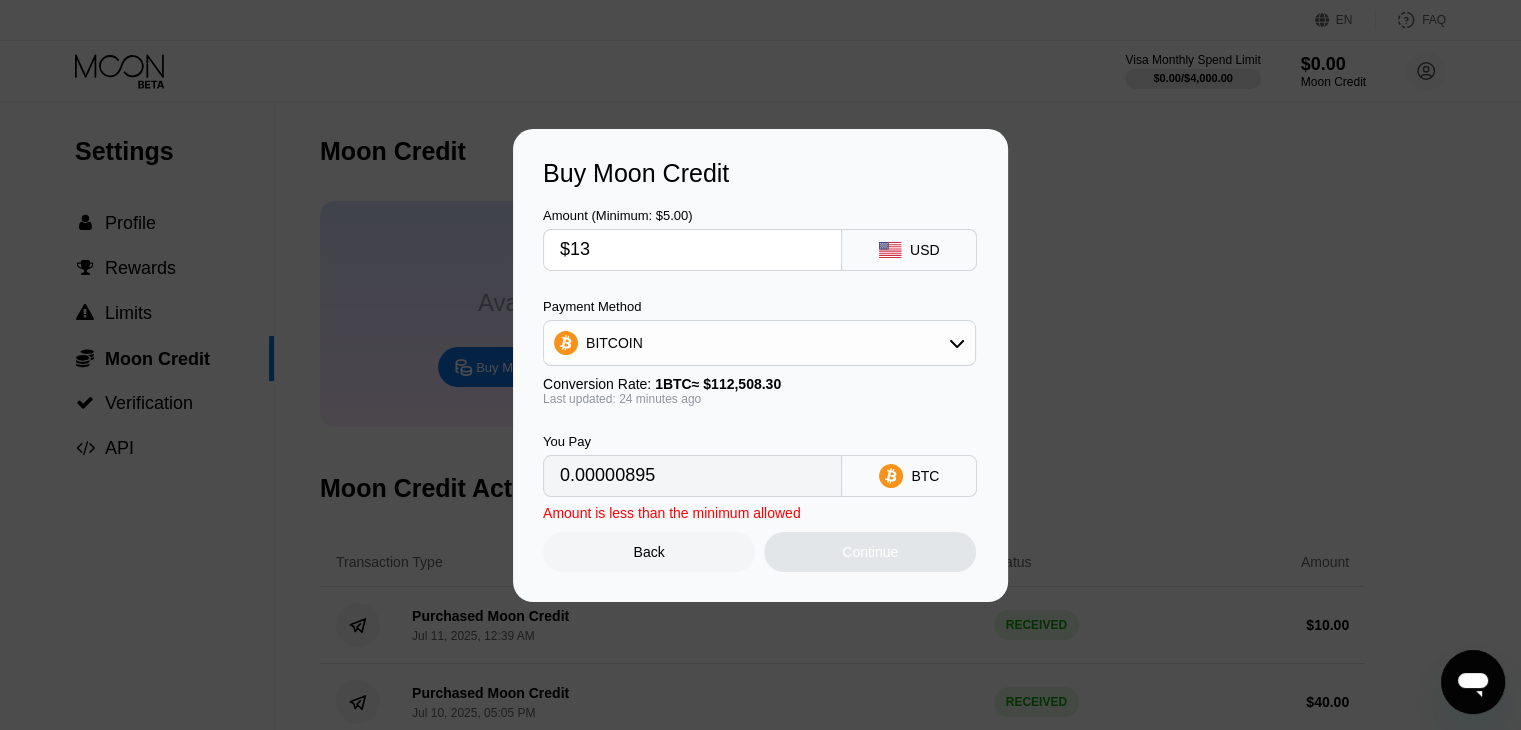 type on "0.00011633" 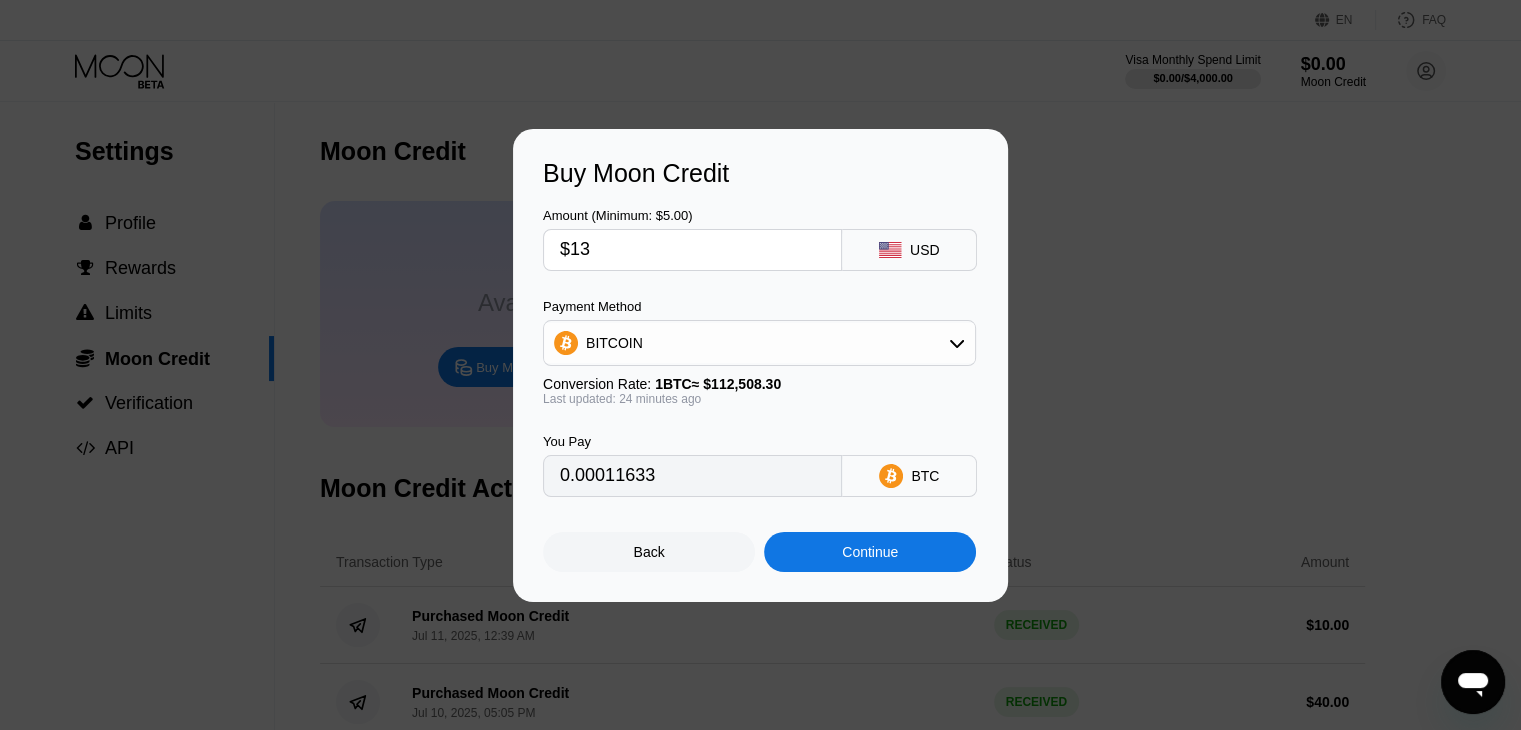 type on "$13" 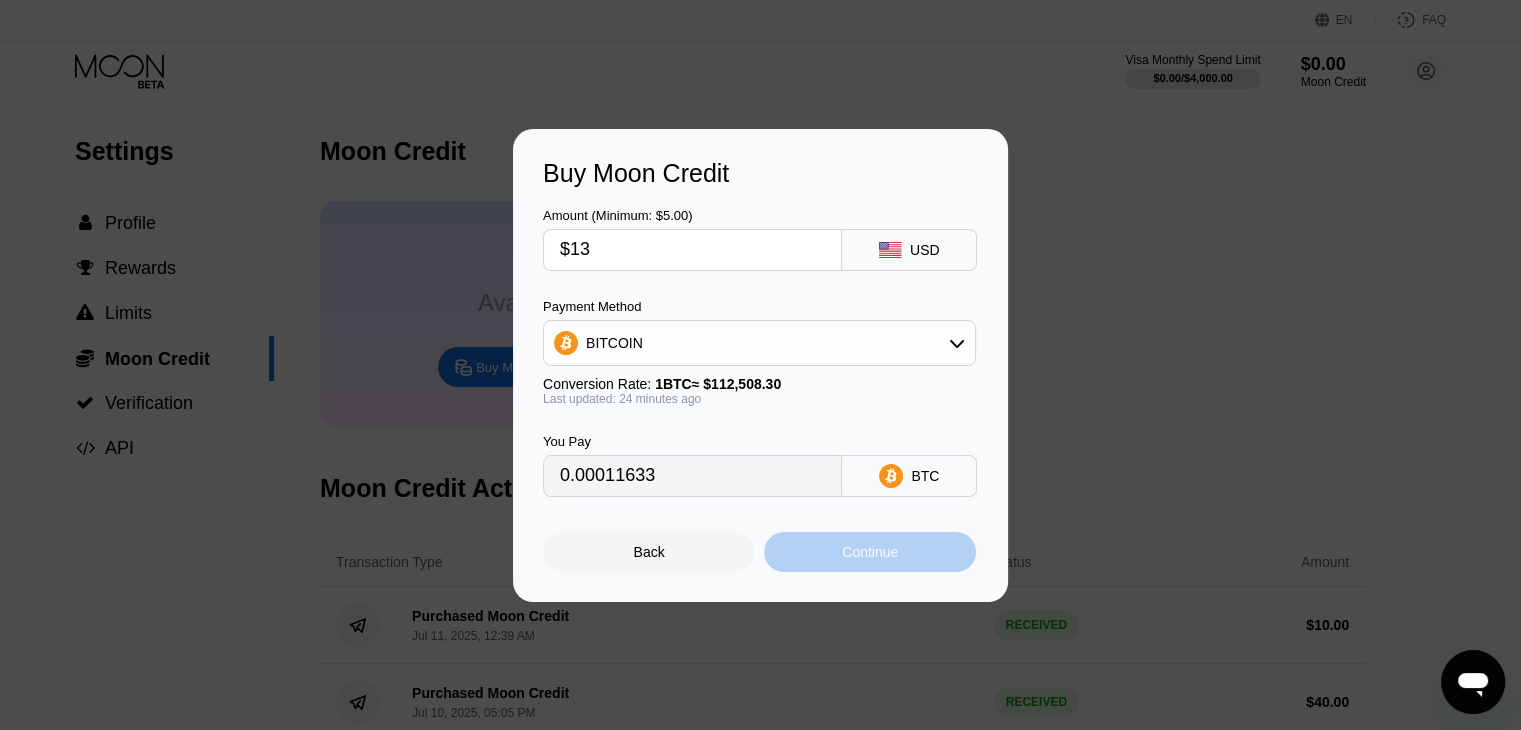 click on "Continue" at bounding box center [870, 552] 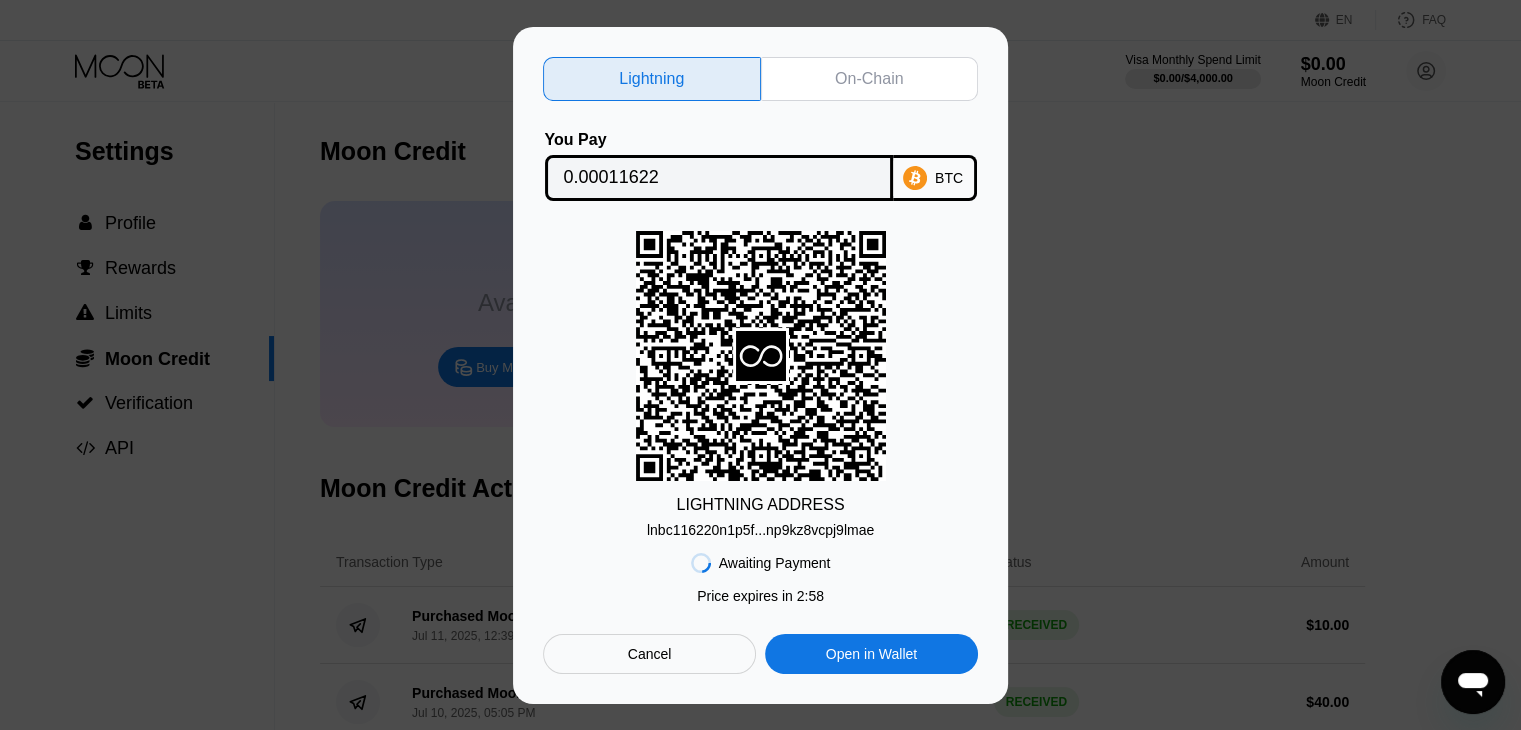 click on "On-Chain" at bounding box center [870, 79] 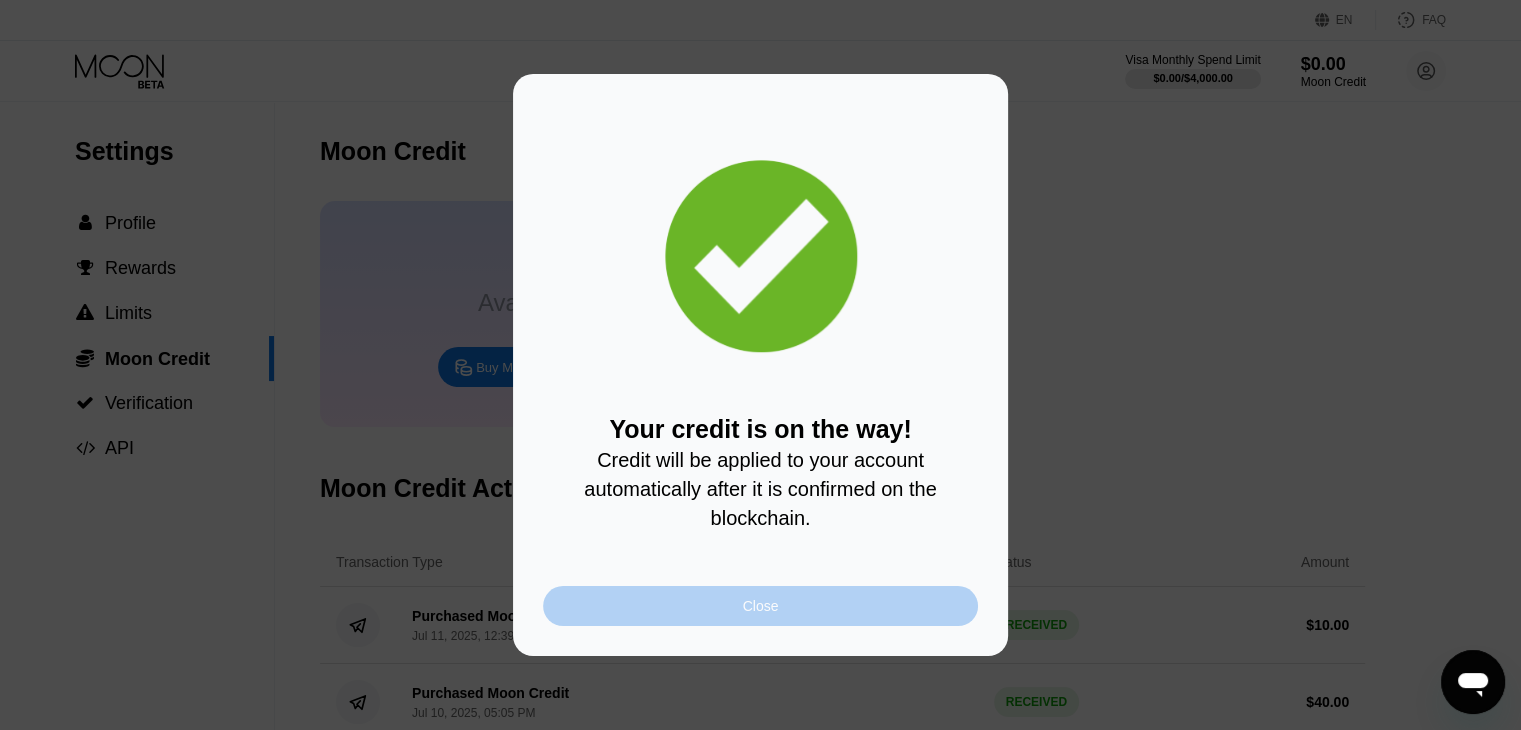 click on "Close" at bounding box center (760, 606) 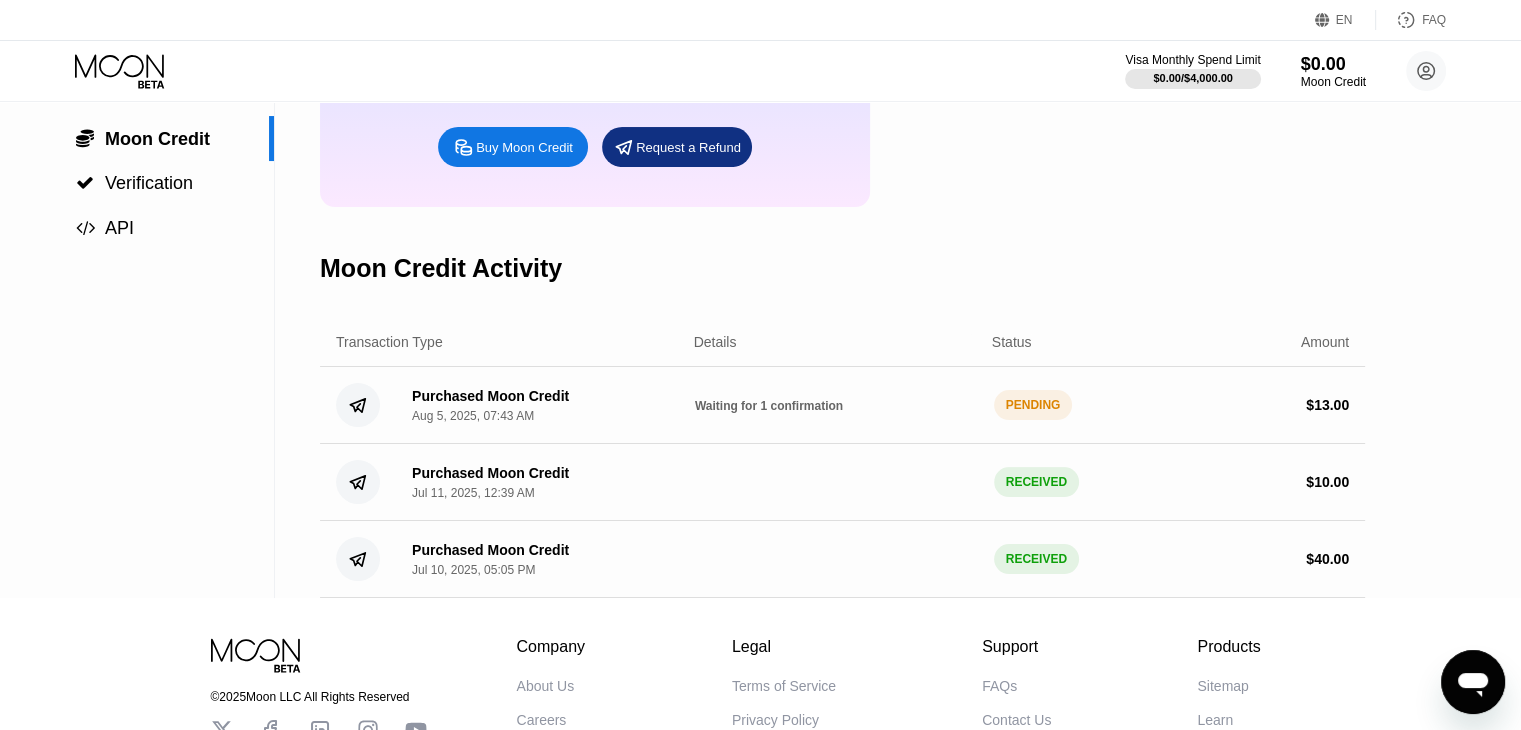 scroll, scrollTop: 221, scrollLeft: 0, axis: vertical 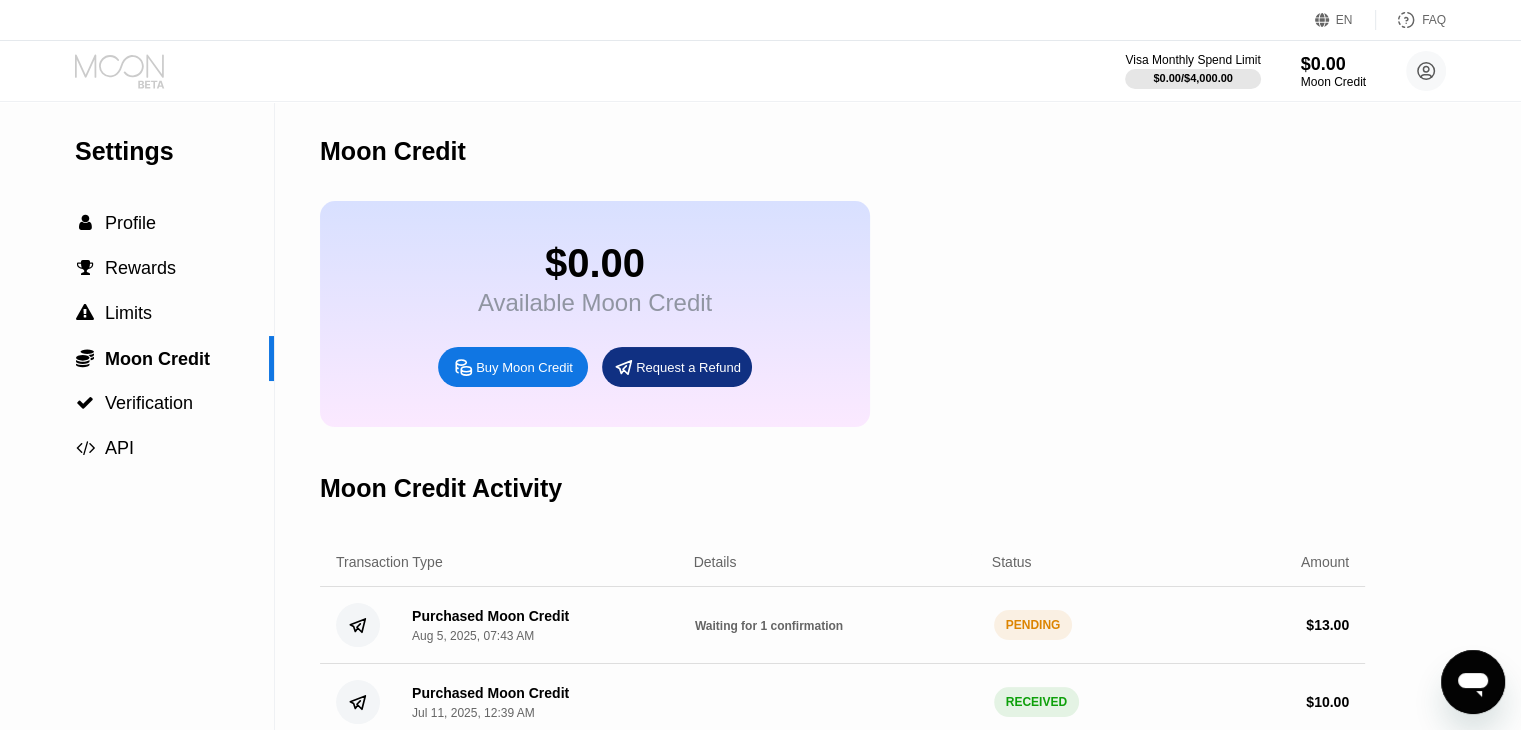 click 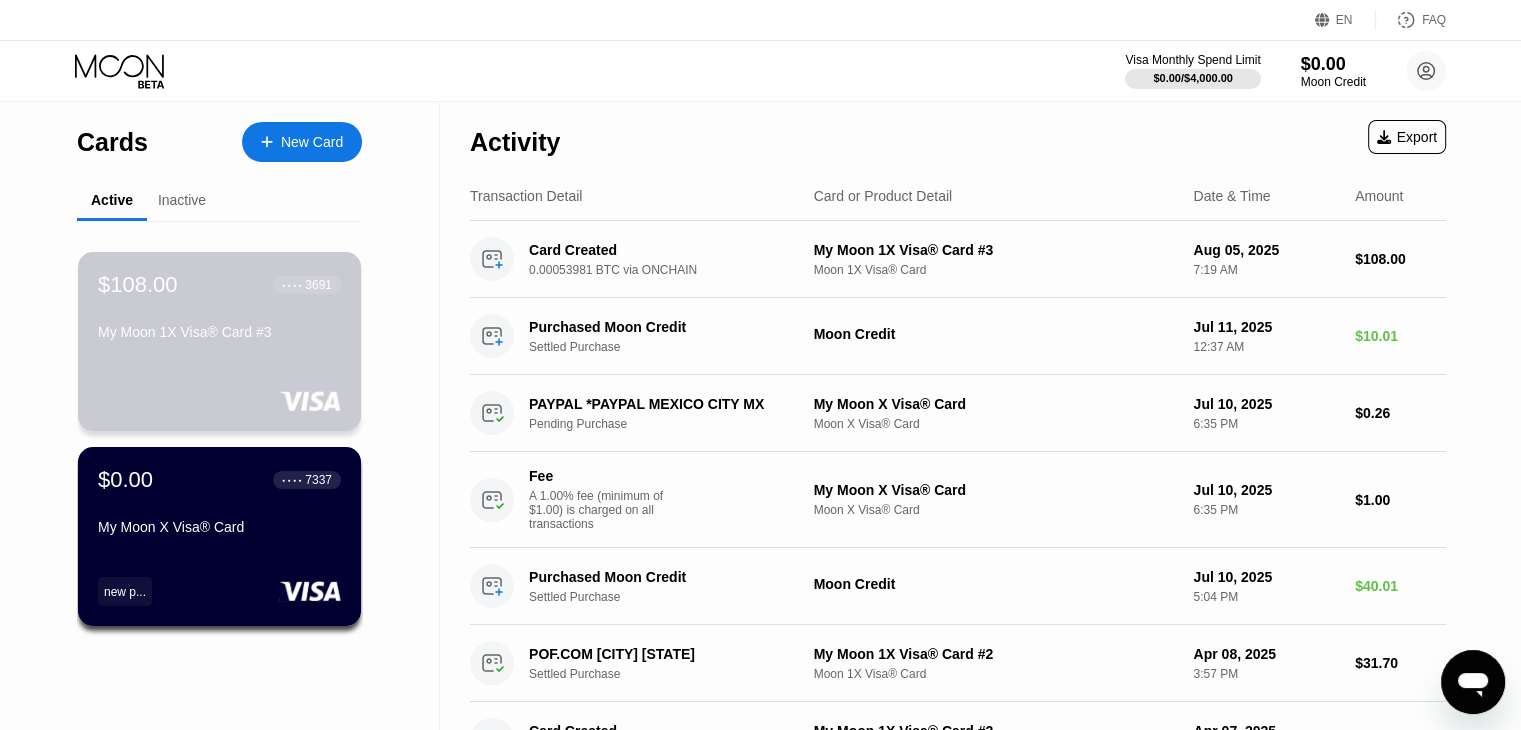 click on "My Moon 1X Visa® Card #3" at bounding box center (219, 336) 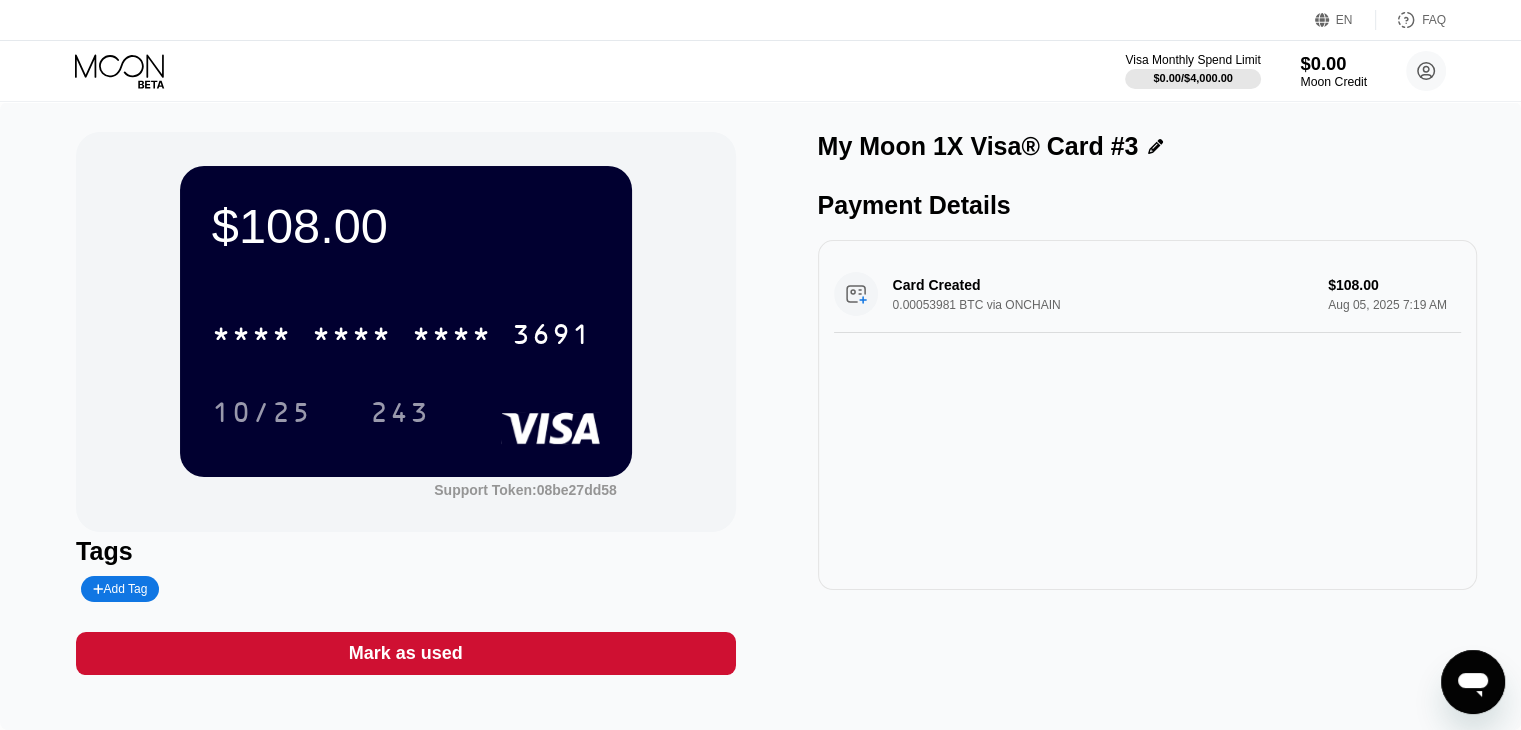 click on "$0.00" at bounding box center (1333, 63) 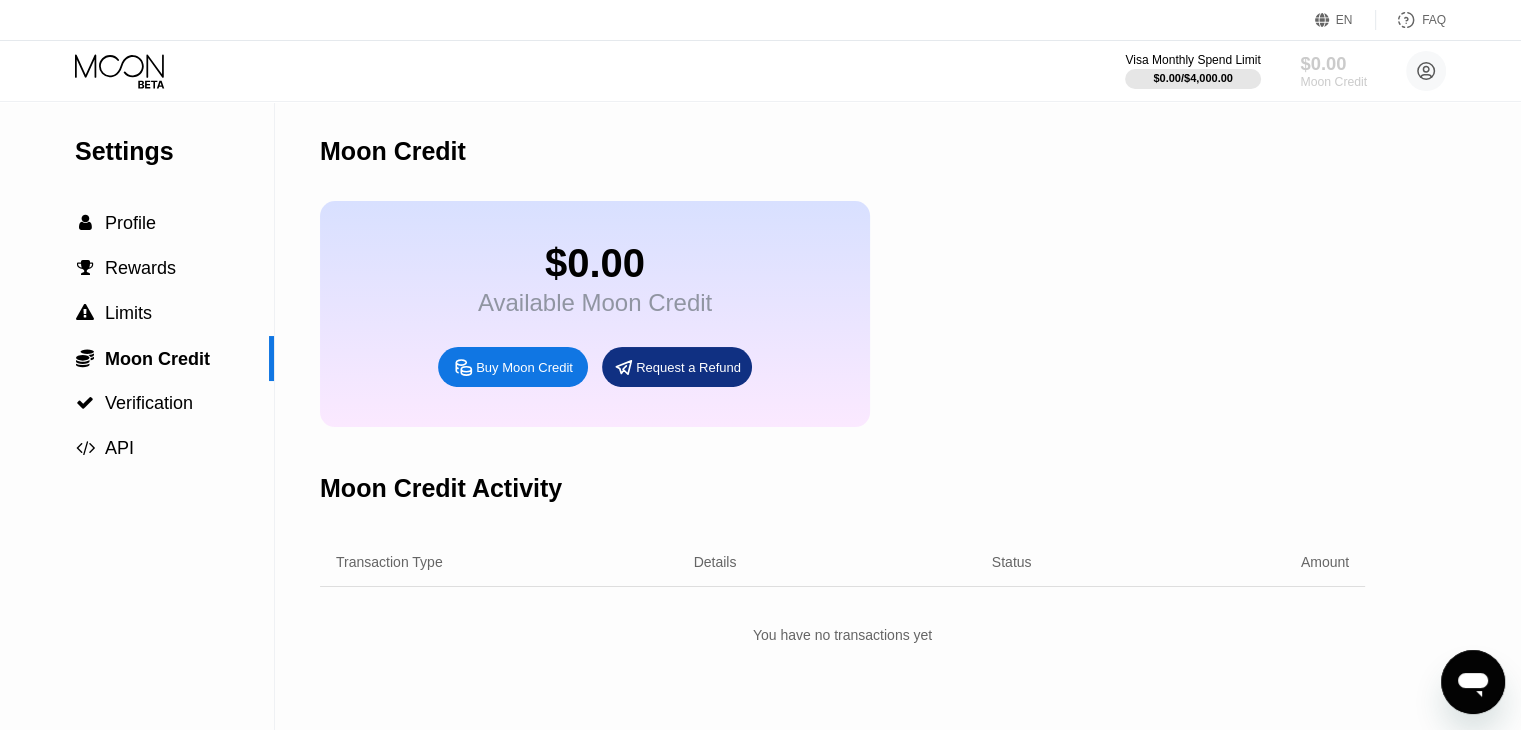 click on "Moon Credit" at bounding box center (1333, 82) 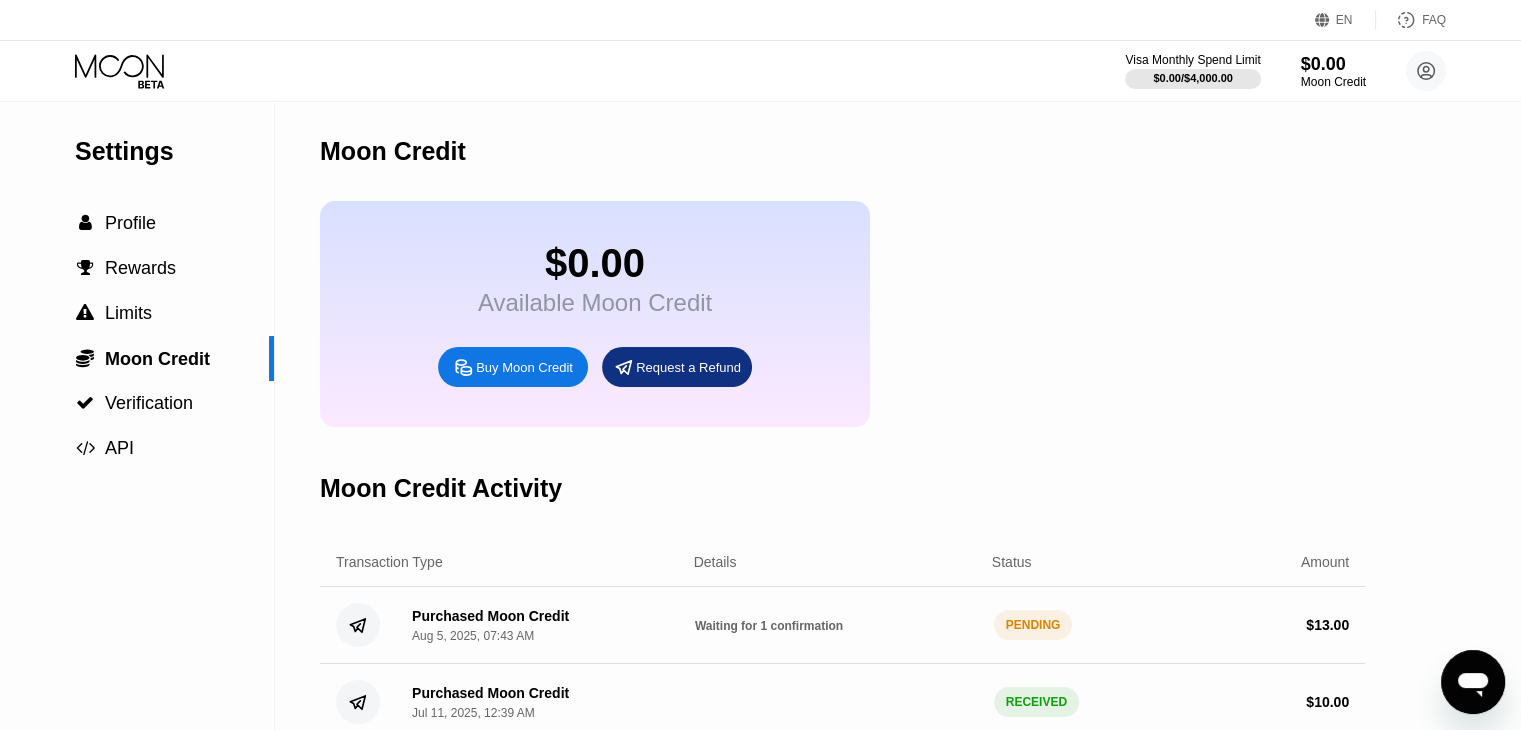 click on "Purchased Moon Credit Aug 5, 2025, 07:43 AM Waiting for 1 confirmation PENDING $ 13.00" at bounding box center [842, 625] 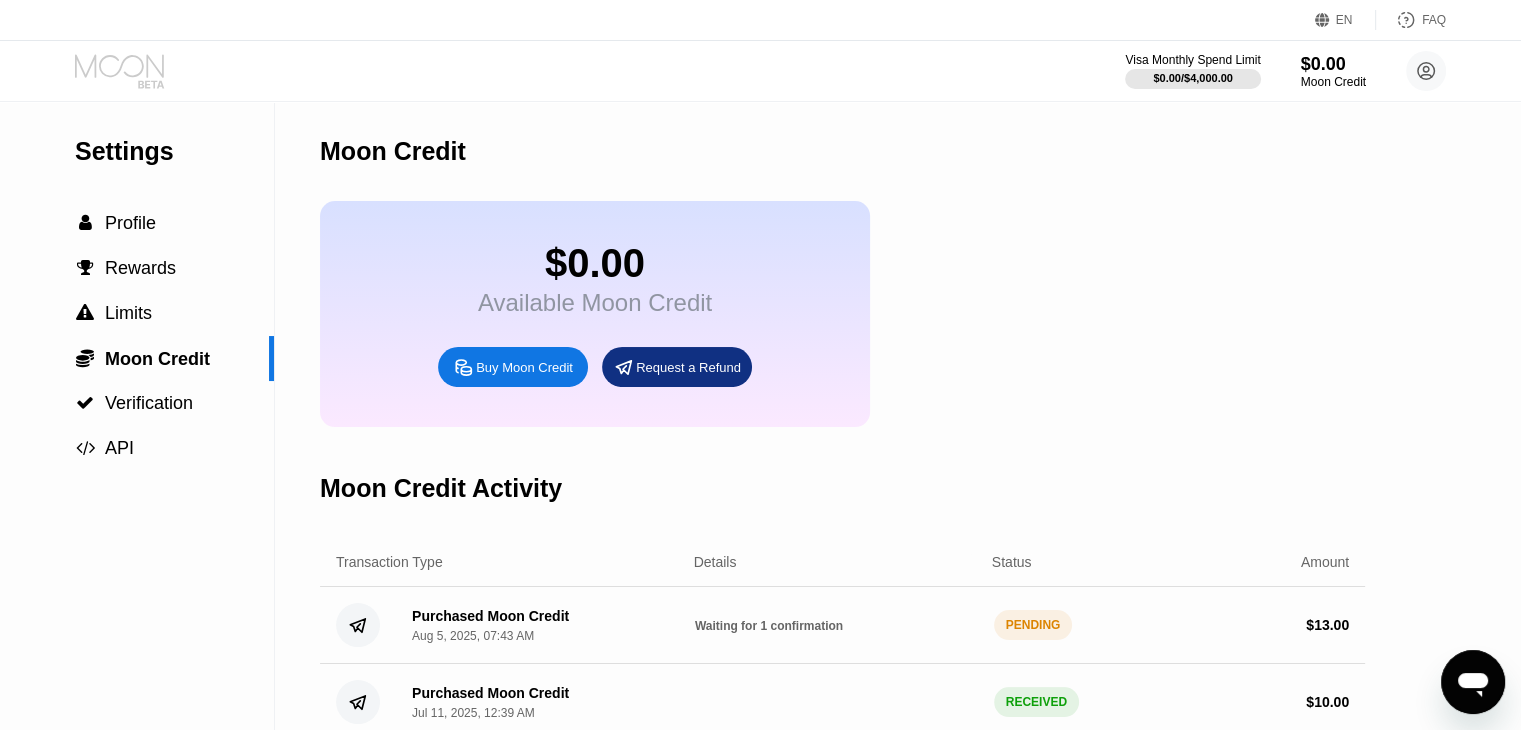 click 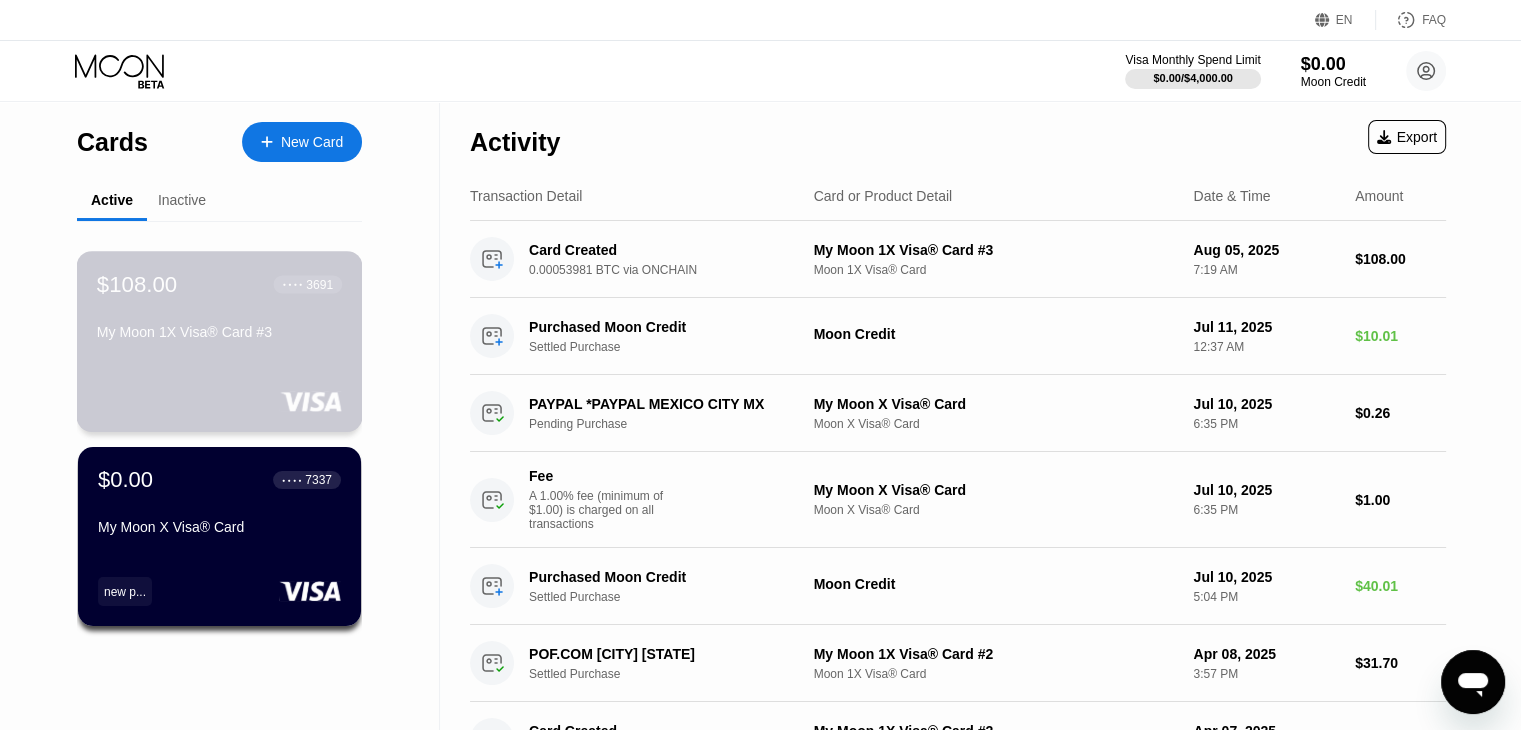 click on "$108.00 ● ● ● ● 3691 My Moon 1X Visa® Card #3" at bounding box center [219, 309] 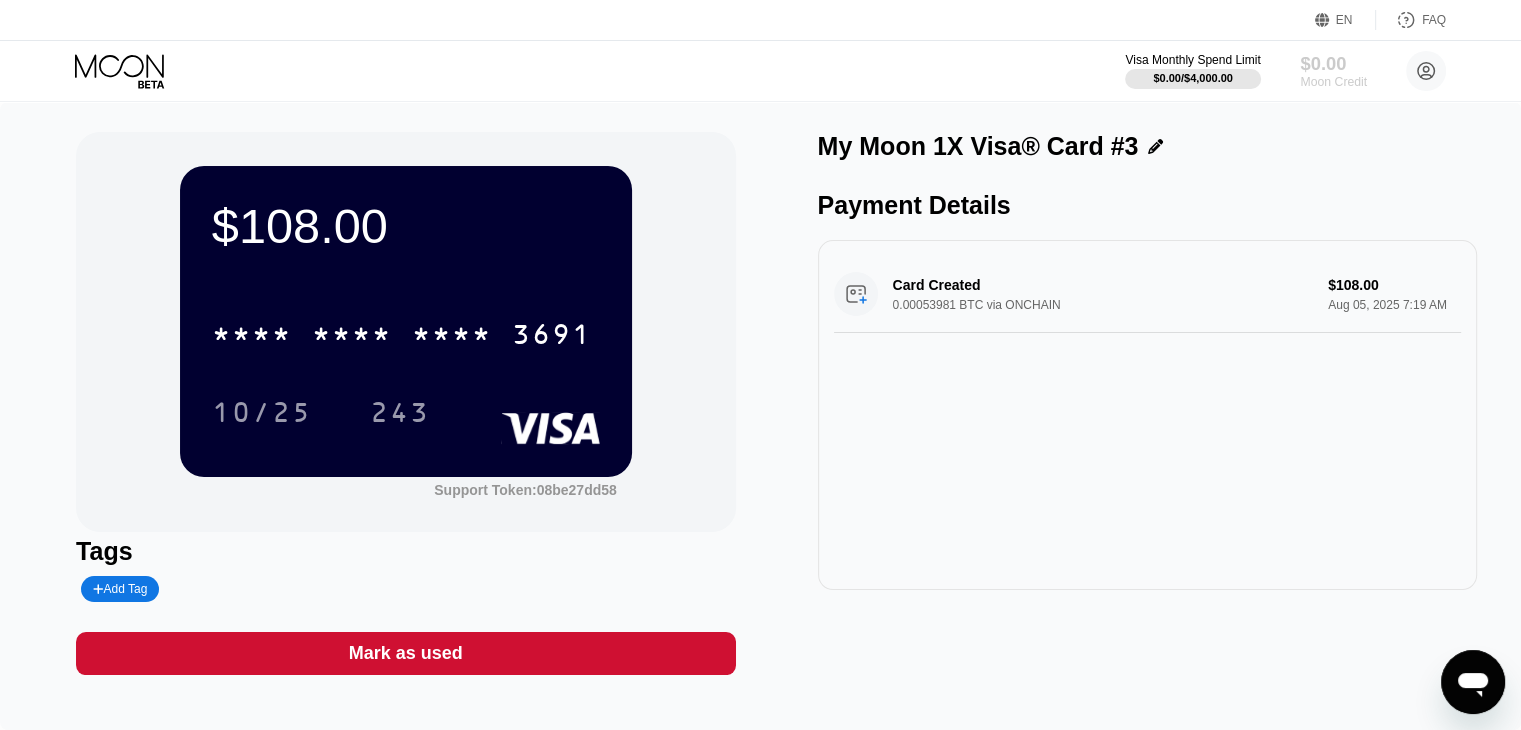 click on "Moon Credit" at bounding box center [1333, 82] 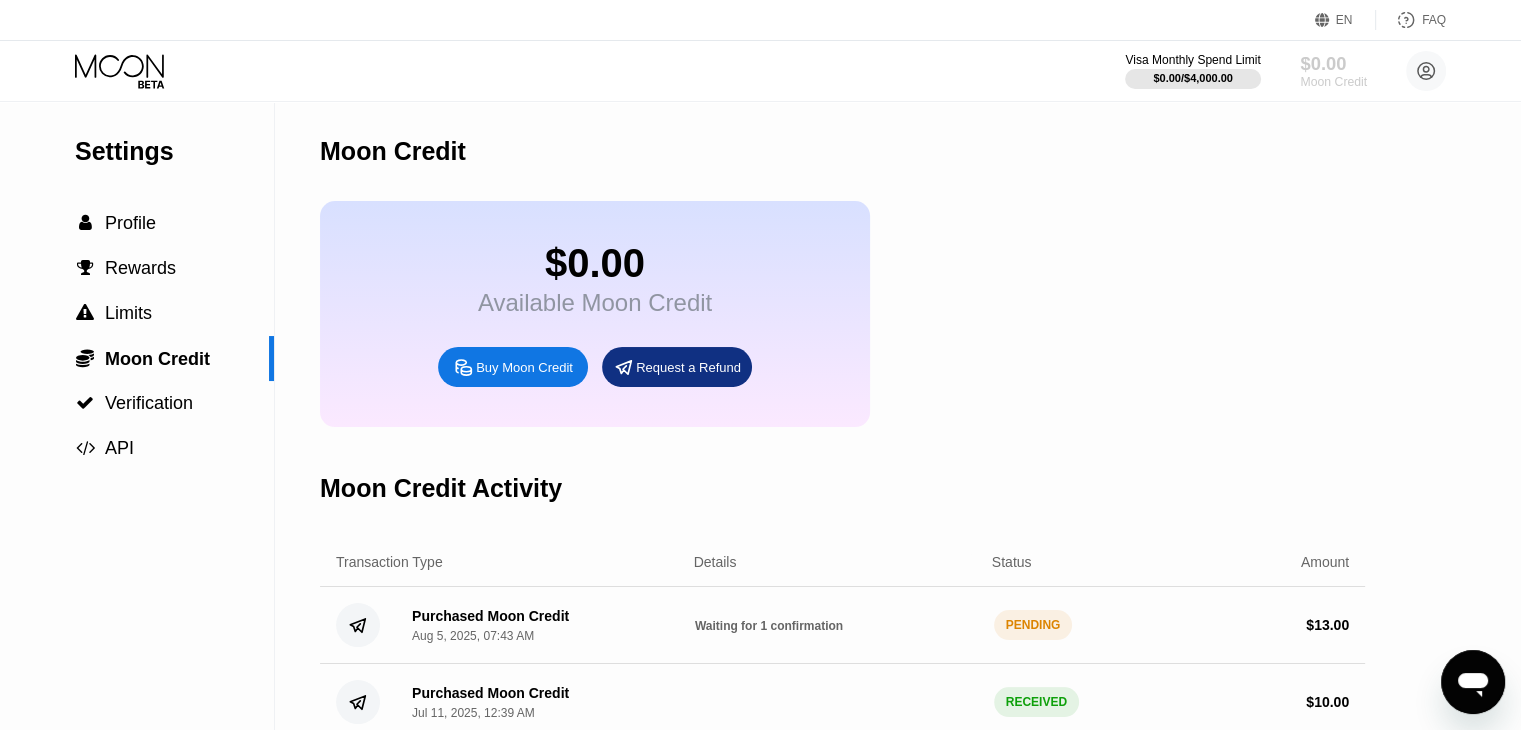 click on "Moon Credit" at bounding box center [1333, 82] 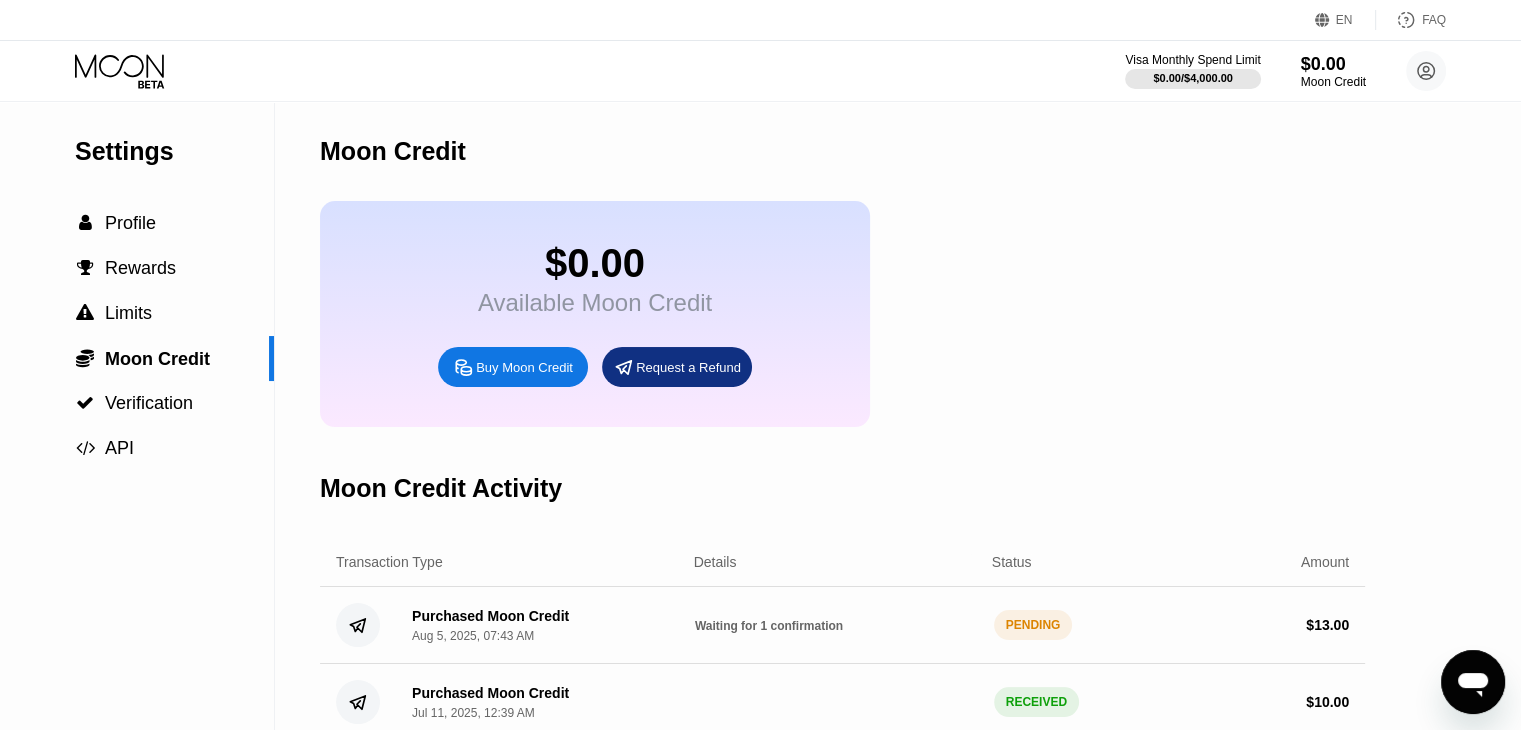 click on "Purchased Moon Credit Aug 5, 2025, 07:43 AM Waiting for 1 confirmation PENDING $ 13.00" at bounding box center [842, 625] 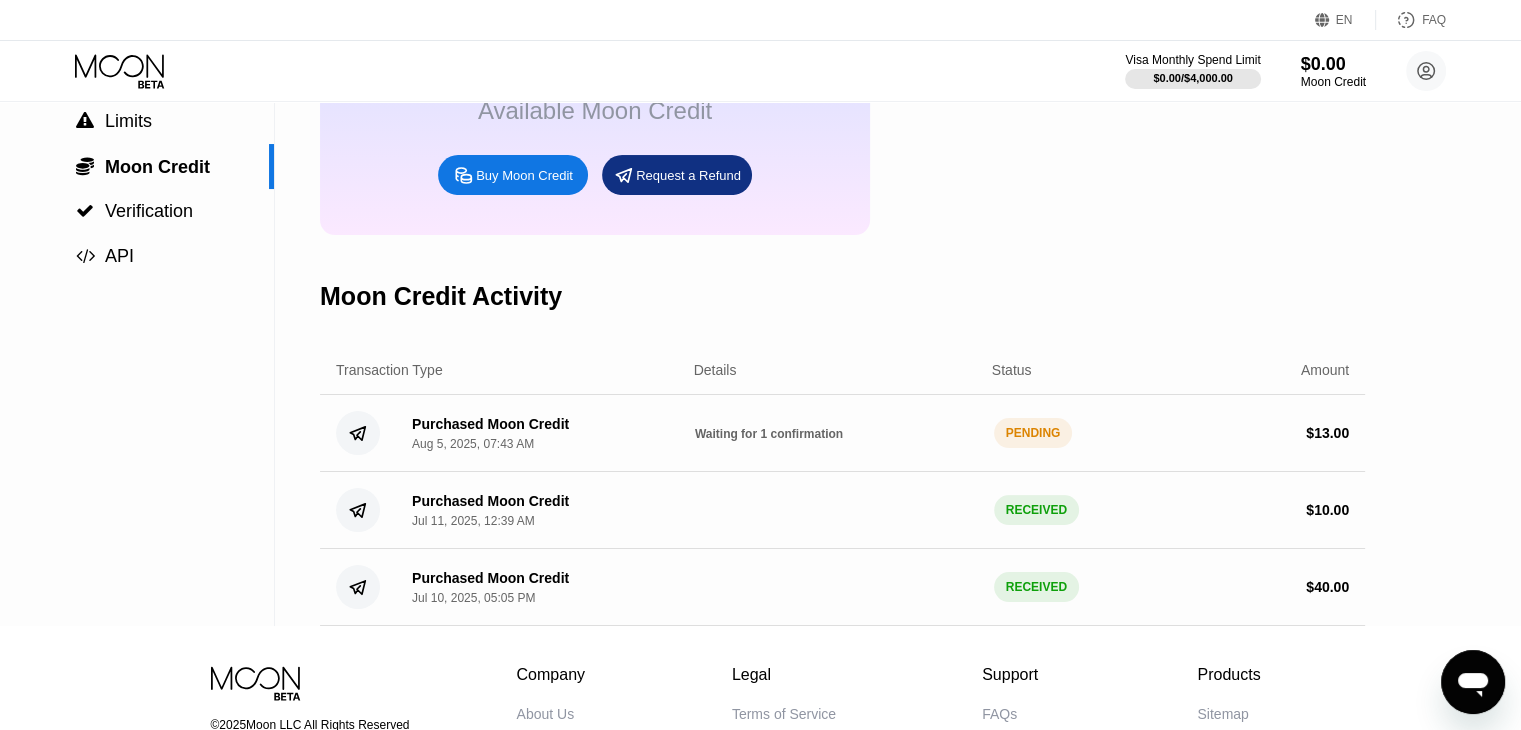 scroll, scrollTop: 284, scrollLeft: 0, axis: vertical 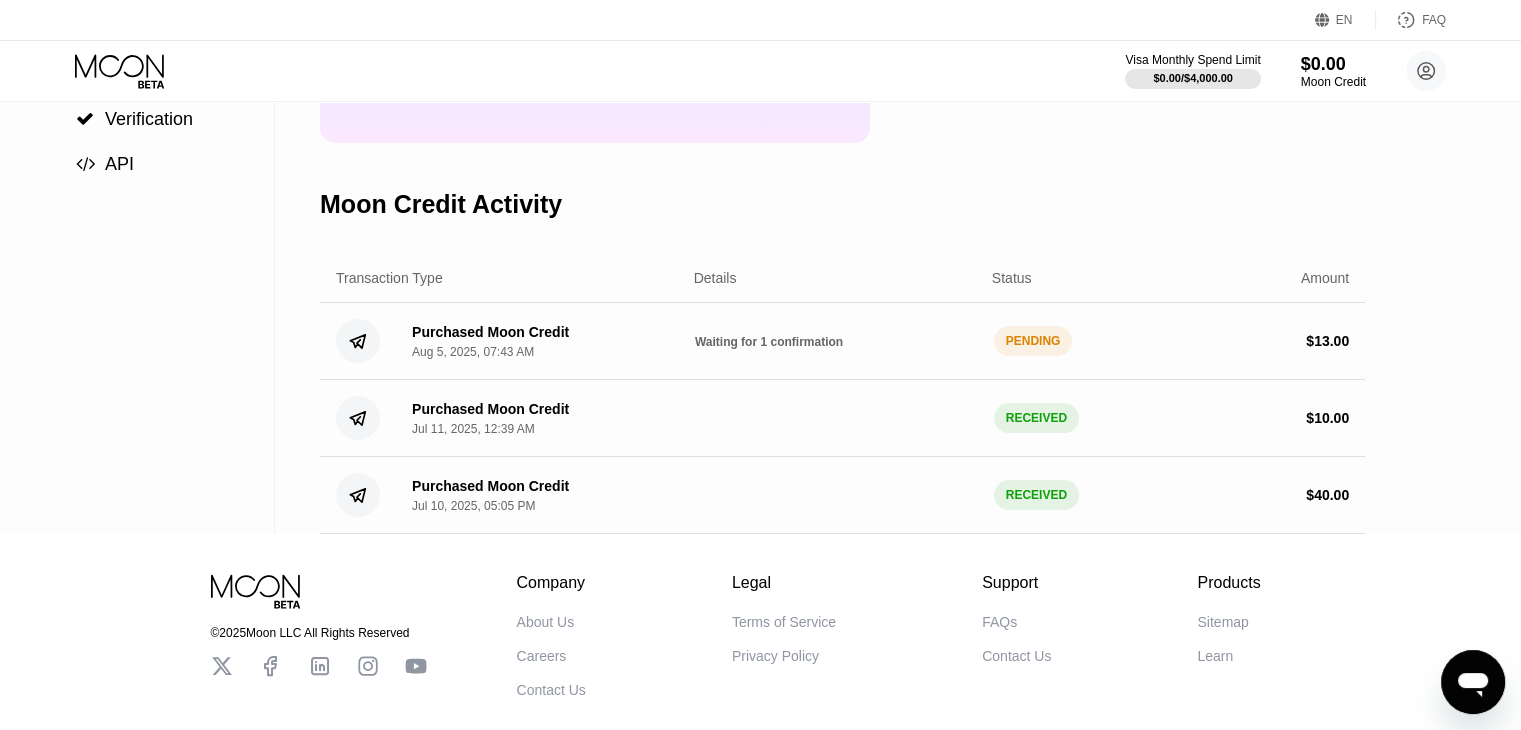 click 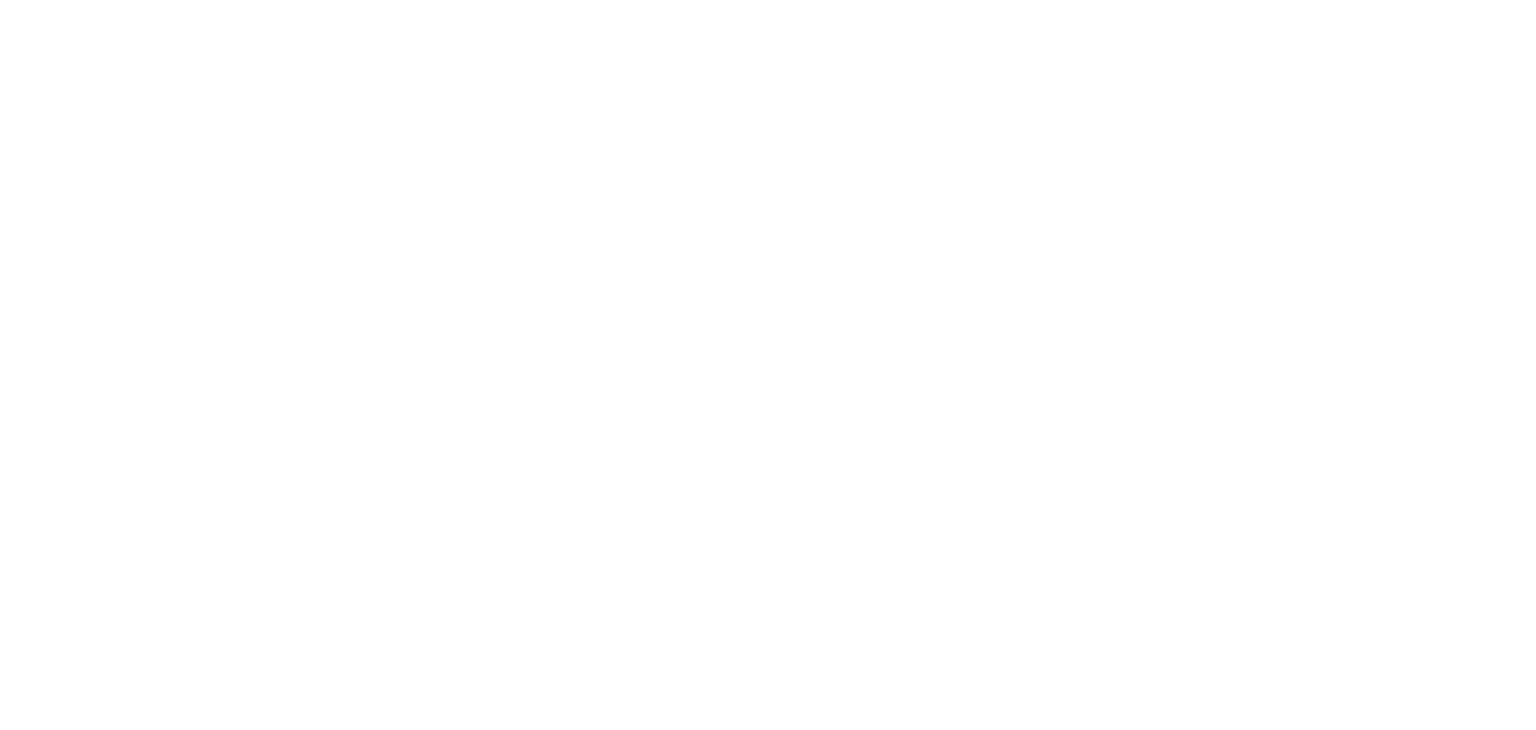 scroll, scrollTop: 0, scrollLeft: 0, axis: both 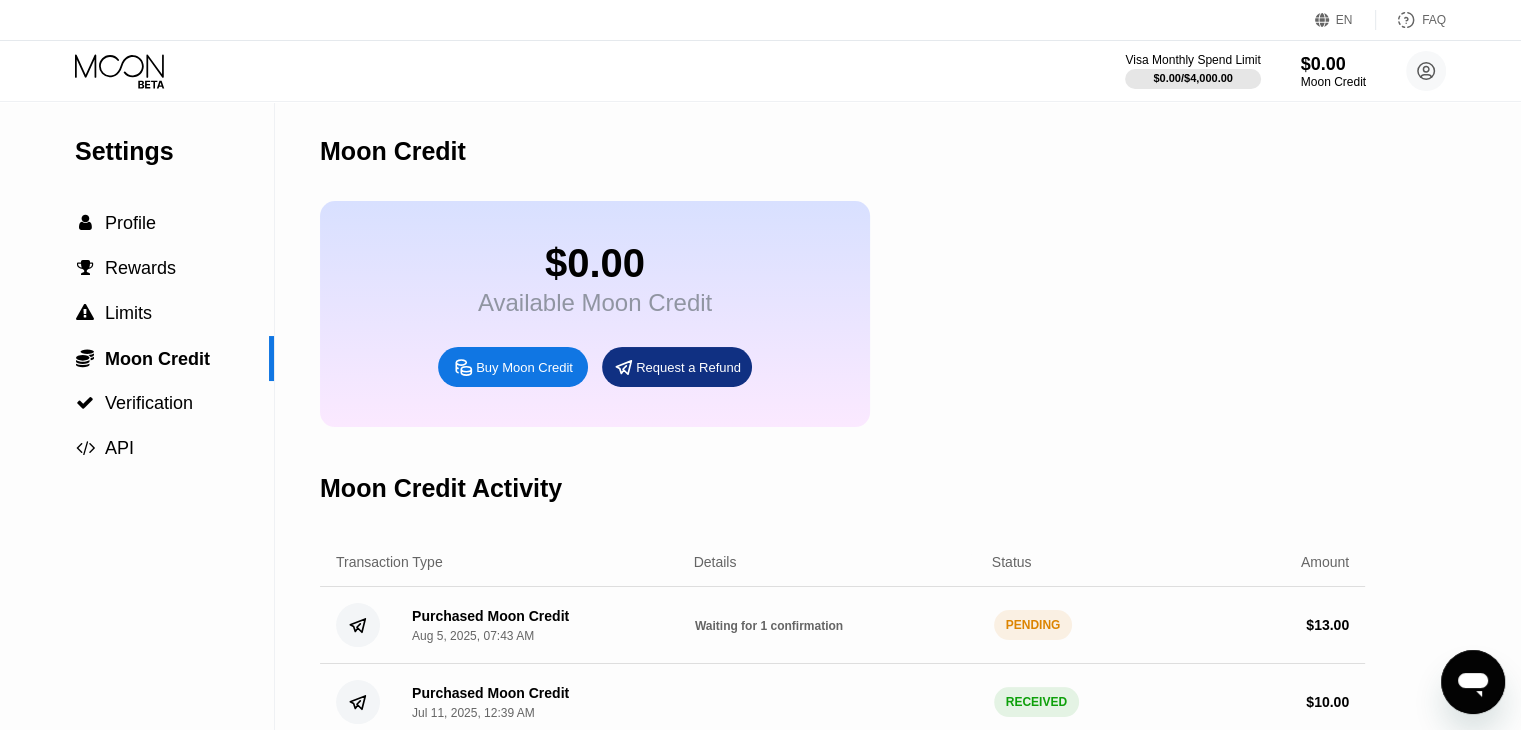 click 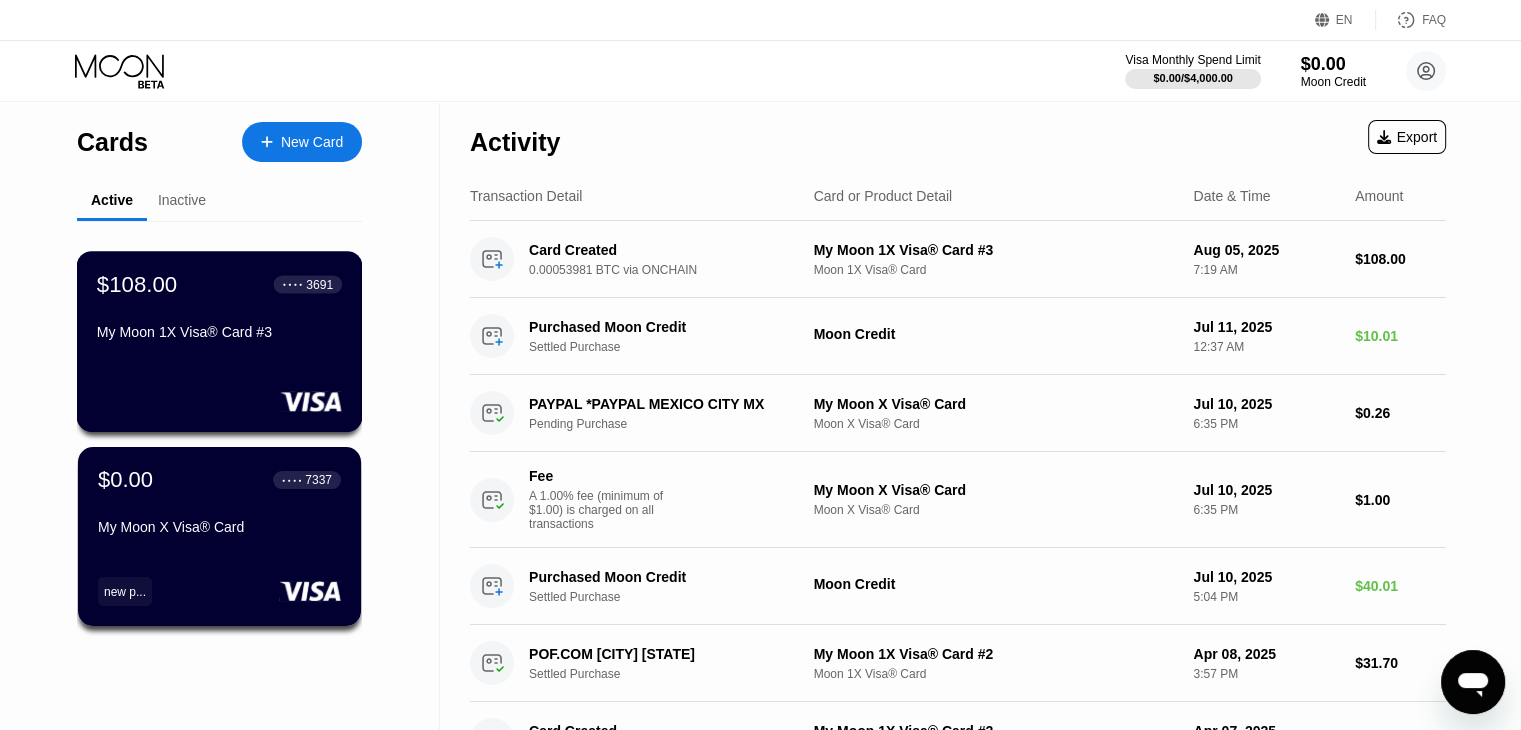 click on "My Moon 1X Visa® Card #3" at bounding box center (219, 332) 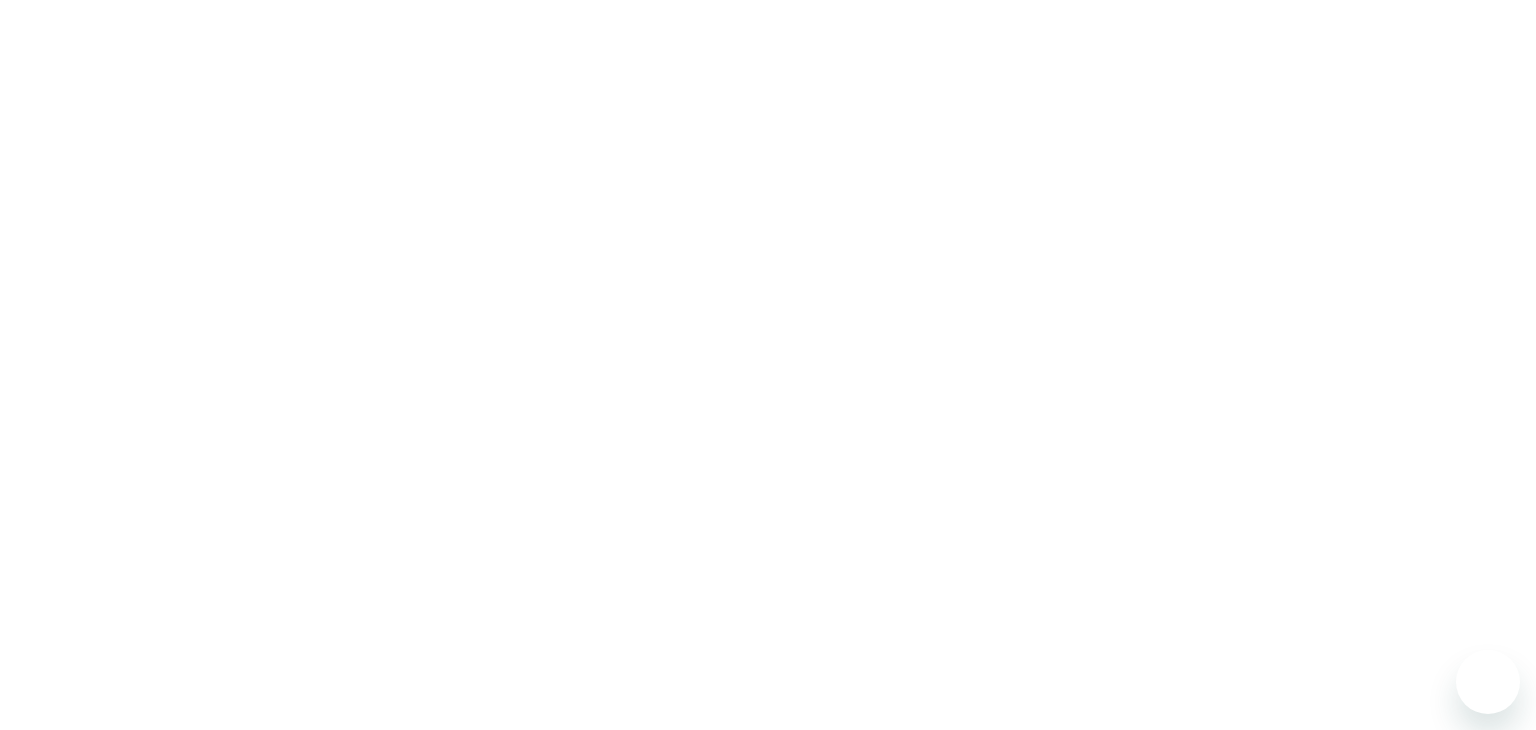 scroll, scrollTop: 0, scrollLeft: 0, axis: both 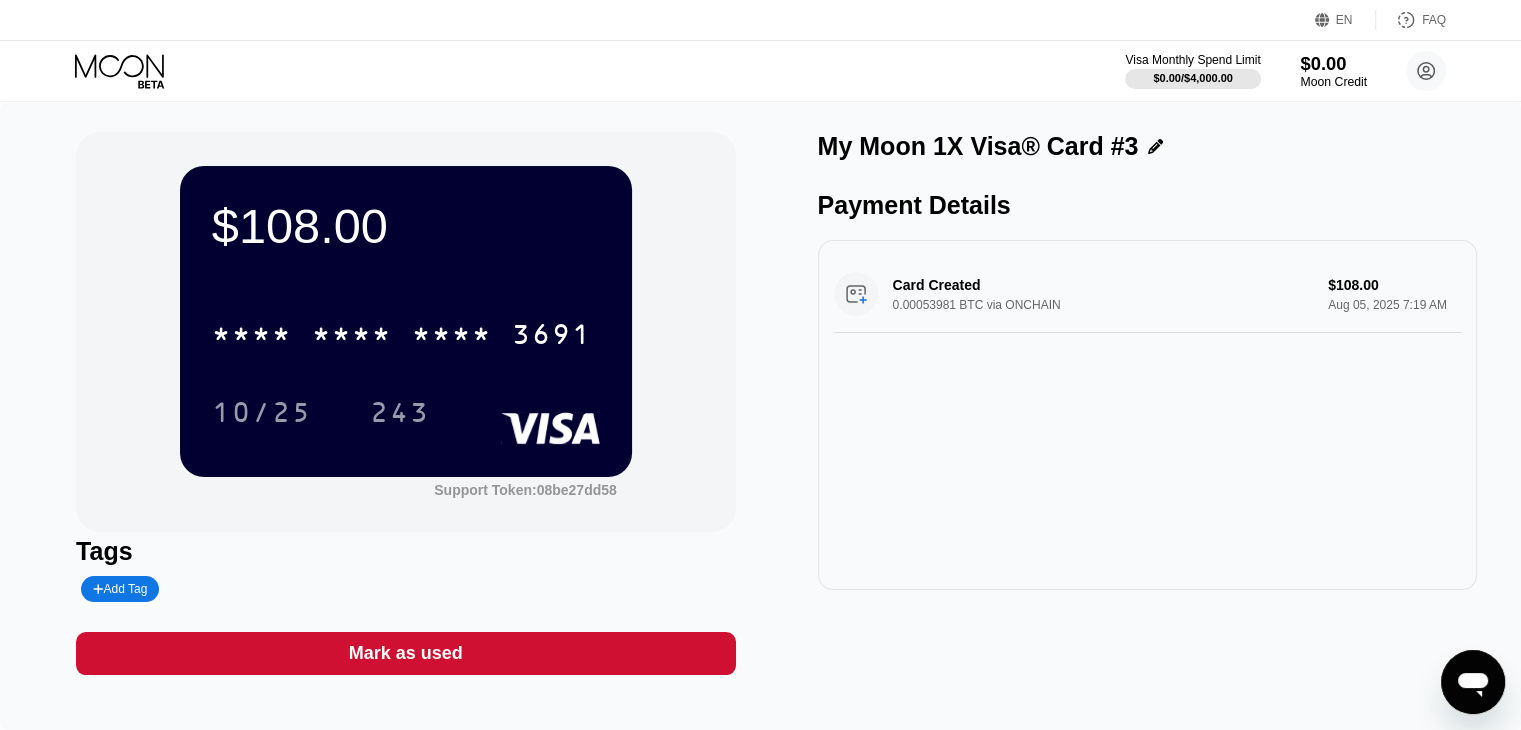 click on "$0.00" at bounding box center [1333, 63] 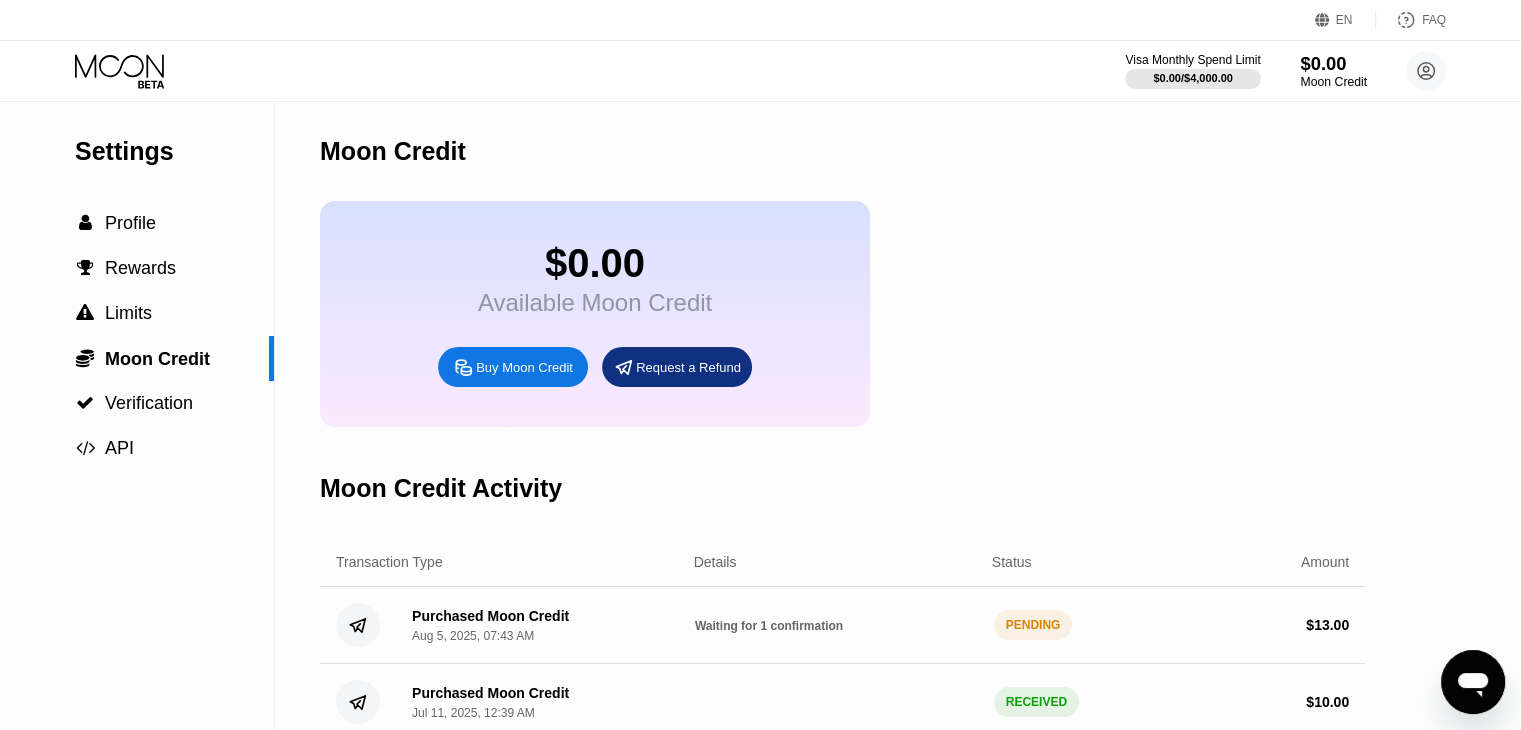 click on "$0.00" at bounding box center (1333, 63) 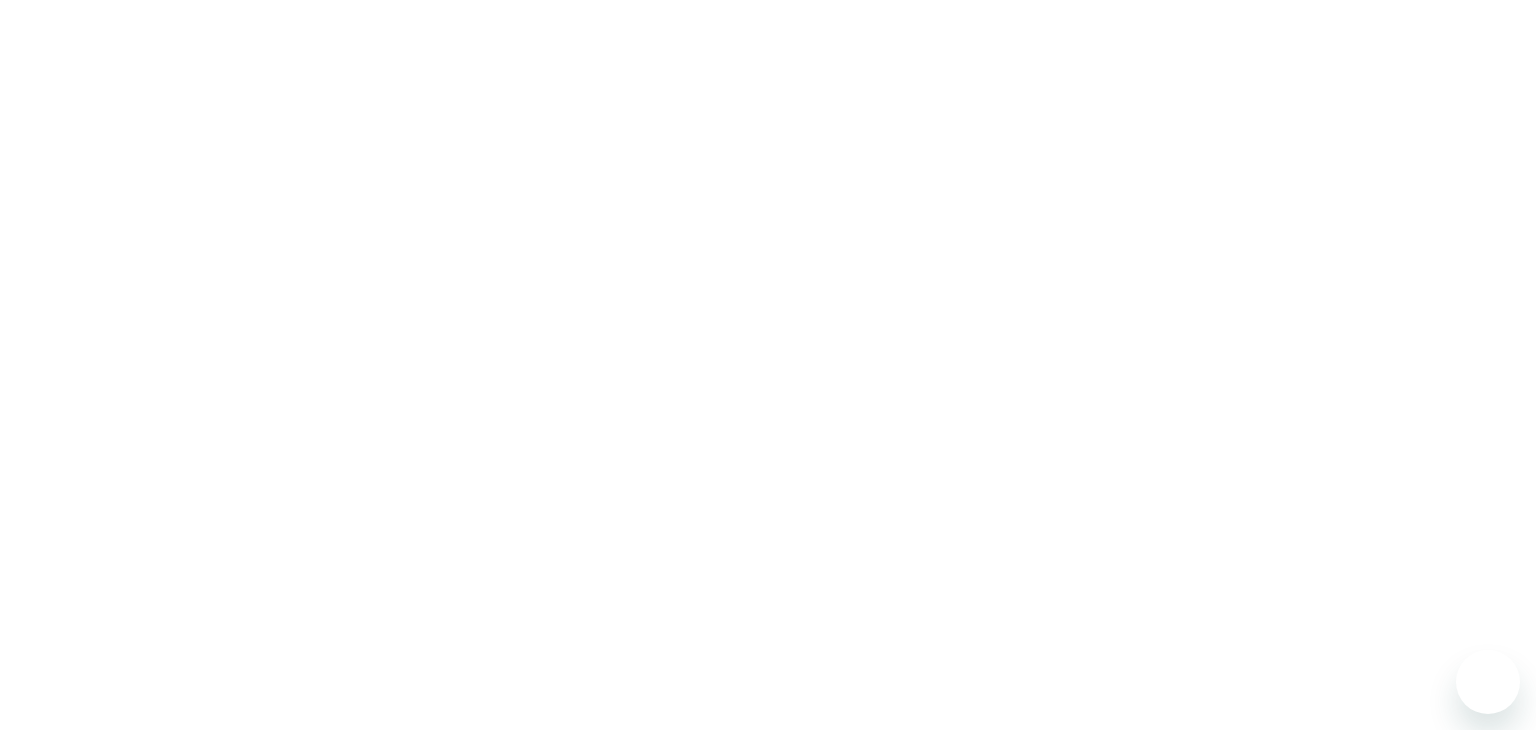 scroll, scrollTop: 0, scrollLeft: 0, axis: both 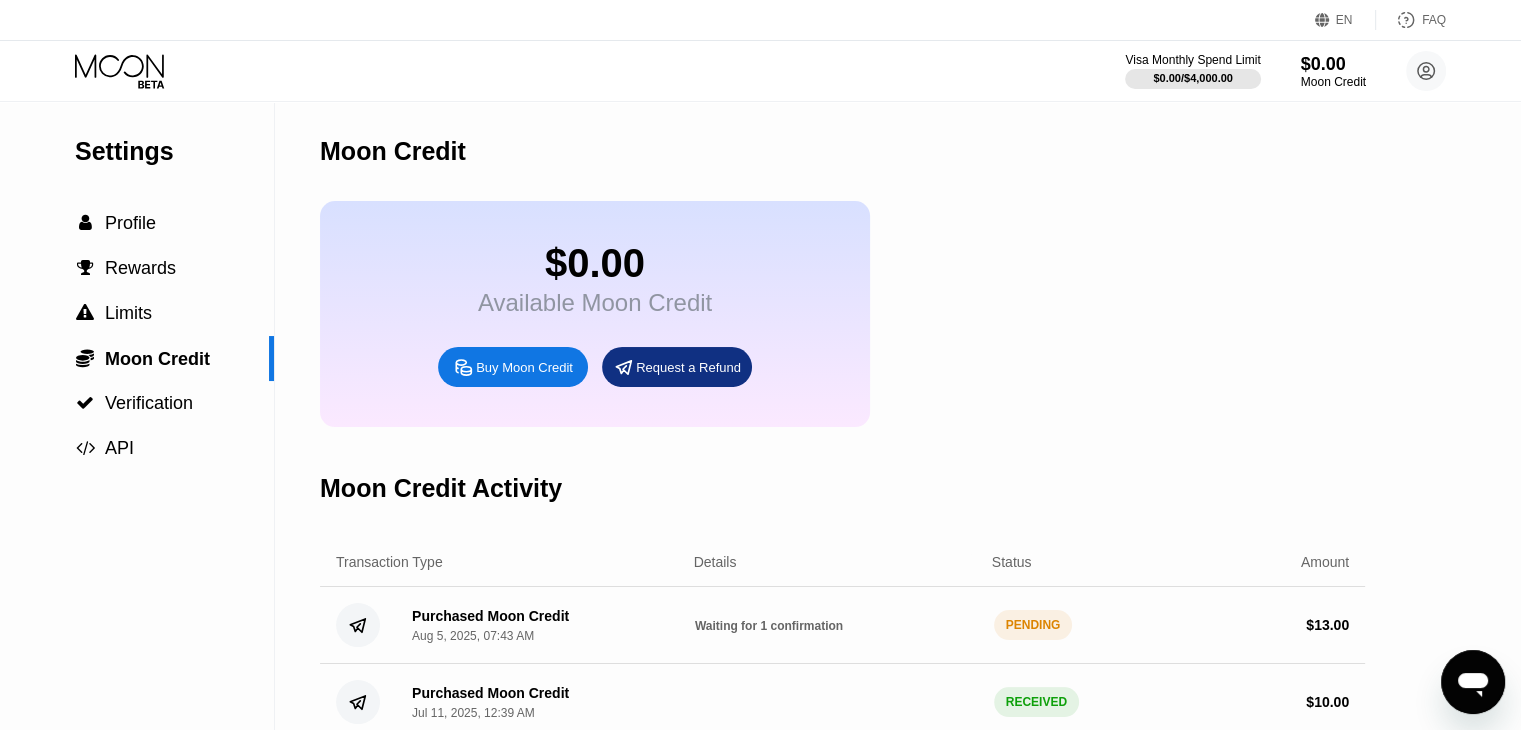 click on "$0.00" at bounding box center (595, 263) 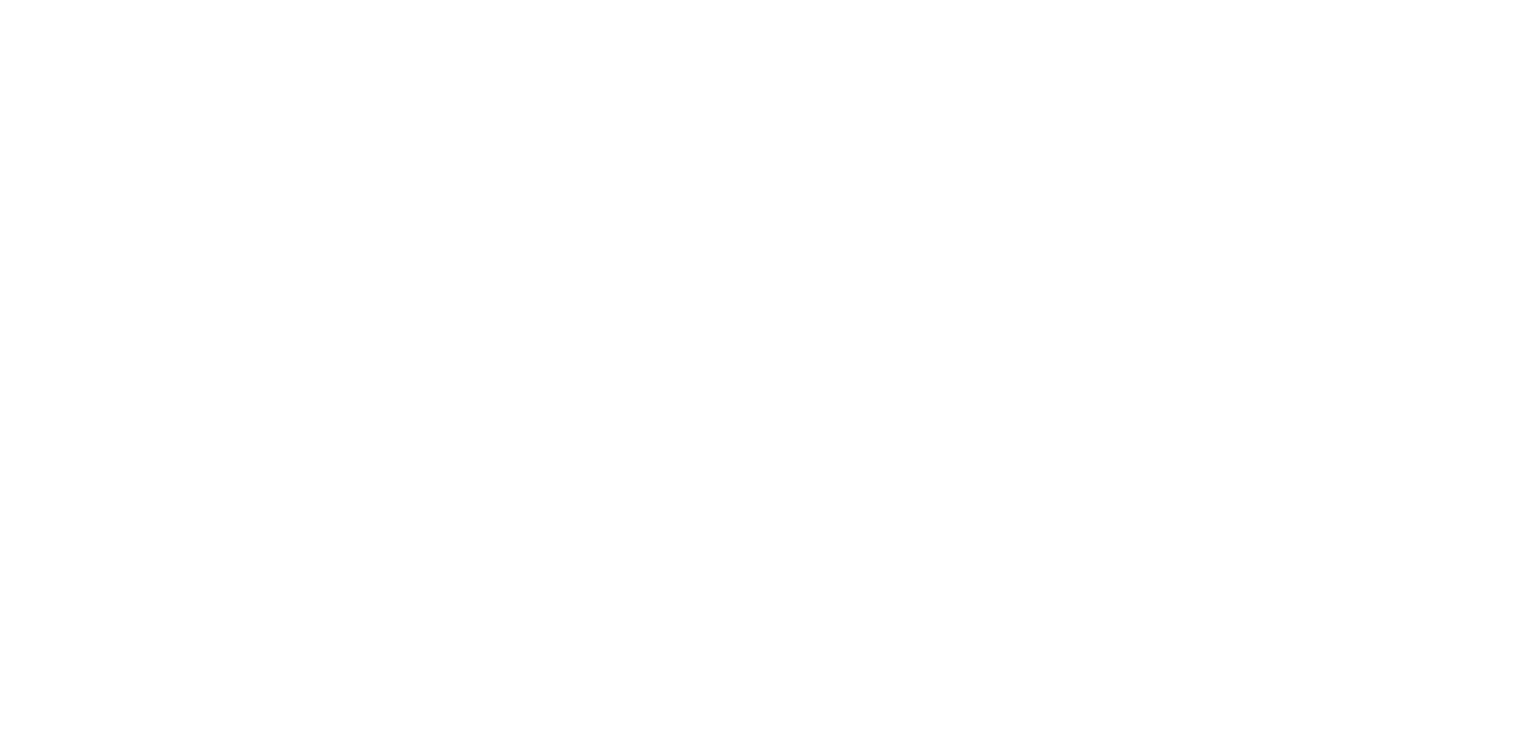 scroll, scrollTop: 0, scrollLeft: 0, axis: both 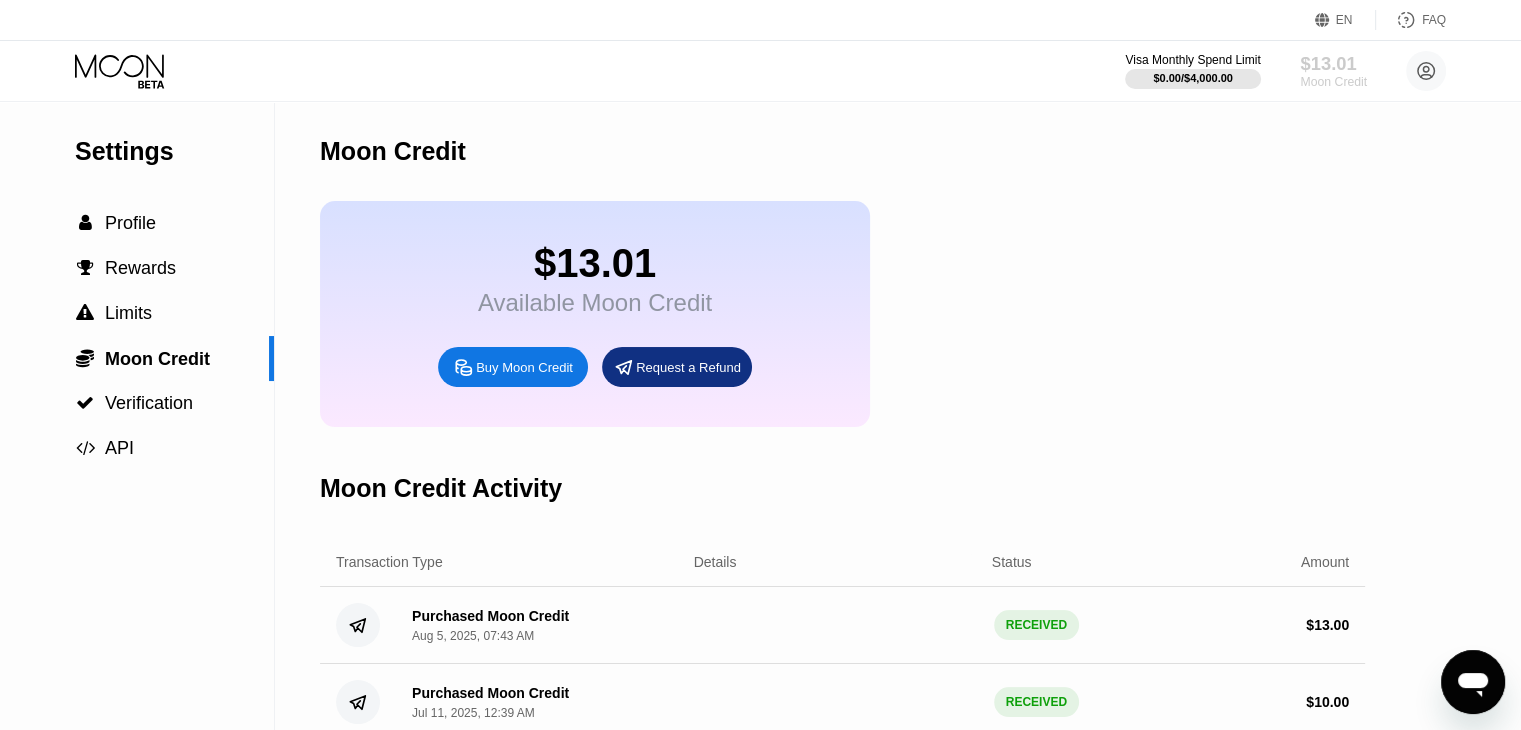 click on "$13.01" at bounding box center [1333, 63] 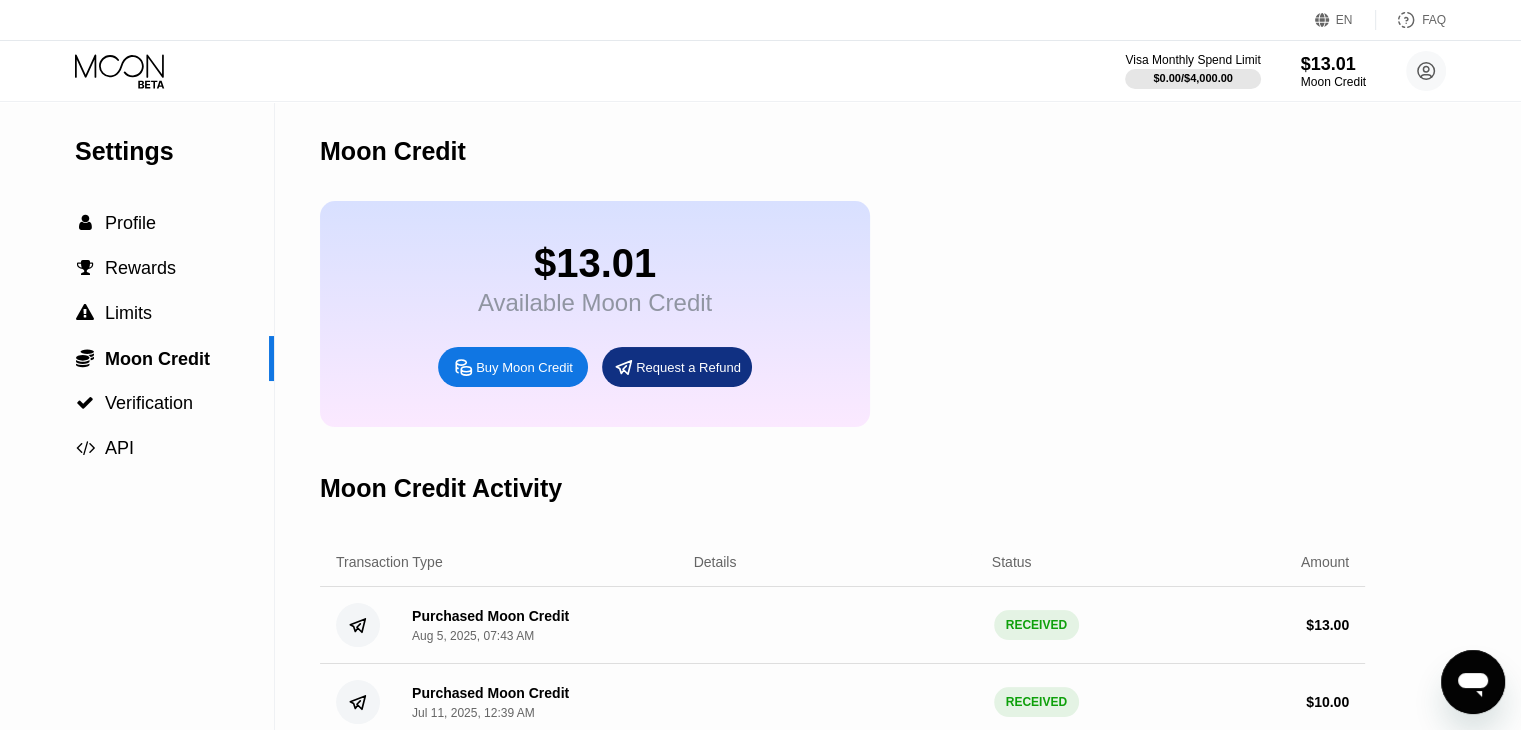 scroll, scrollTop: 416, scrollLeft: 0, axis: vertical 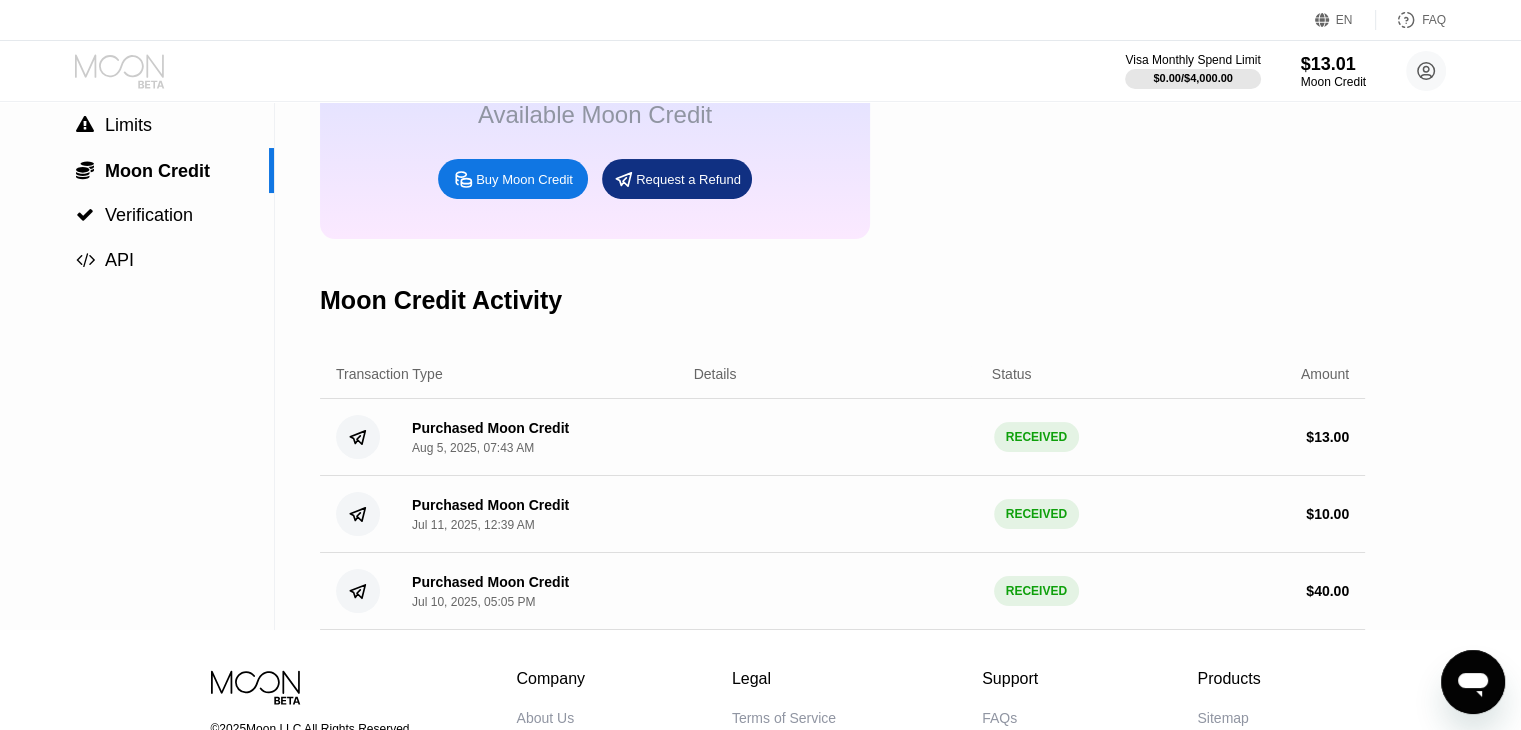 click 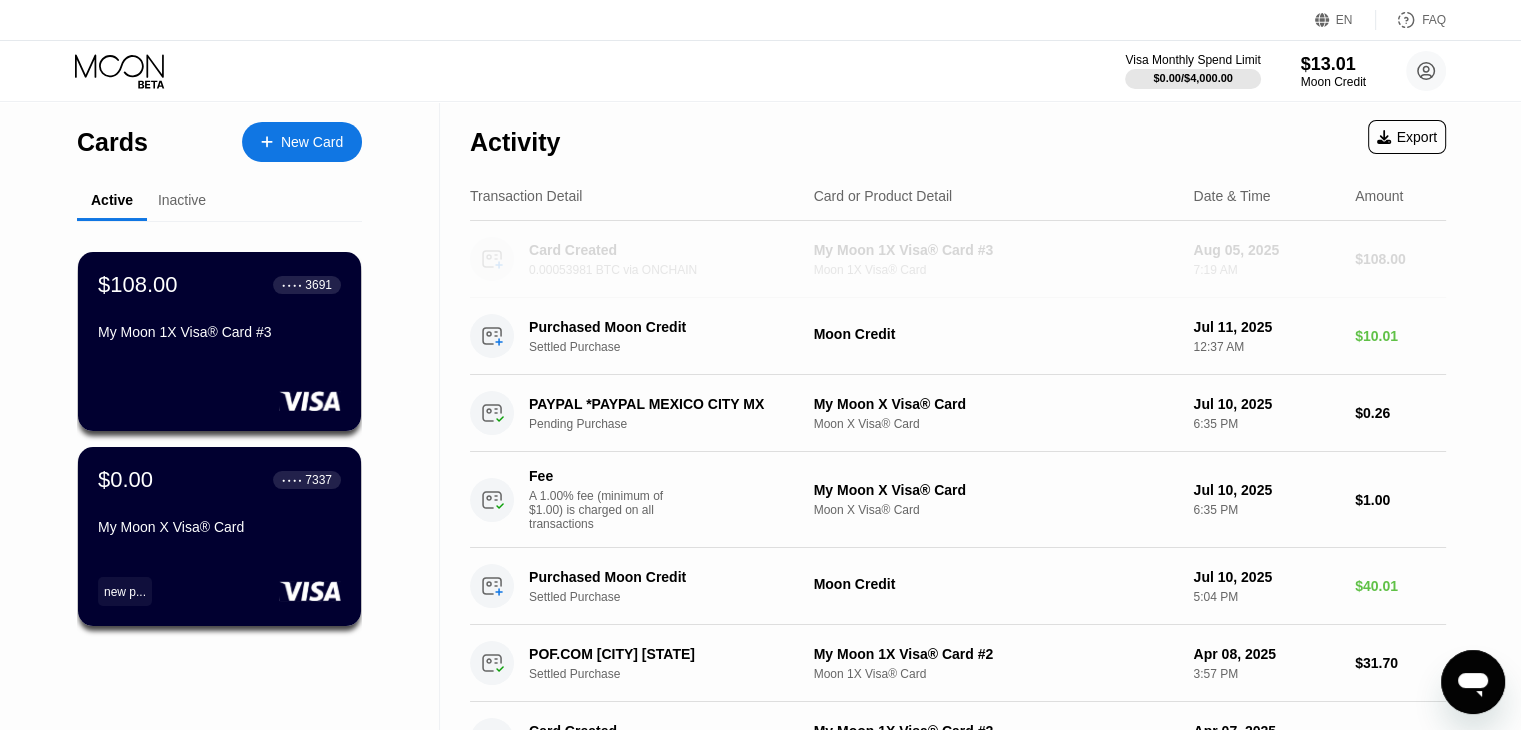 click on "My Moon 1X Visa® Card #3" at bounding box center (996, 250) 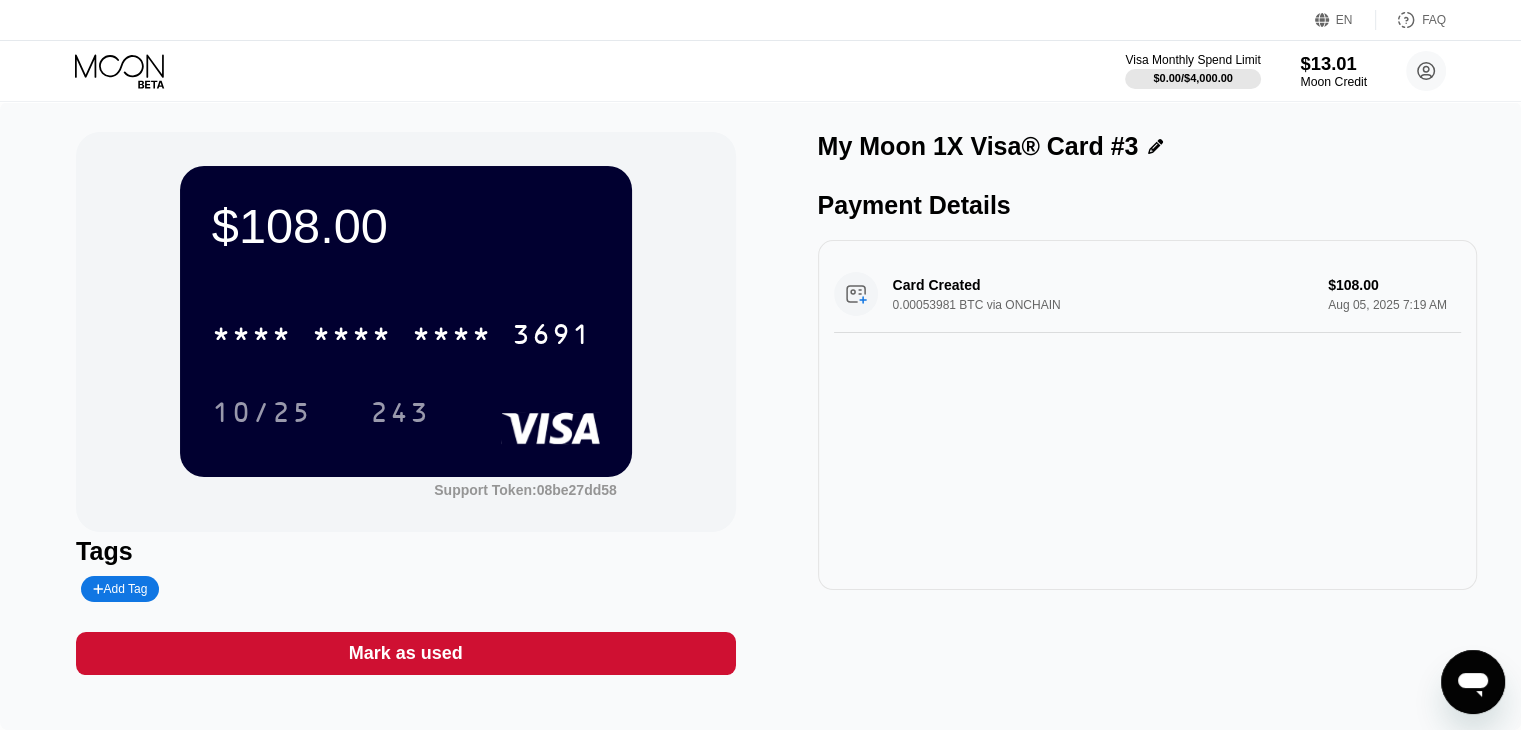 click on "$13.01" at bounding box center [1333, 63] 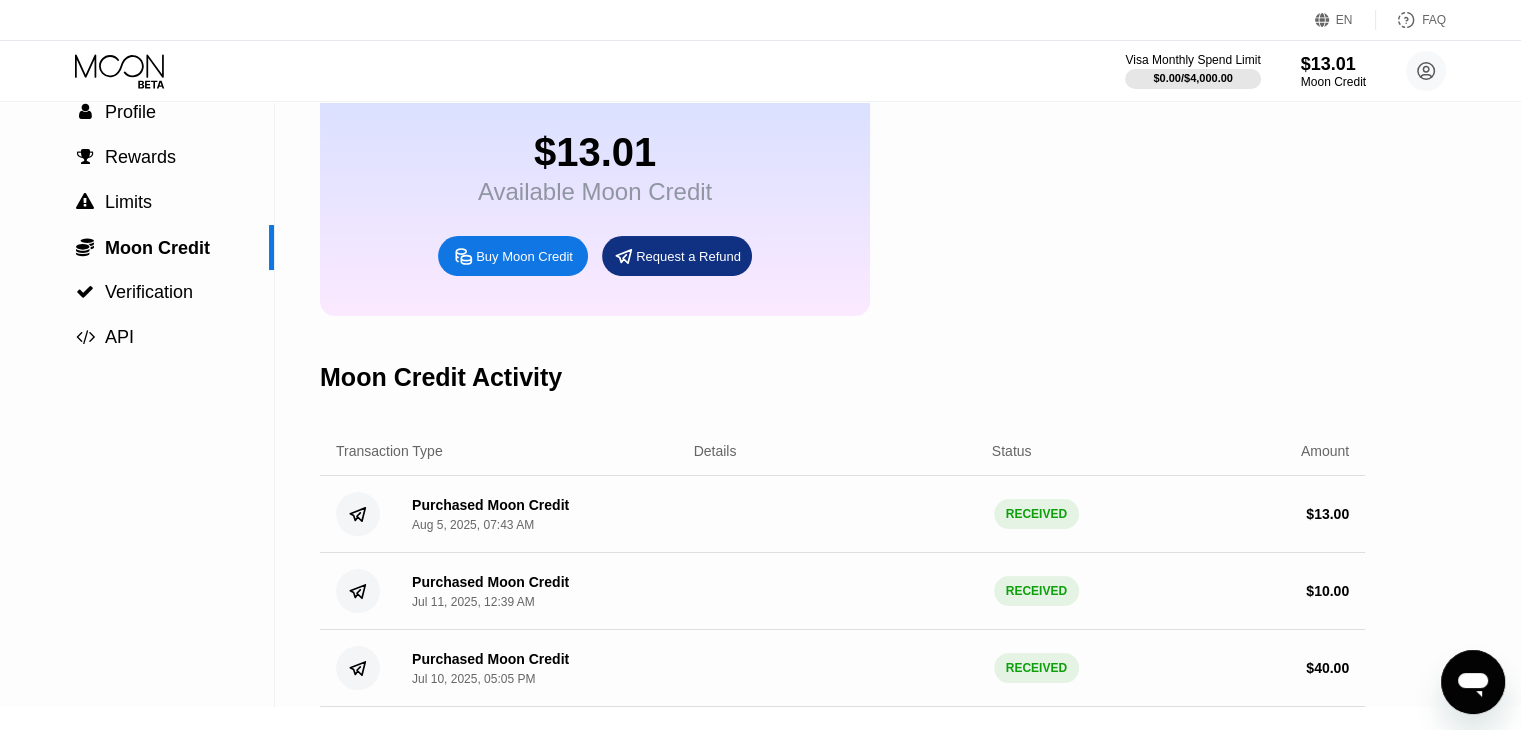scroll, scrollTop: 84, scrollLeft: 0, axis: vertical 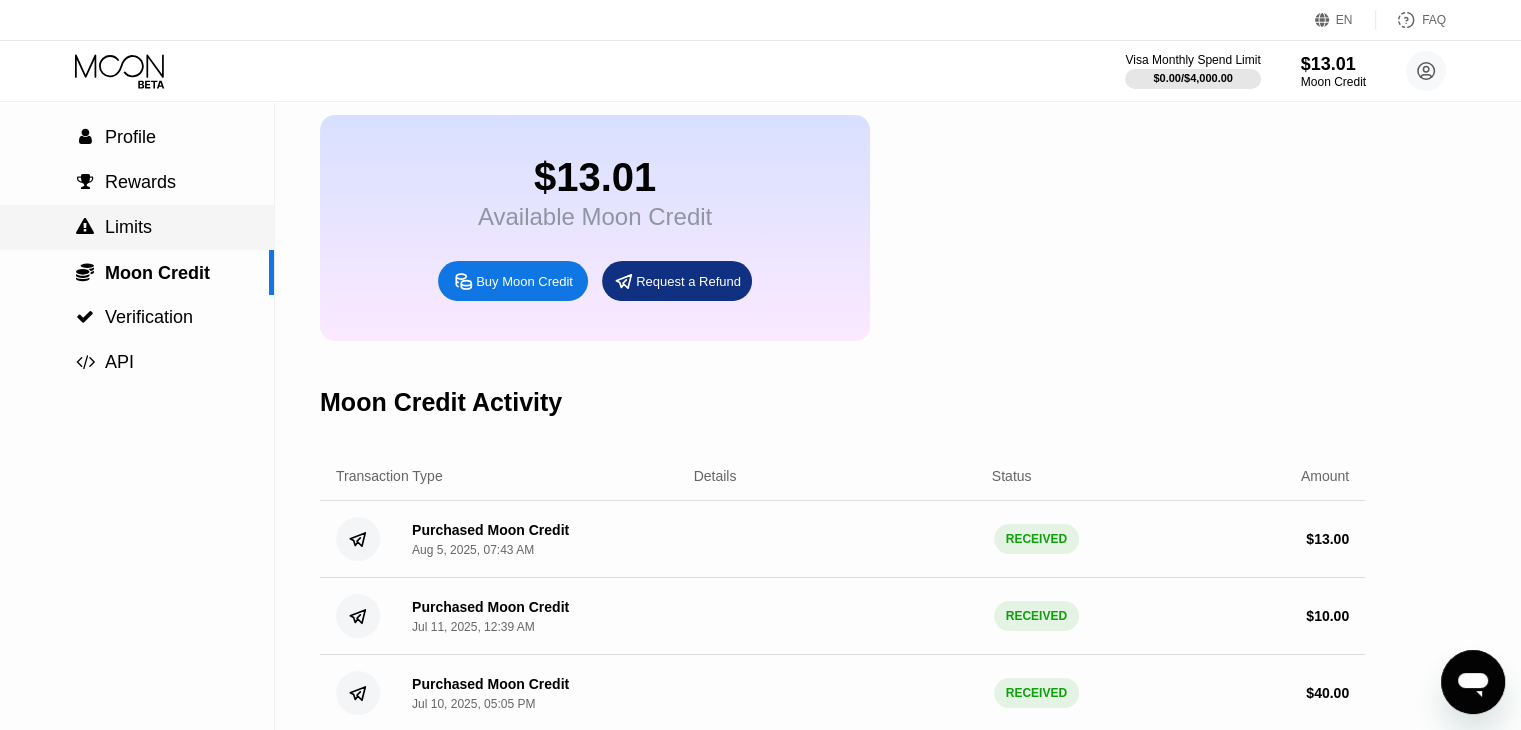 click on "Limits" at bounding box center (128, 227) 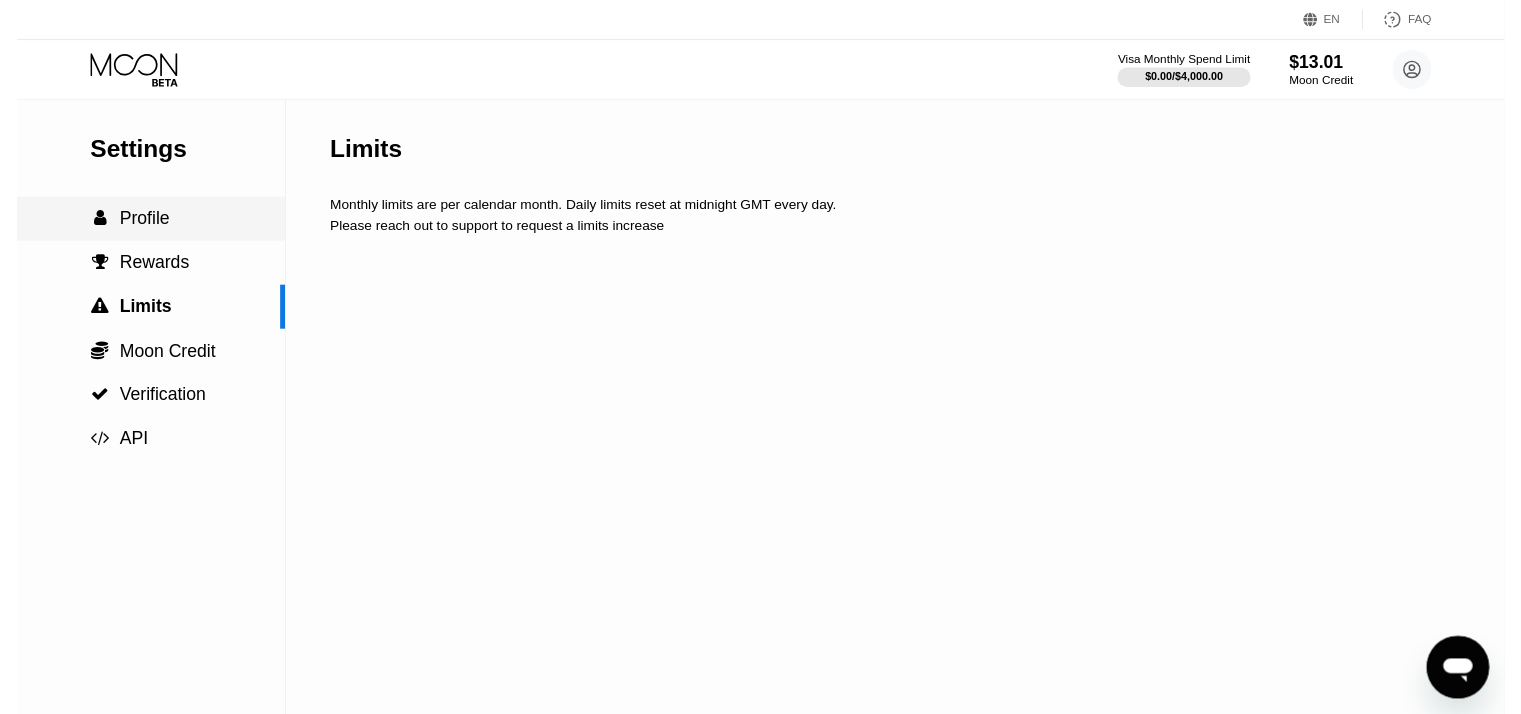 scroll, scrollTop: 0, scrollLeft: 0, axis: both 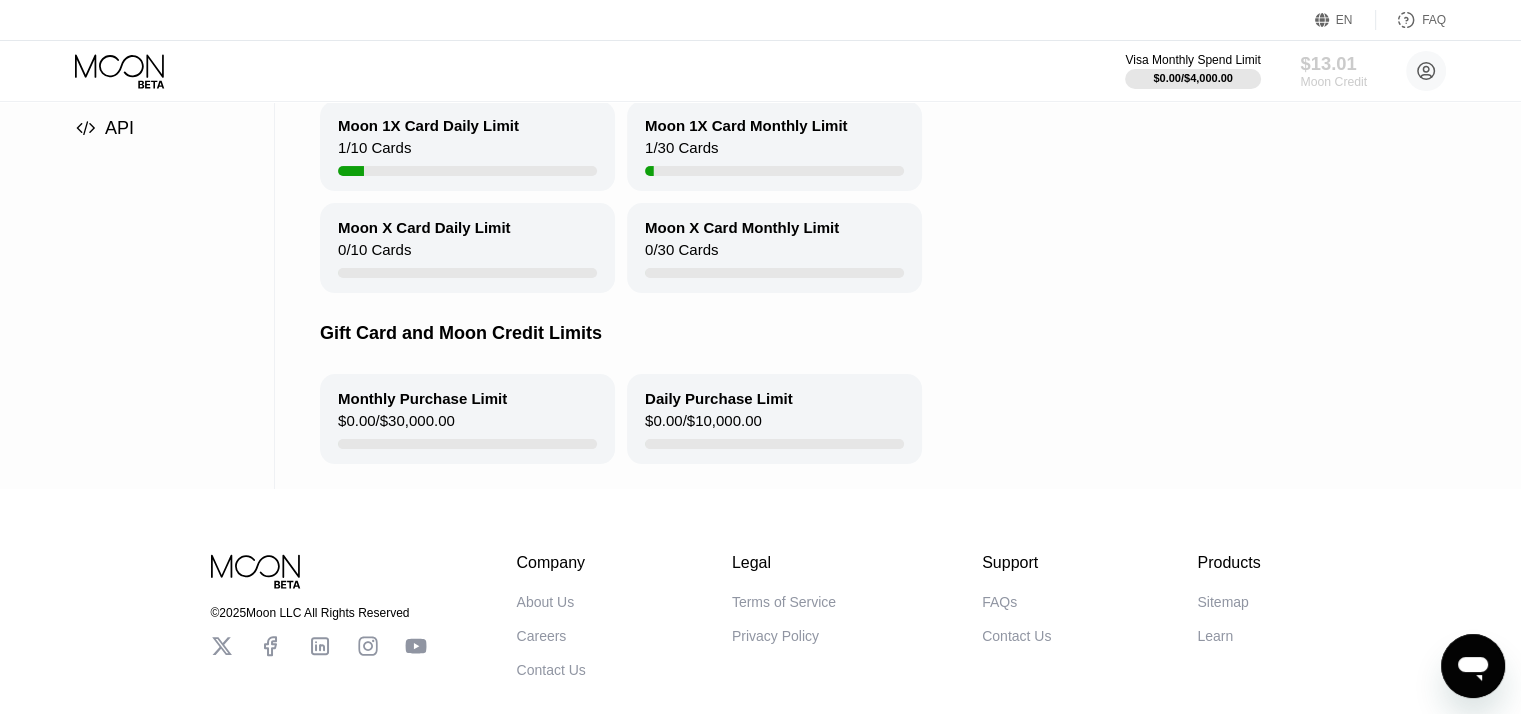 click on "Moon Credit" at bounding box center [1333, 82] 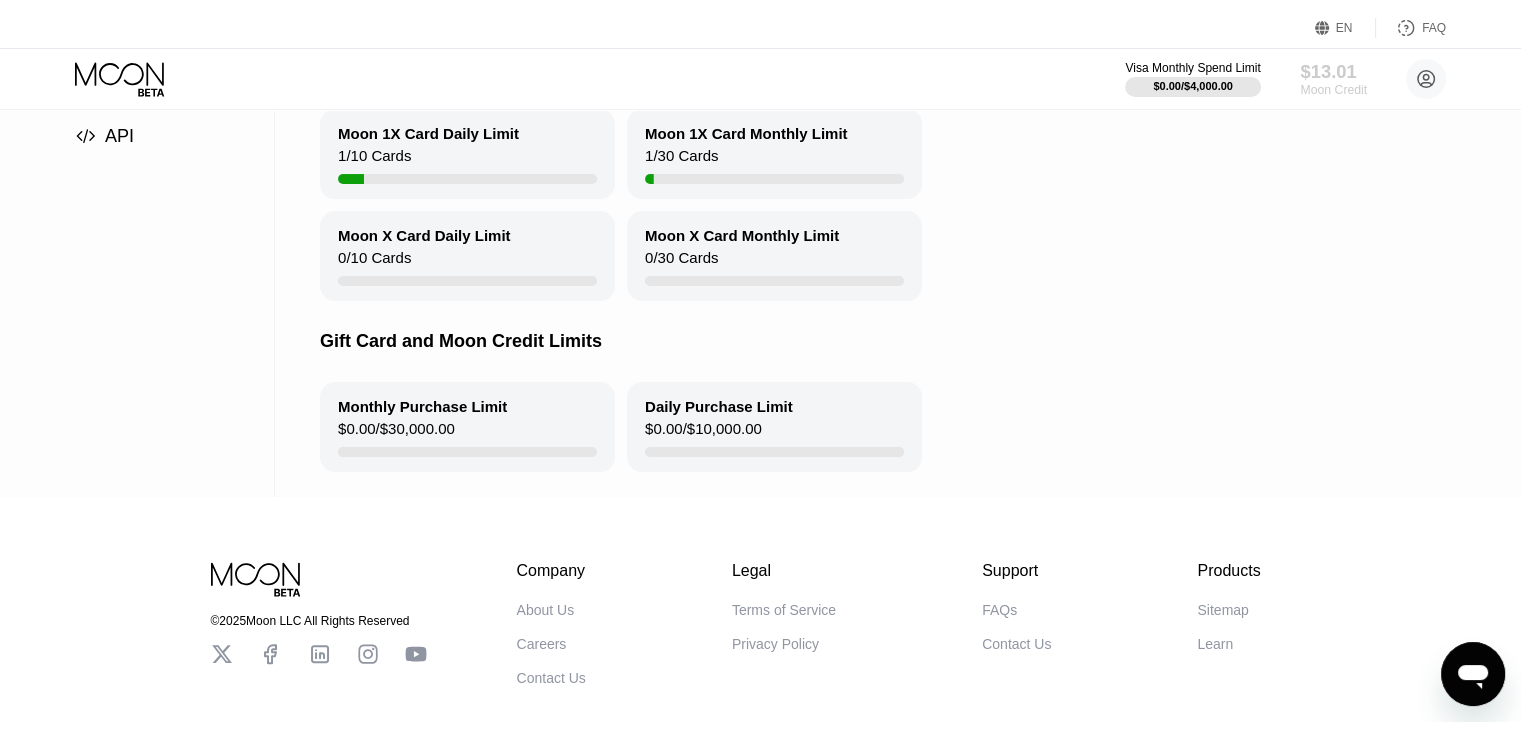scroll, scrollTop: 0, scrollLeft: 0, axis: both 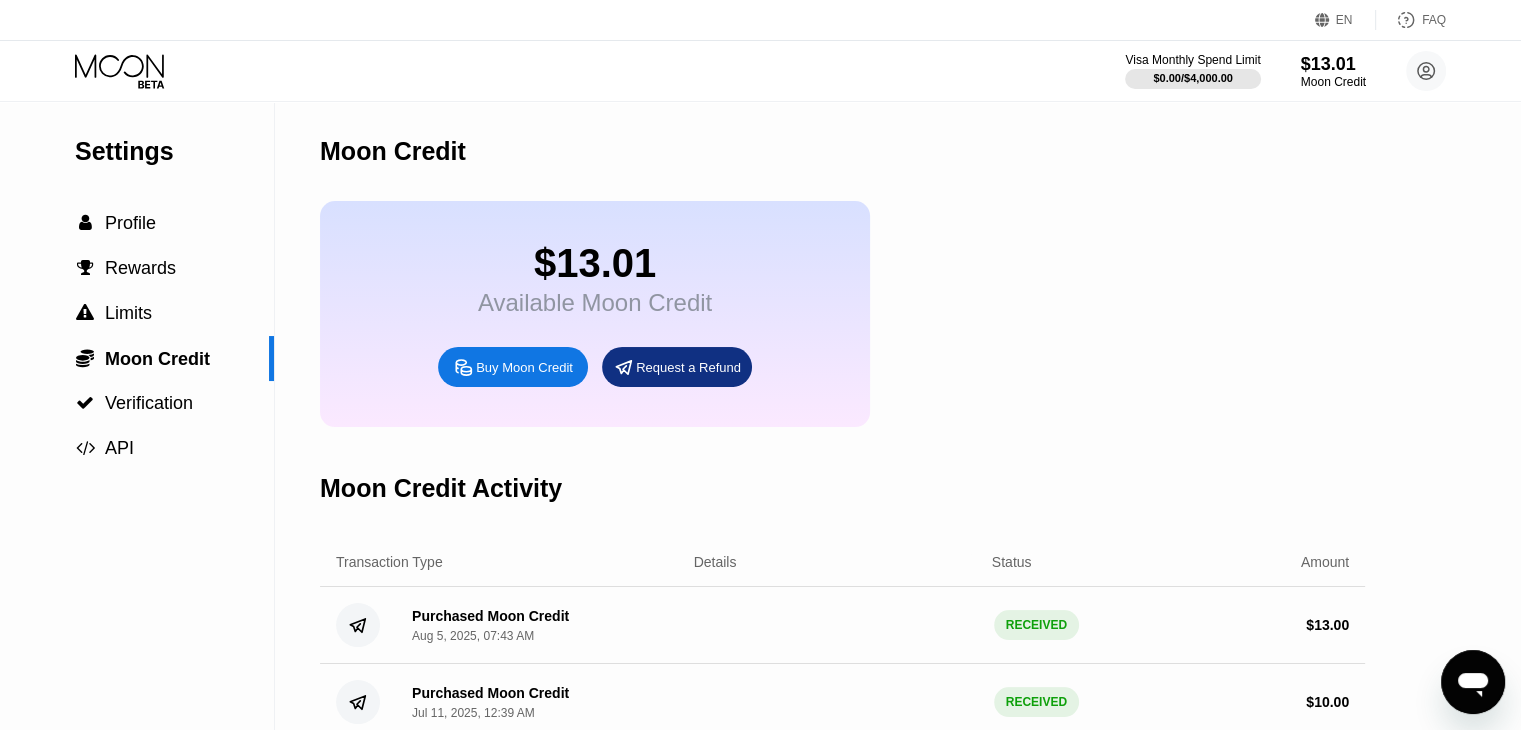 click on "$13.01" at bounding box center (595, 263) 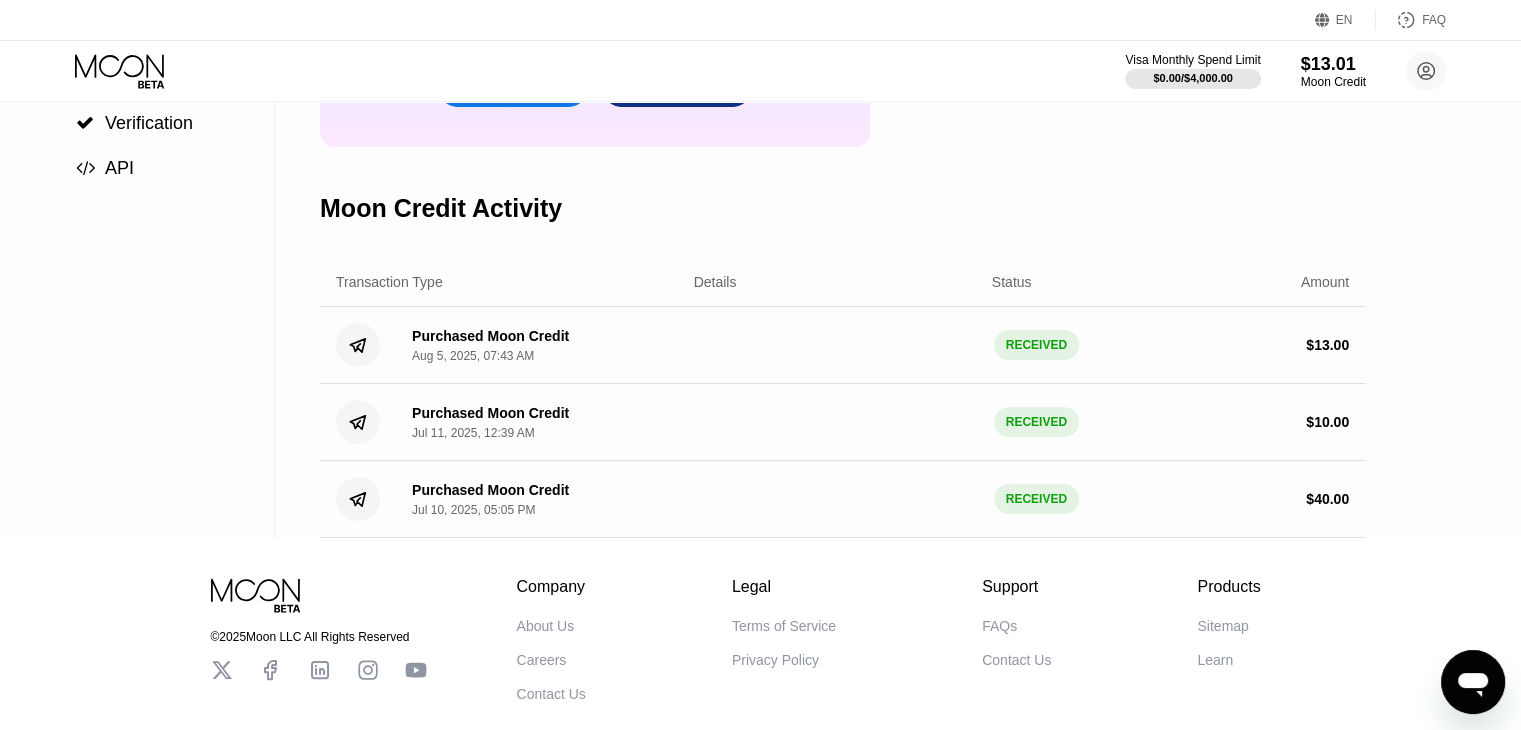 scroll, scrollTop: 208, scrollLeft: 0, axis: vertical 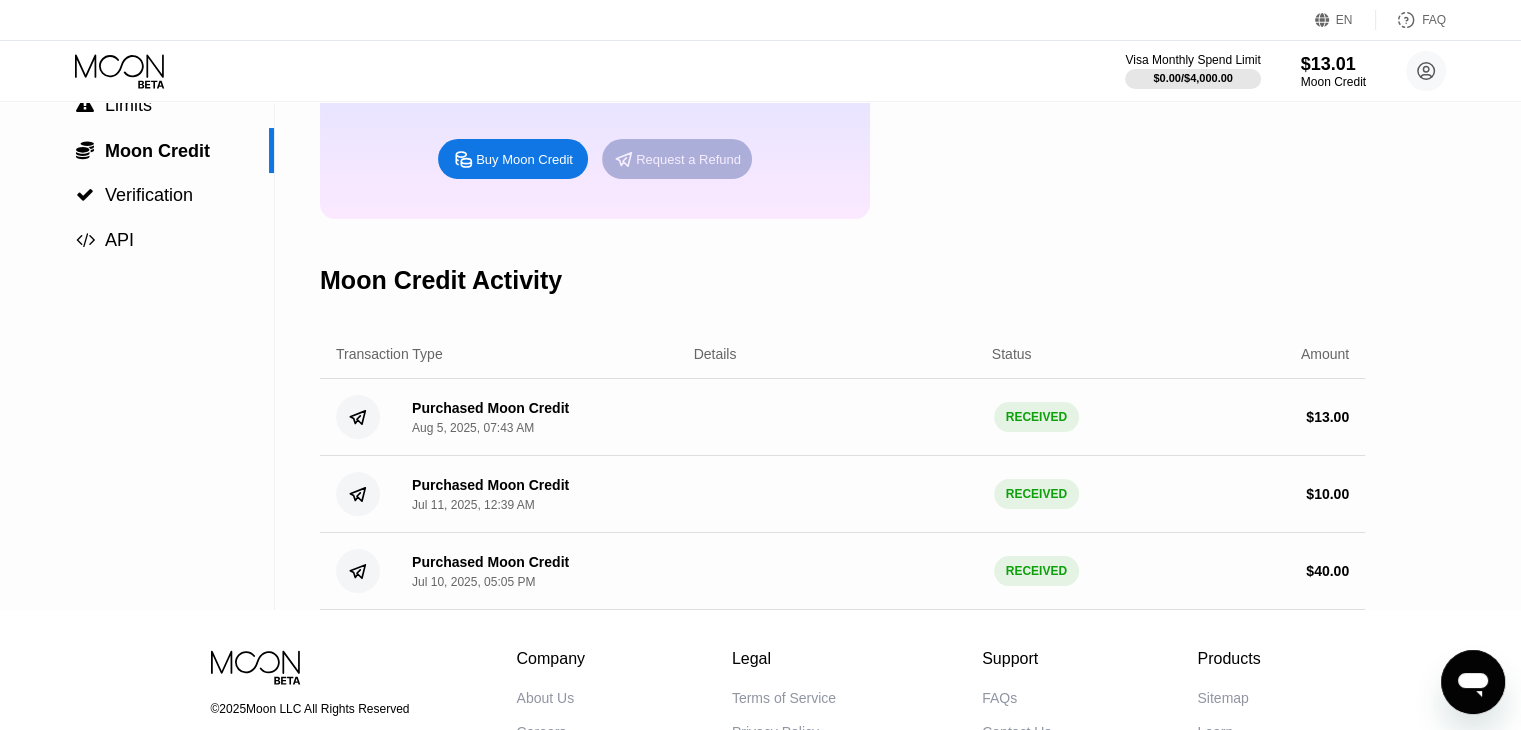 click on "Request a Refund" at bounding box center [677, 159] 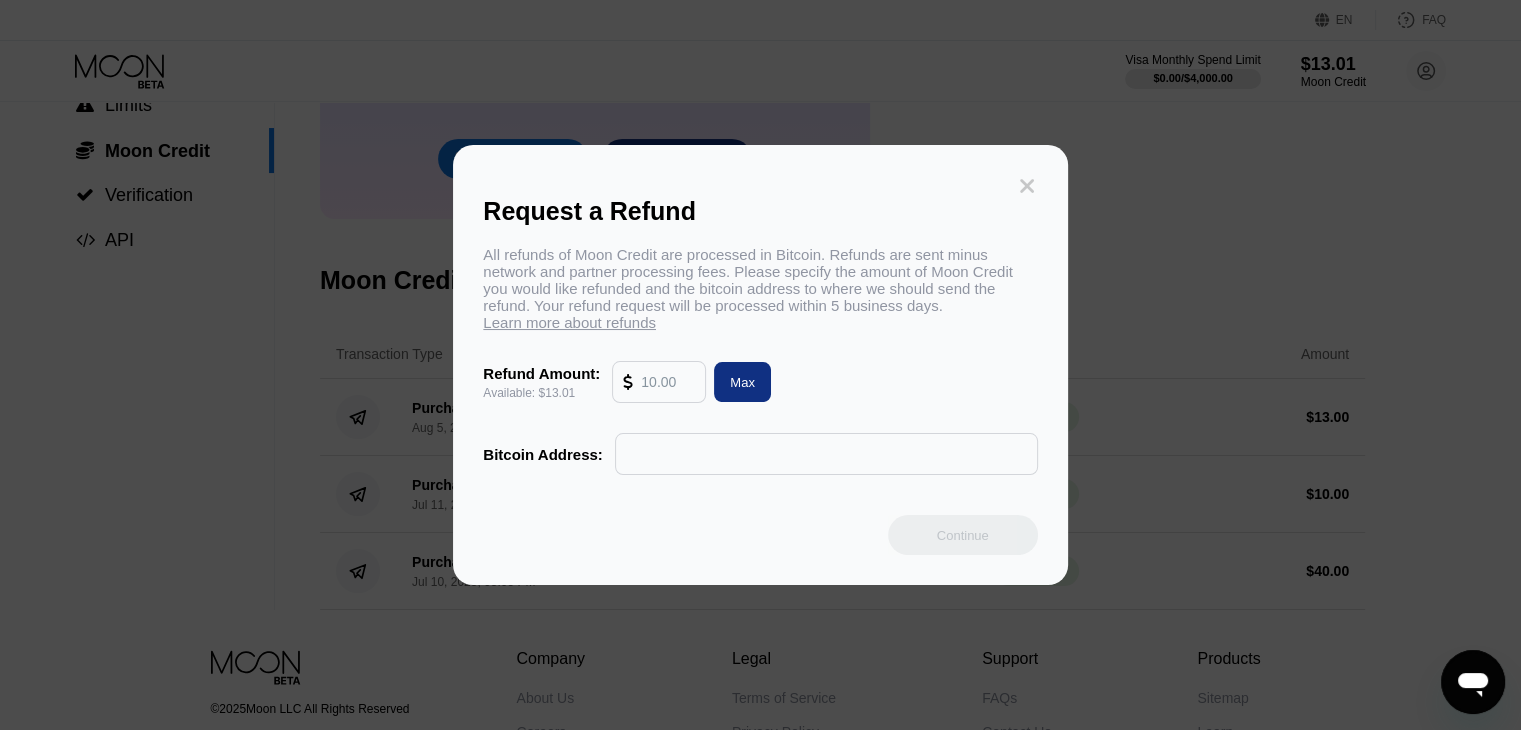 click 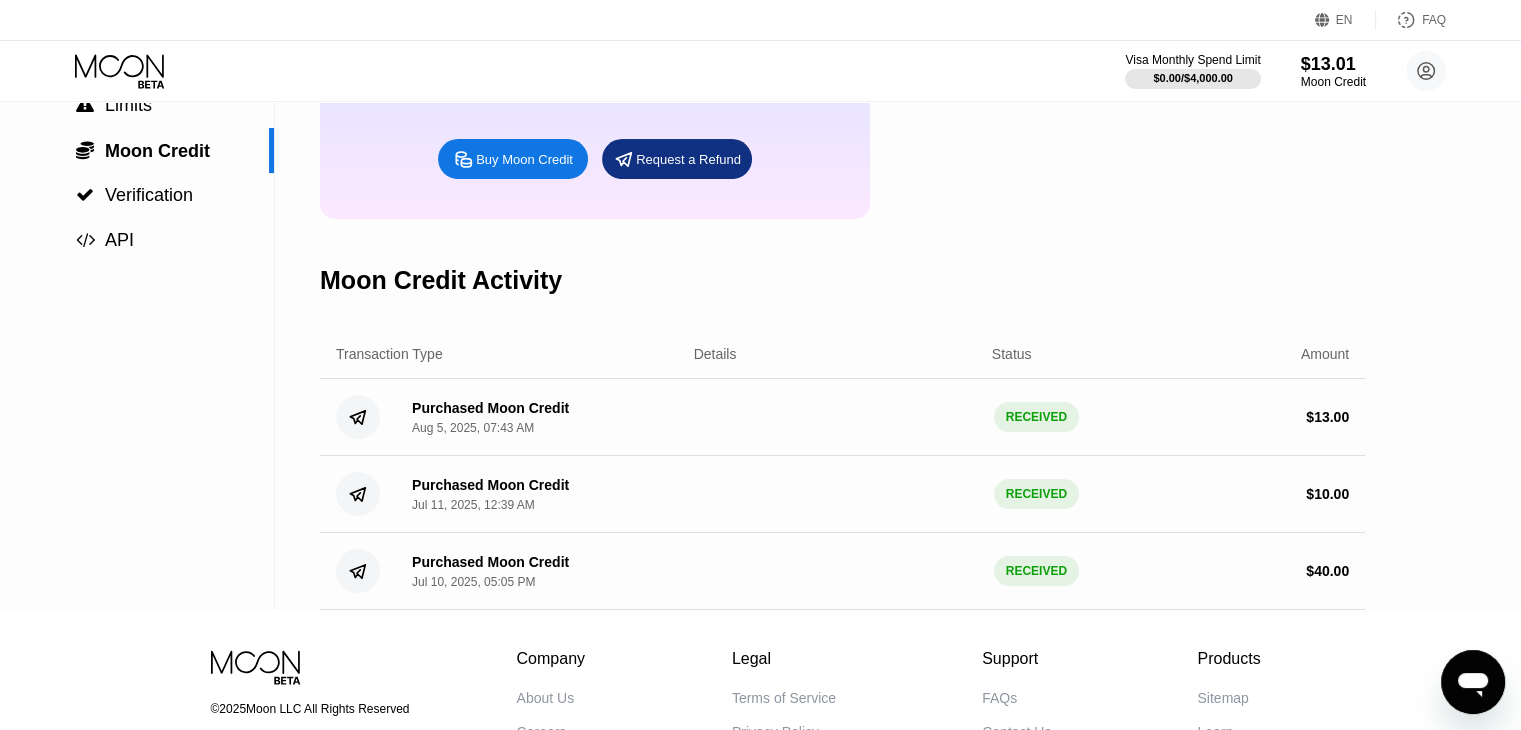 click on "Buy Moon Credit" at bounding box center [513, 159] 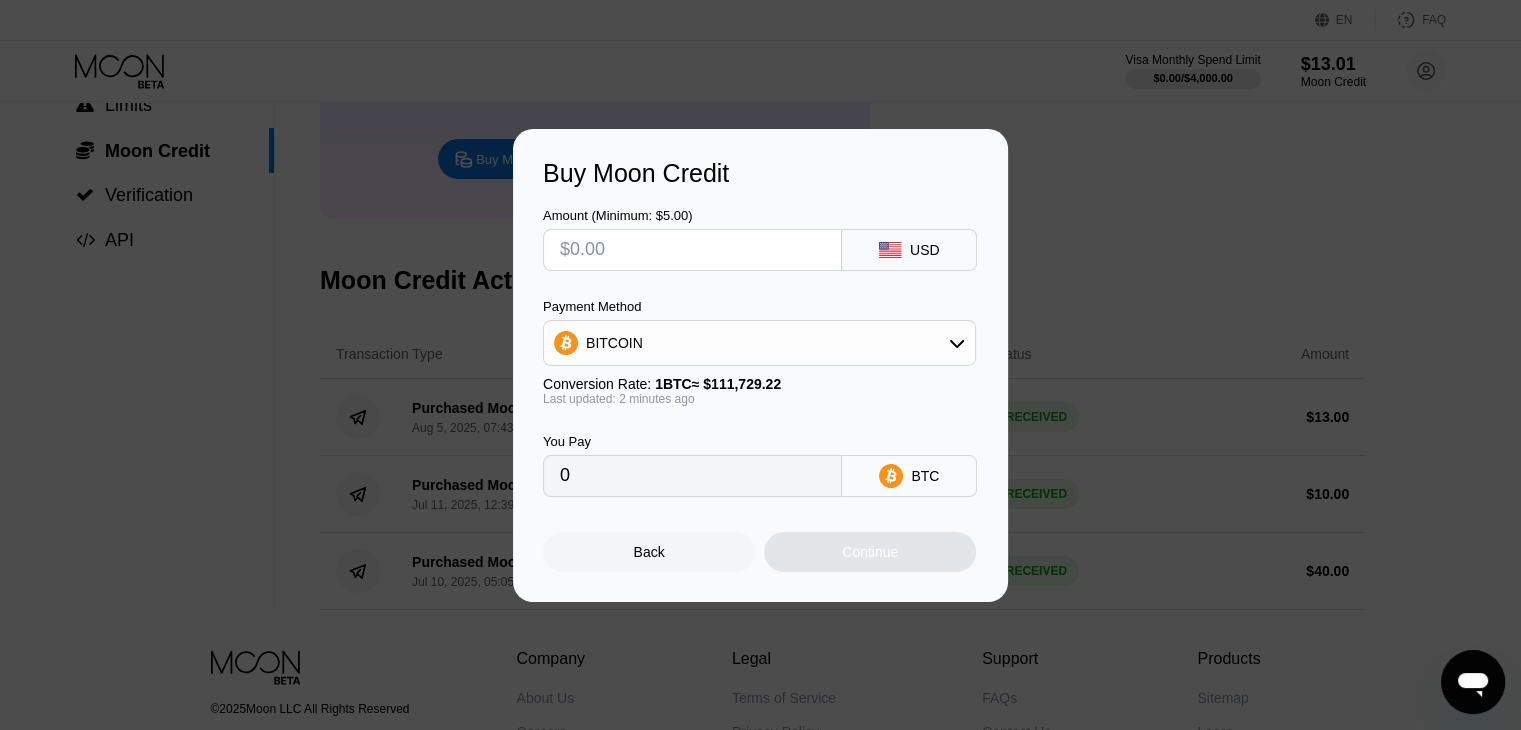 click at bounding box center [768, 365] 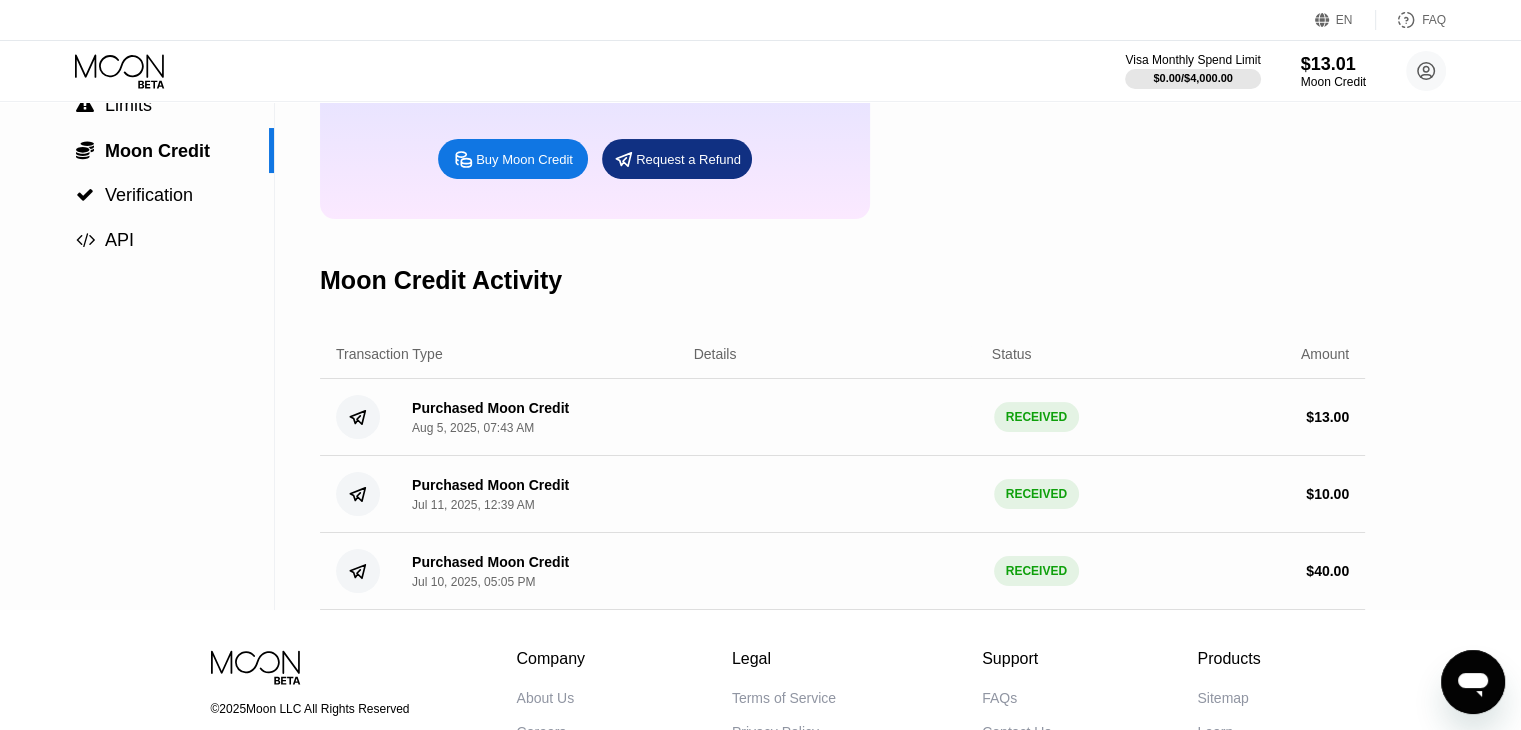 scroll, scrollTop: 11, scrollLeft: 0, axis: vertical 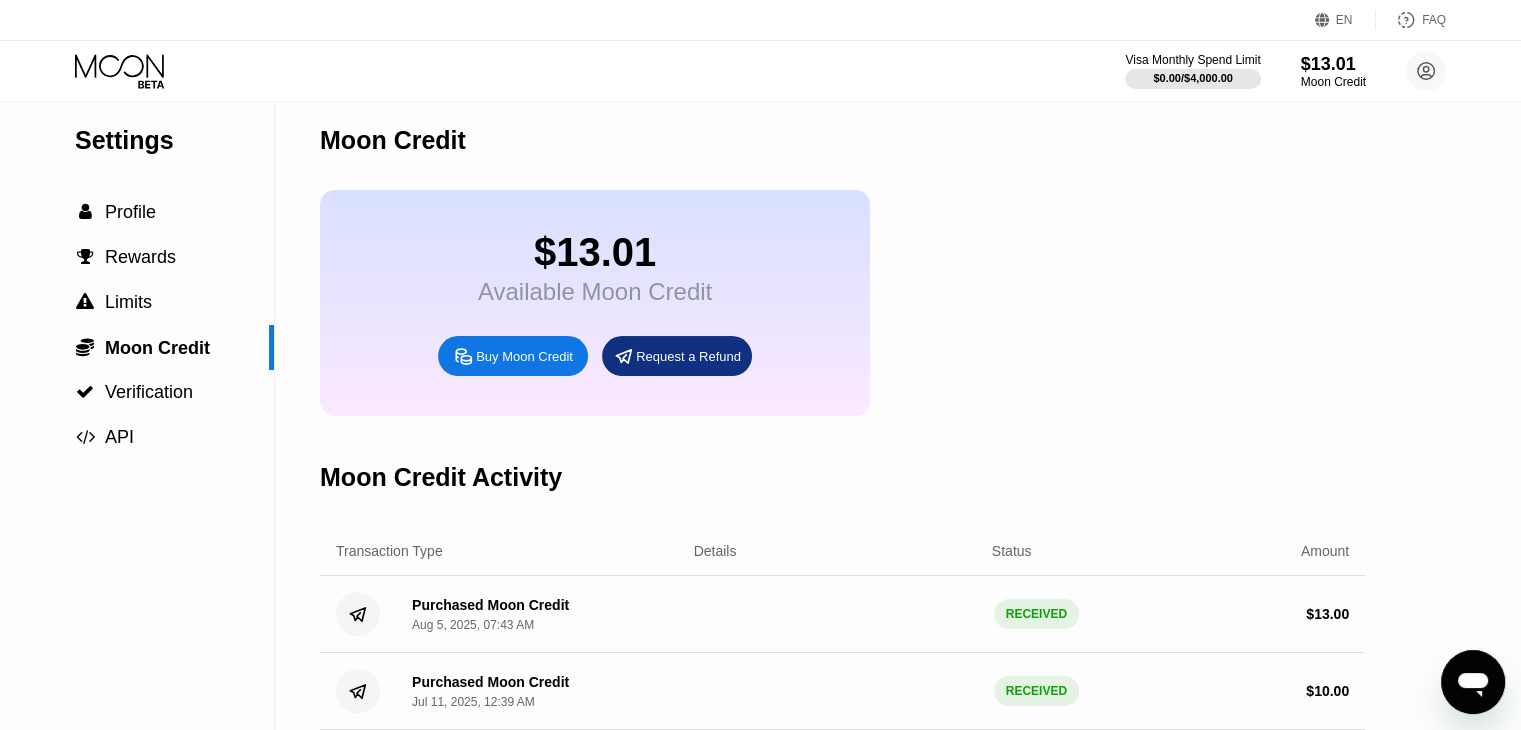 click on "Settings" at bounding box center [174, 140] 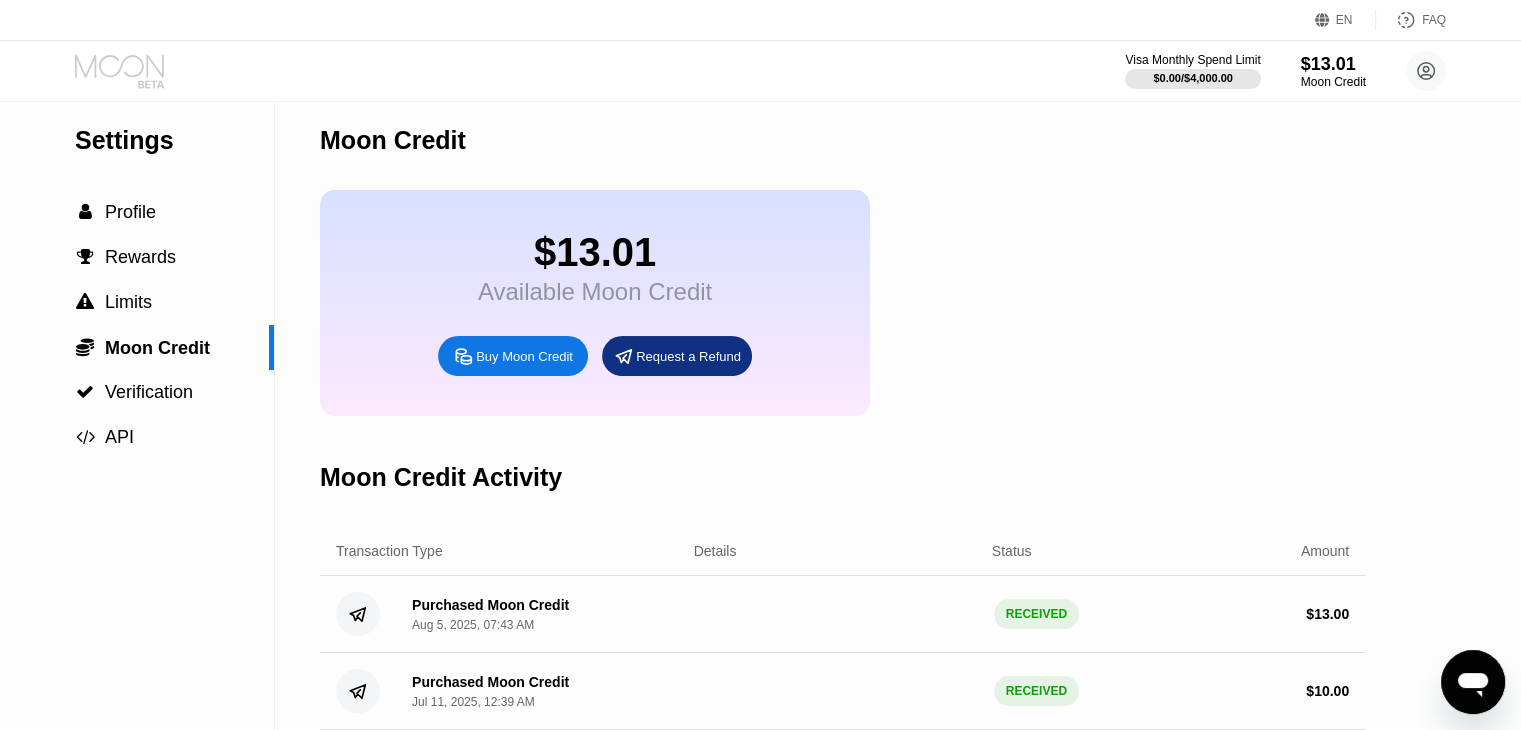 click 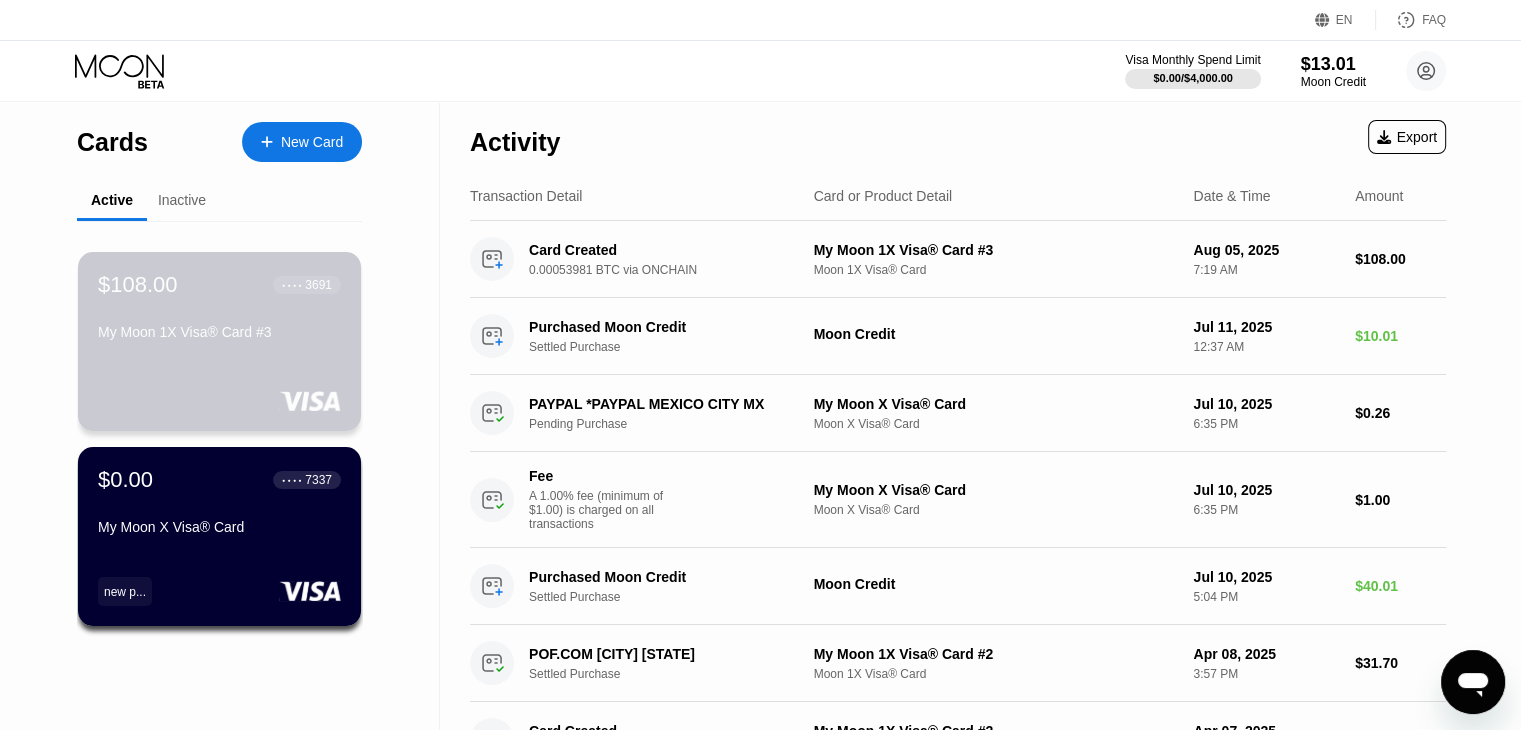 click on "3691" at bounding box center (318, 285) 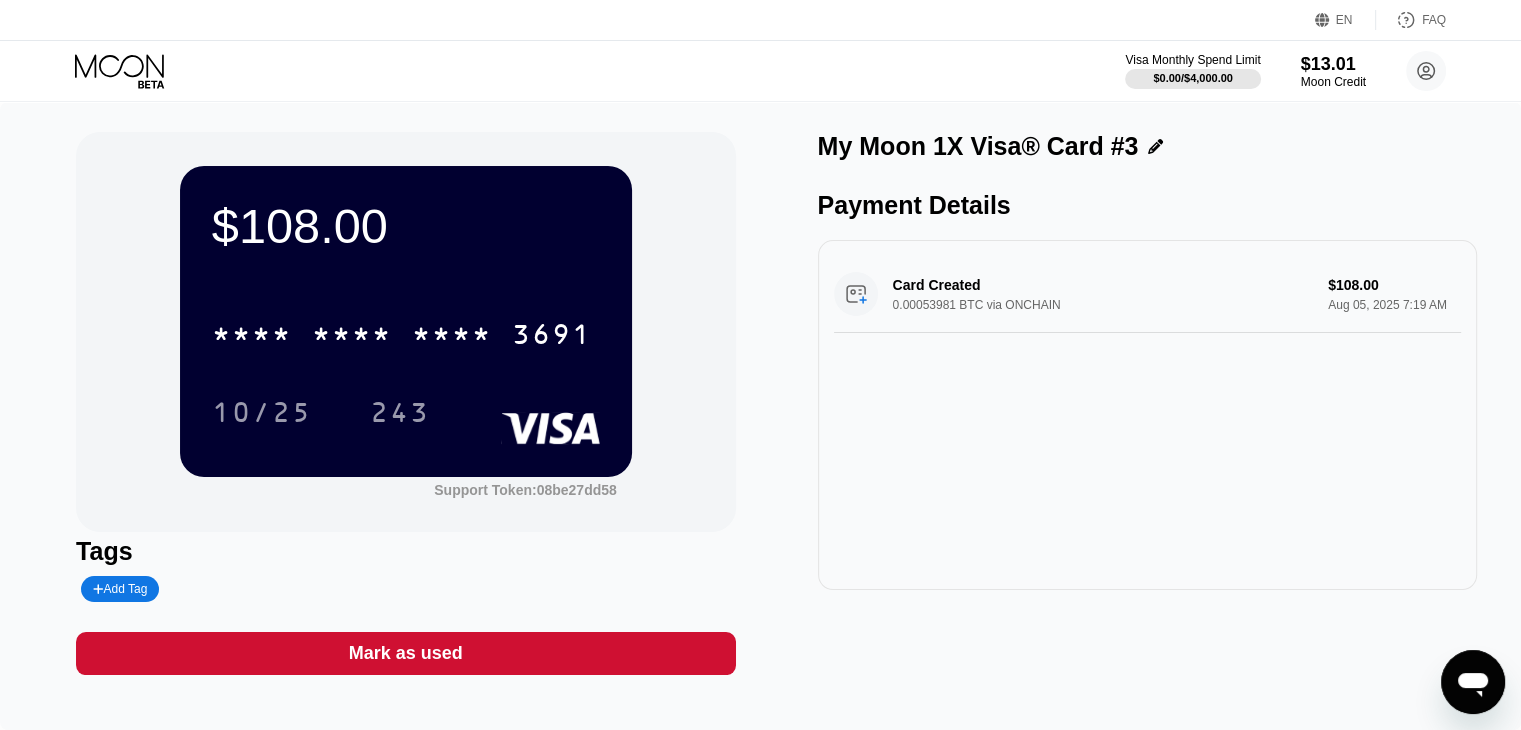 click on "Card Created 0.00053981 BTC via ONCHAIN $108.00 Aug 05, 2025 7:19 AM" at bounding box center [1147, 294] 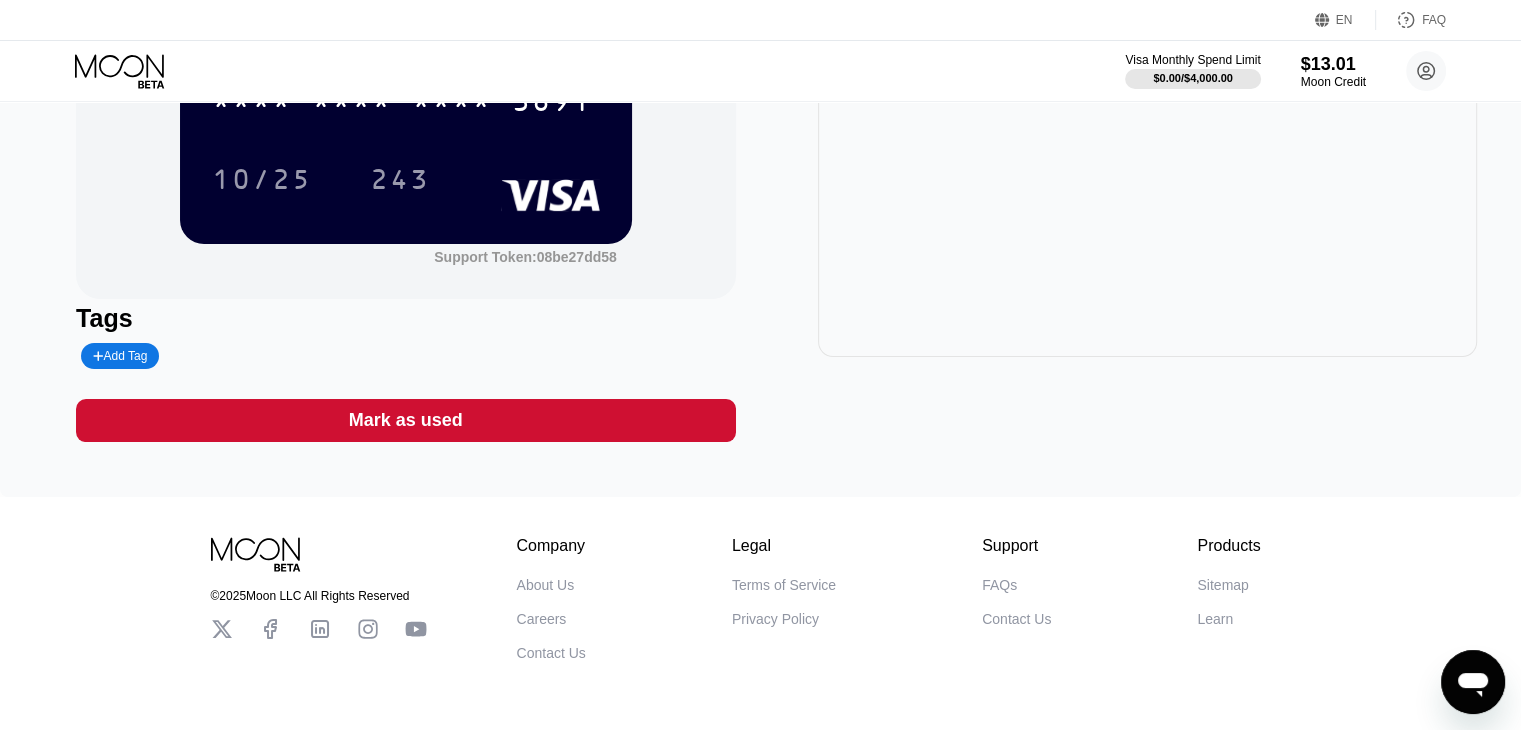 scroll, scrollTop: 57, scrollLeft: 0, axis: vertical 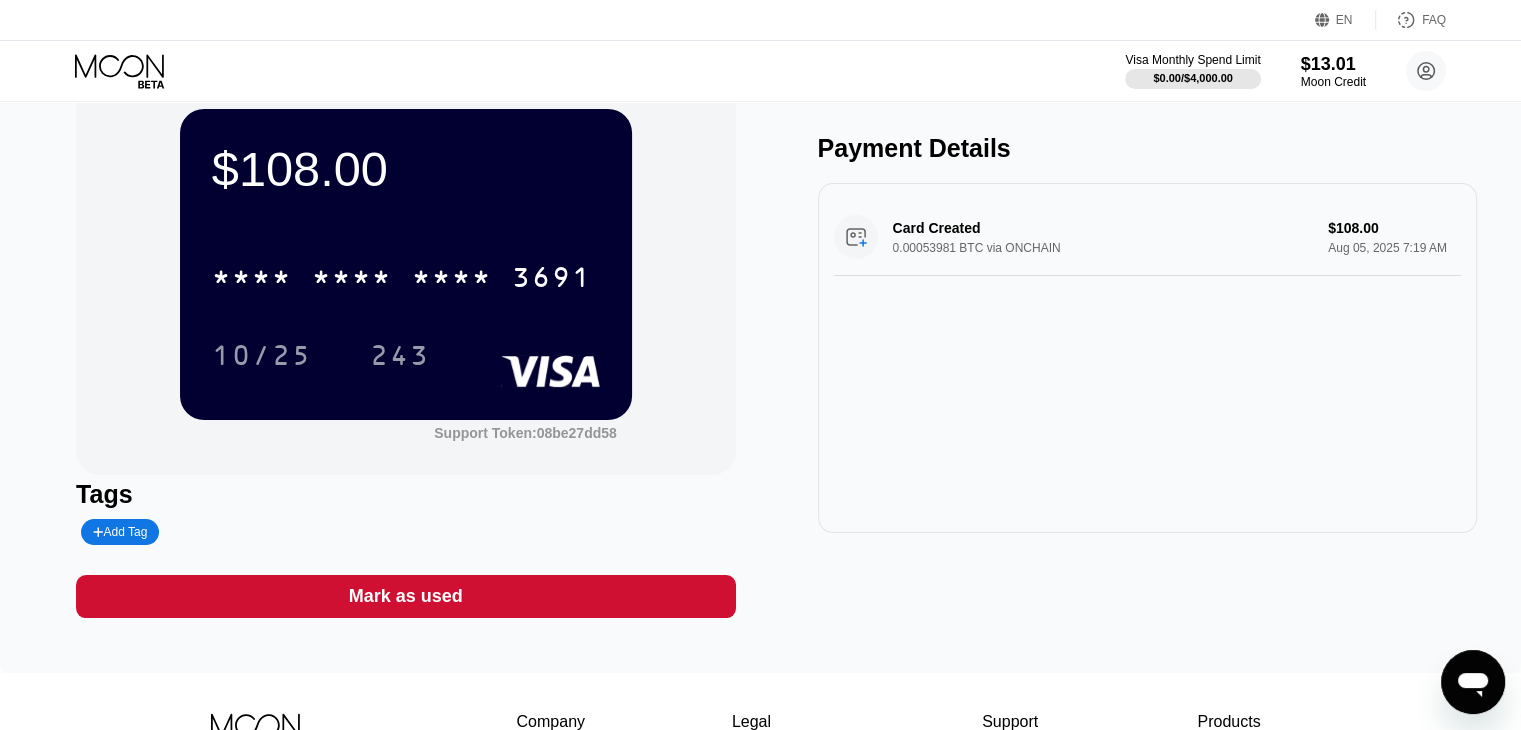 click on "$108.00 * * * * * * * * * * * * 3691 10/25 243" at bounding box center (406, 264) 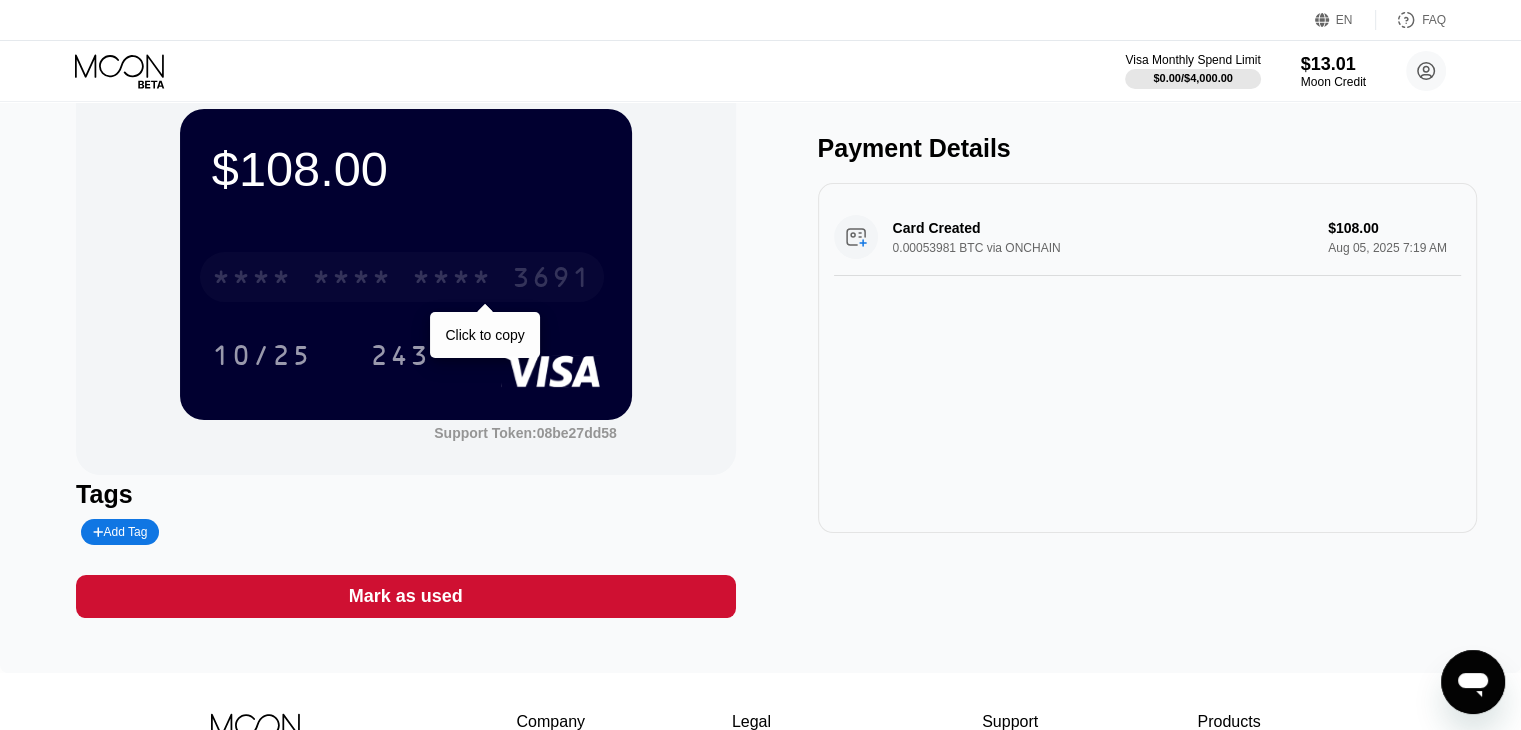 click on "* * * *" at bounding box center [452, 280] 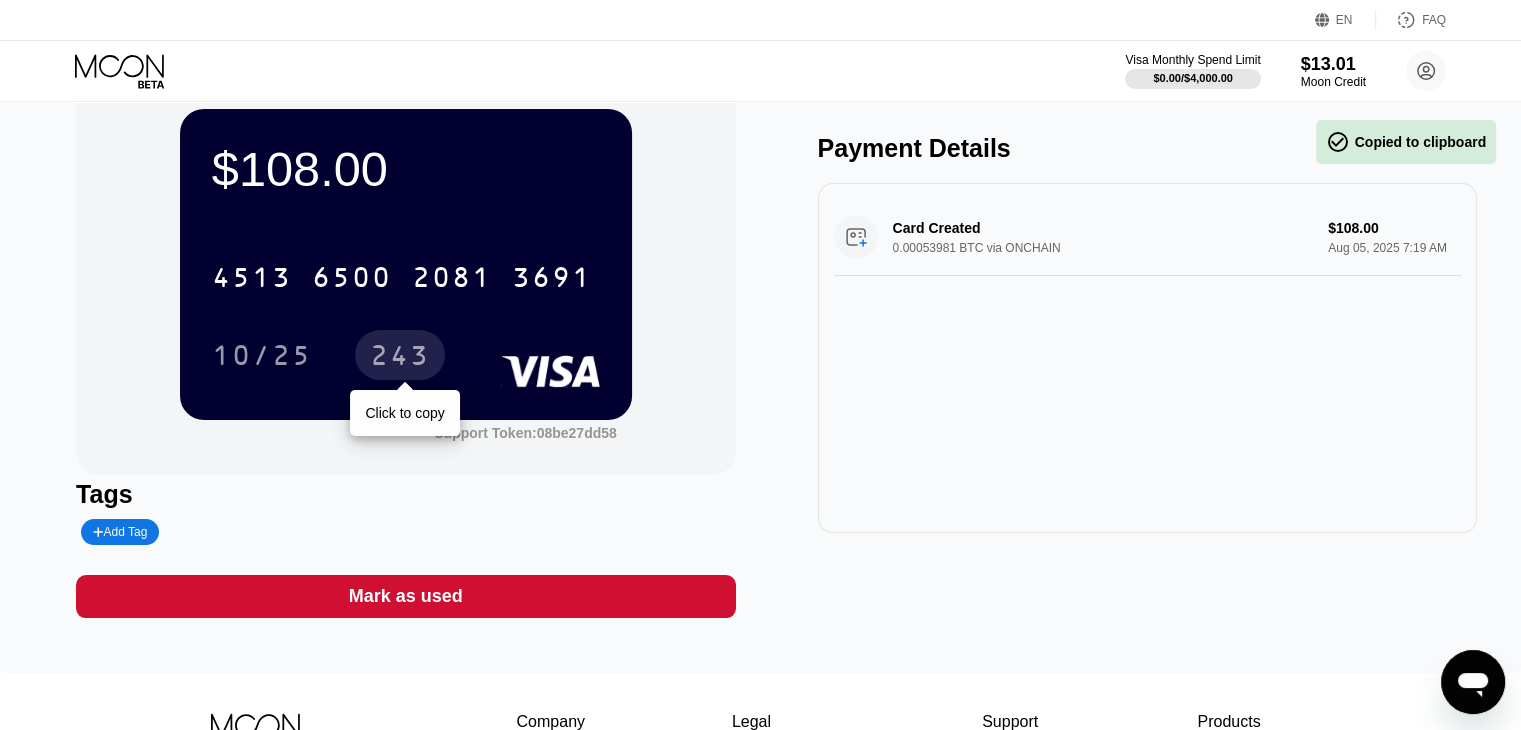 click on "243" at bounding box center (400, 358) 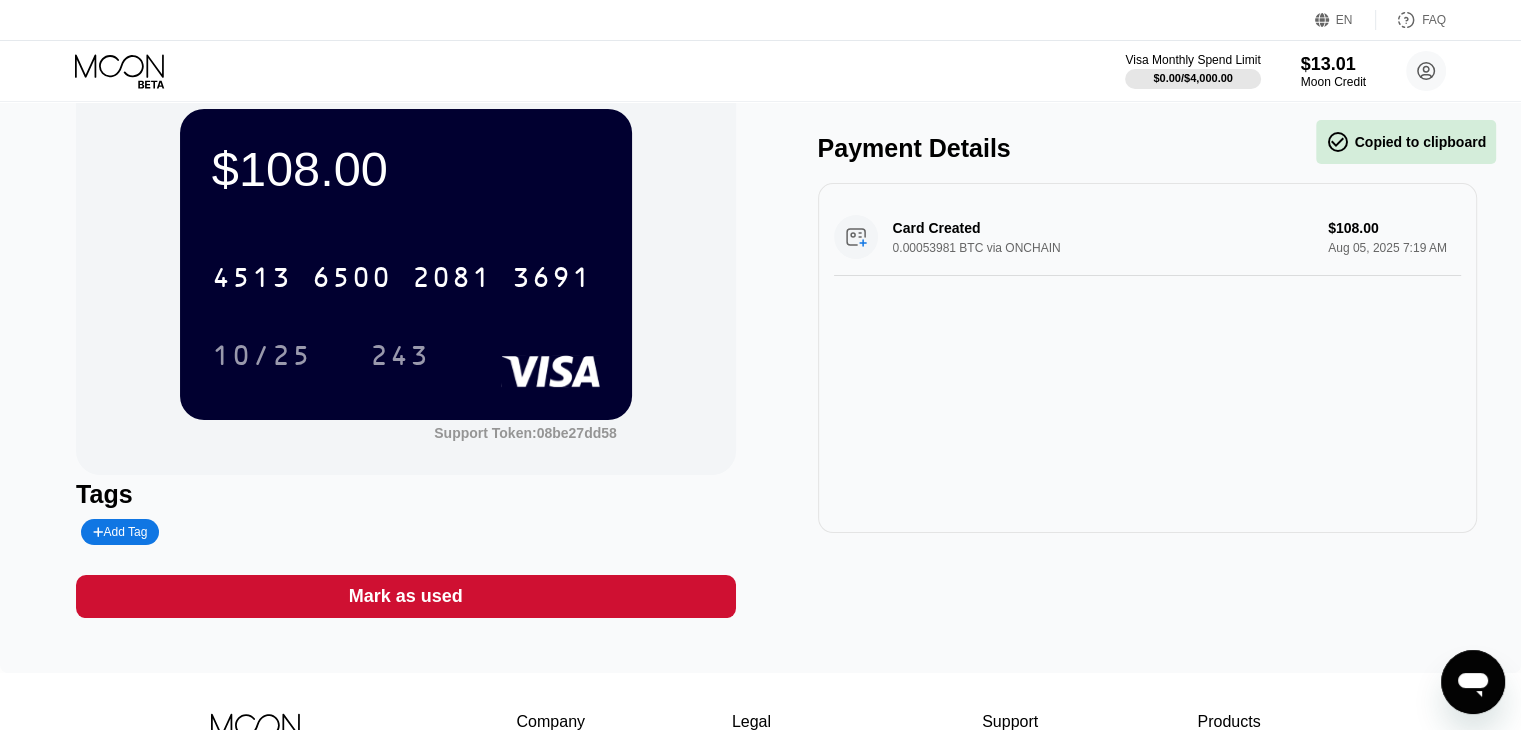 click 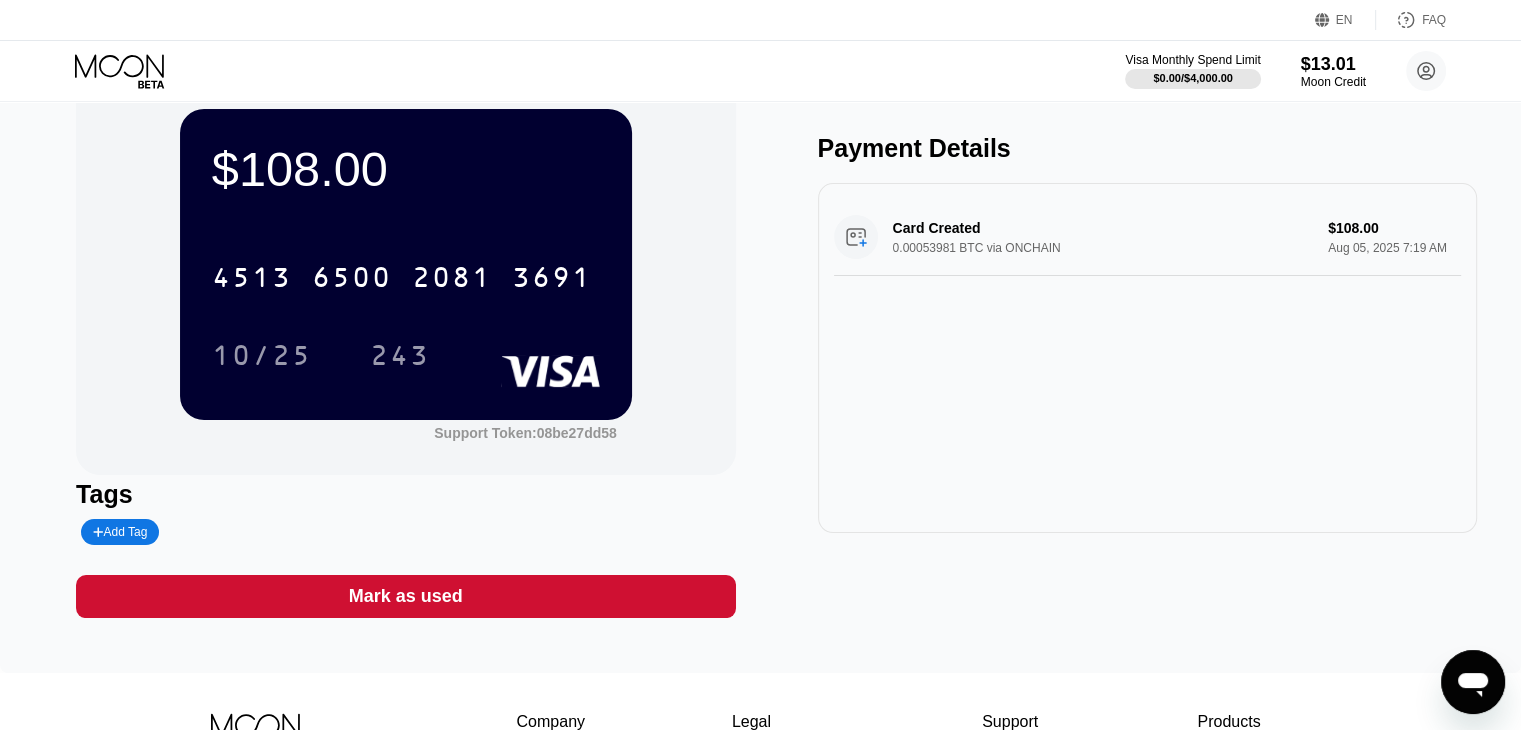 scroll, scrollTop: 40, scrollLeft: 0, axis: vertical 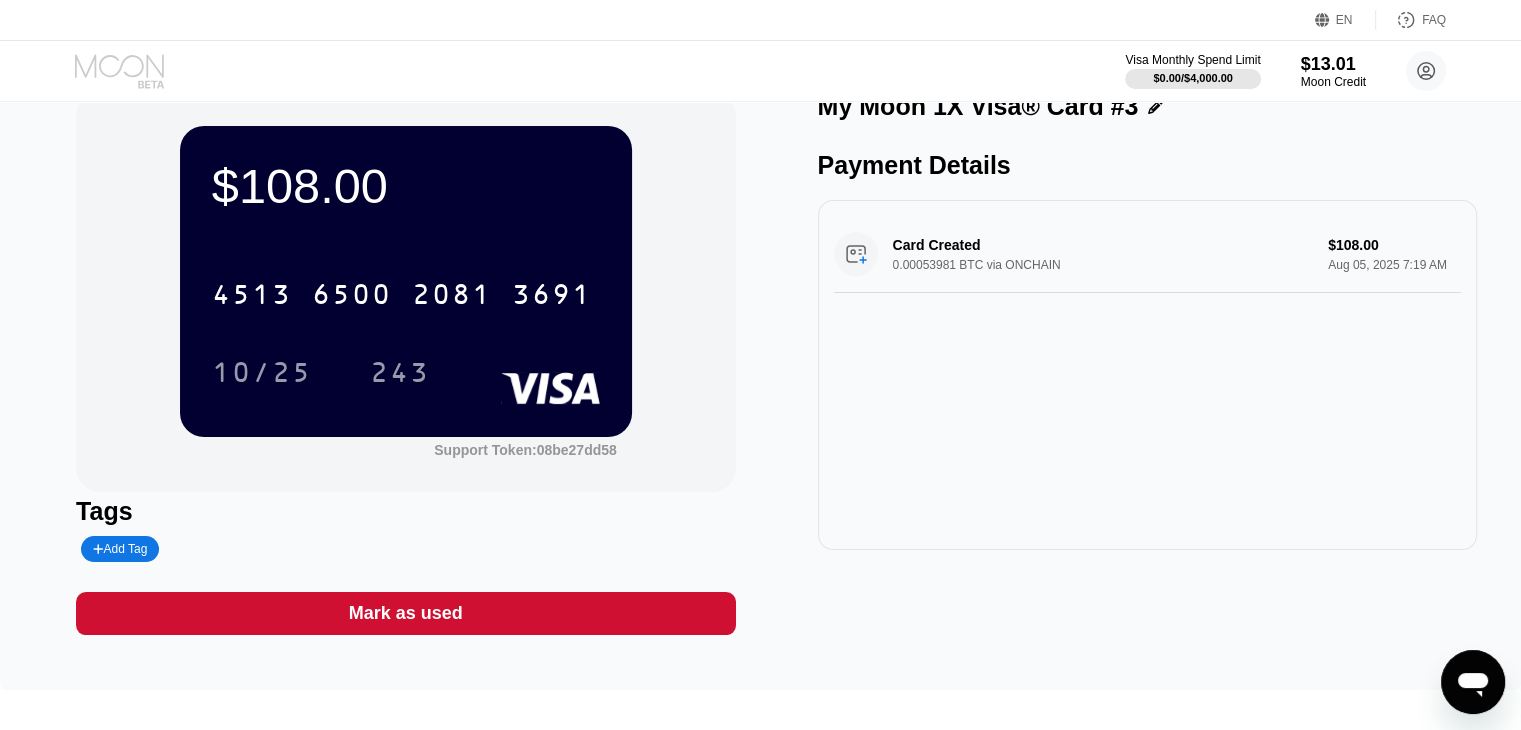 click 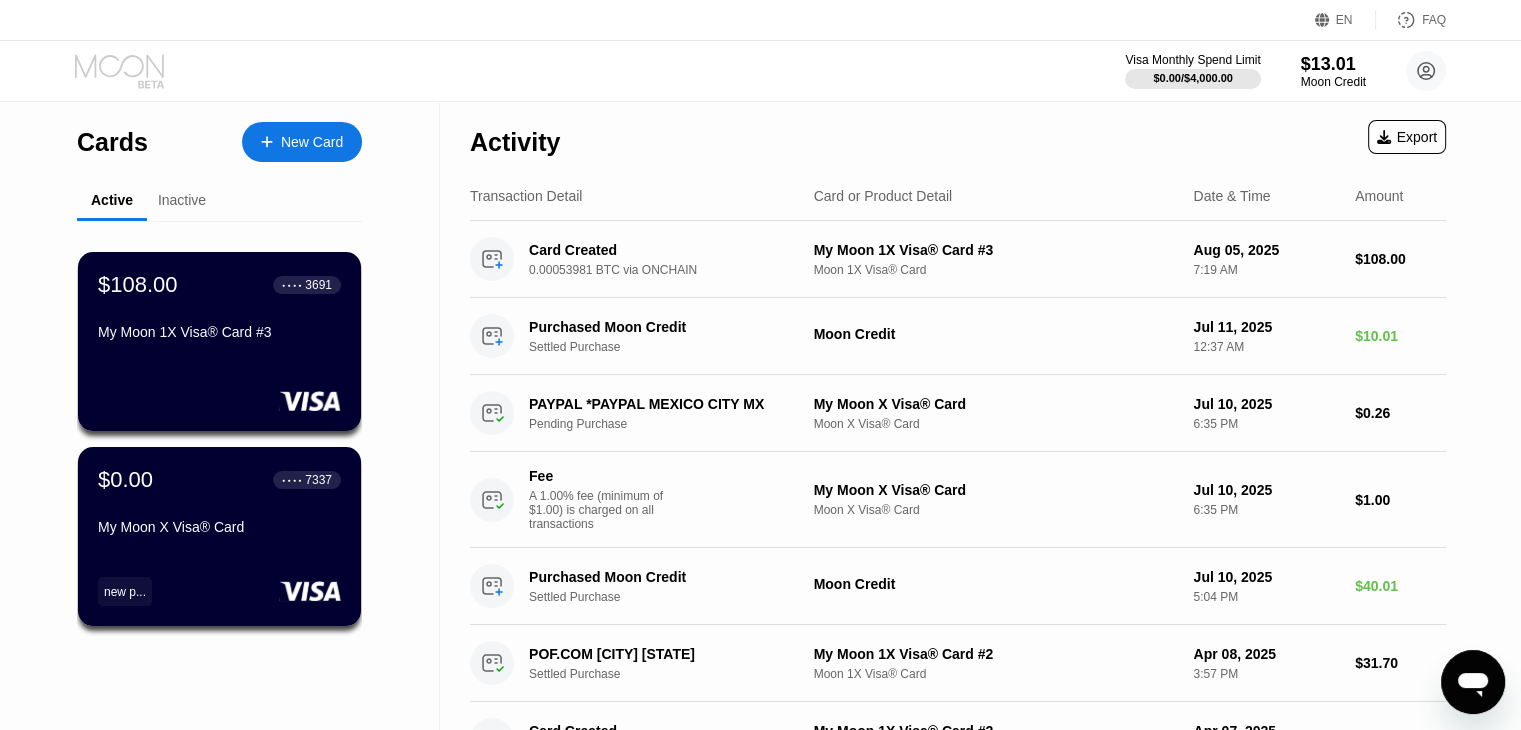 click 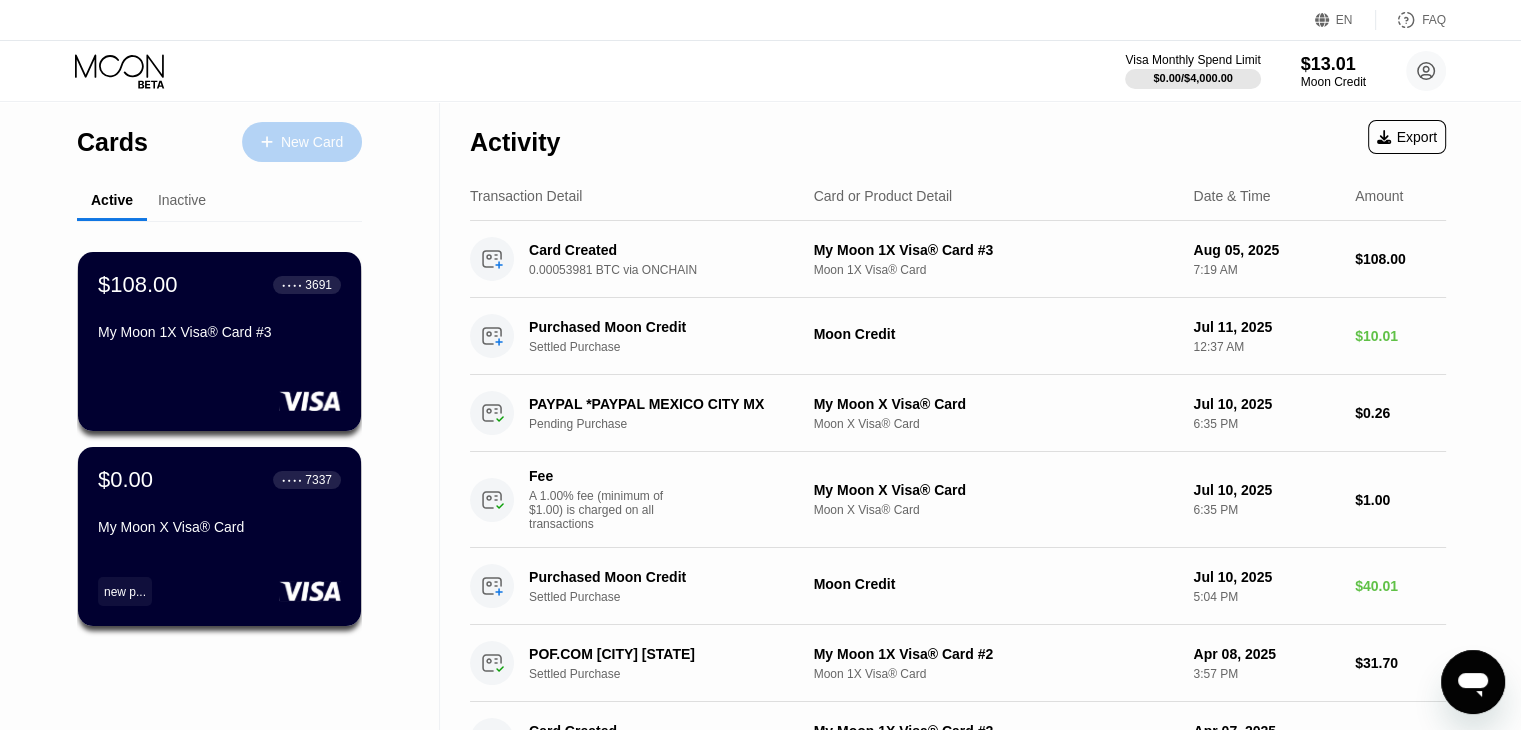 click on "New Card" at bounding box center (302, 142) 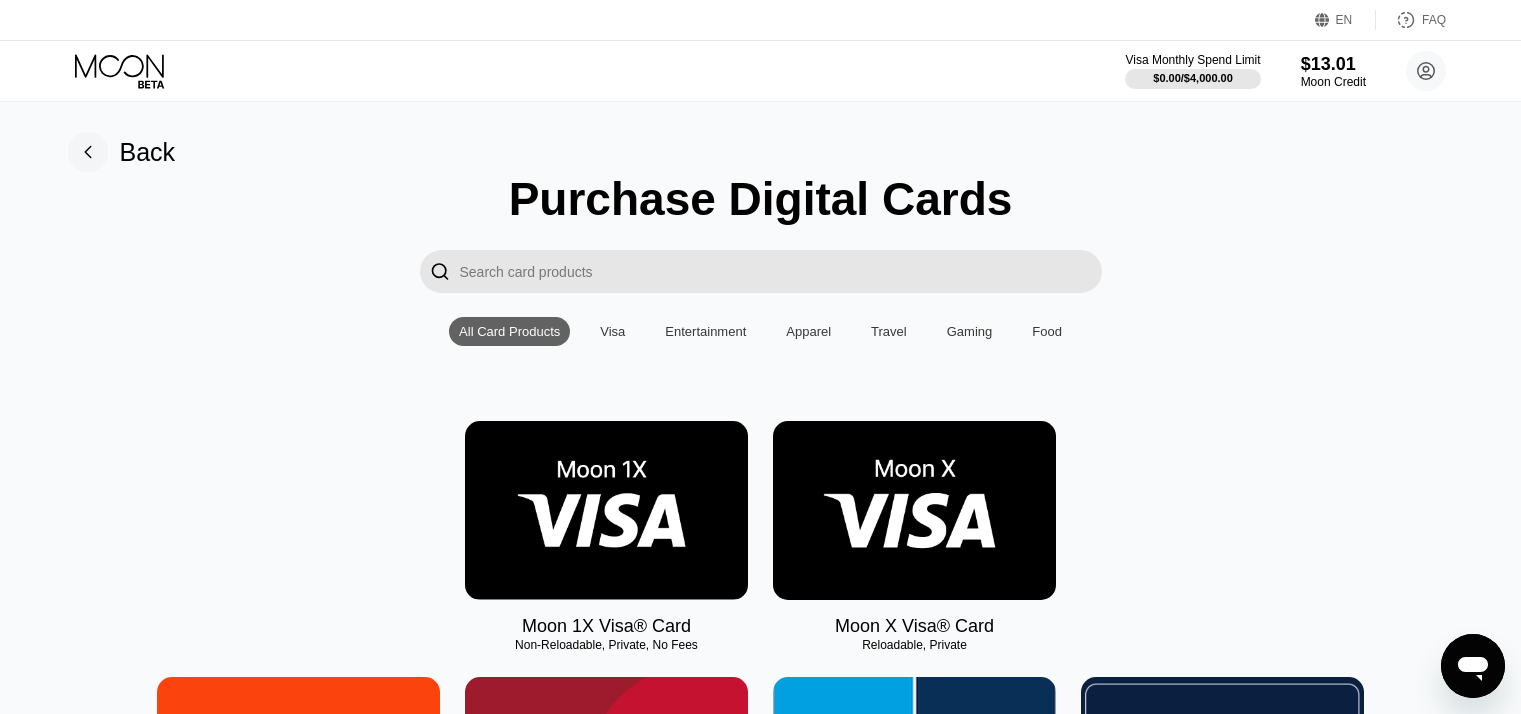 scroll, scrollTop: 0, scrollLeft: 0, axis: both 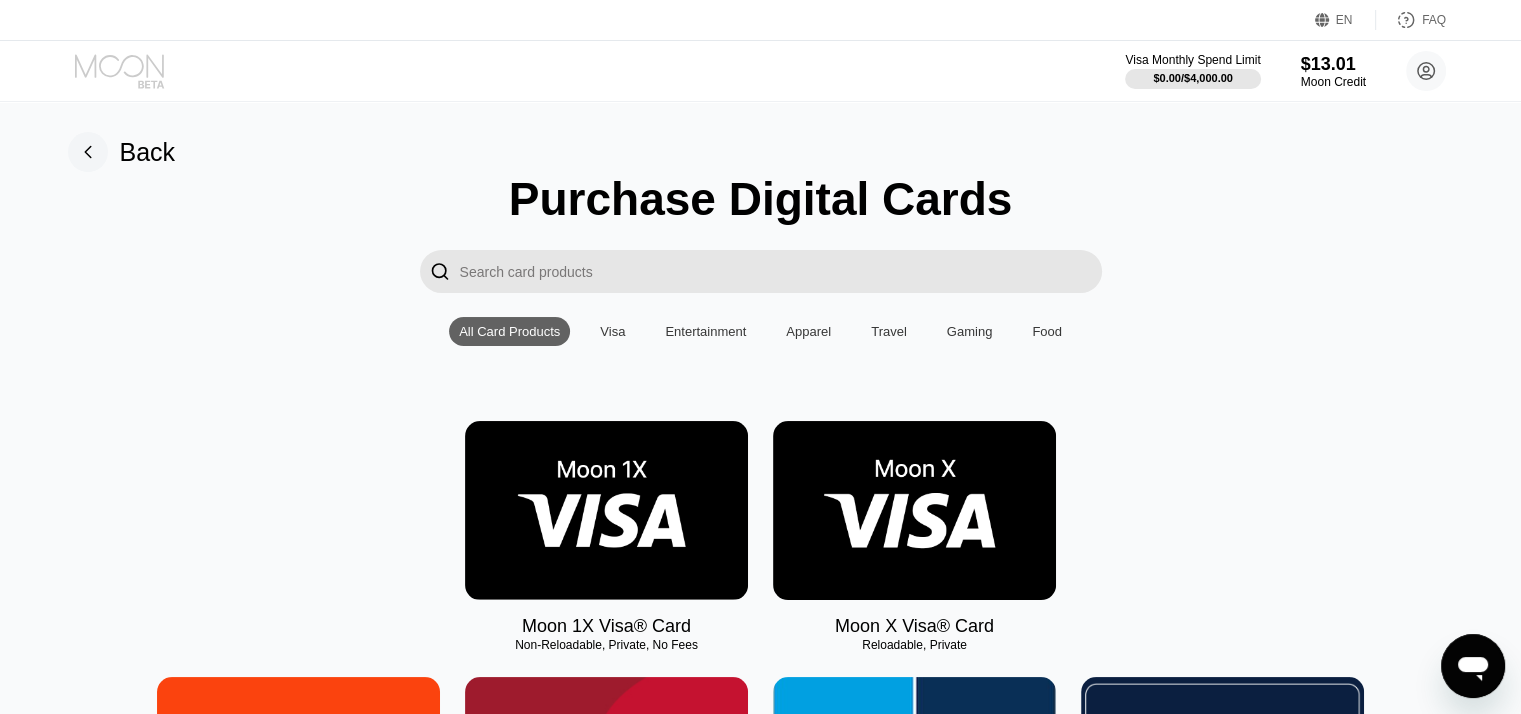 click 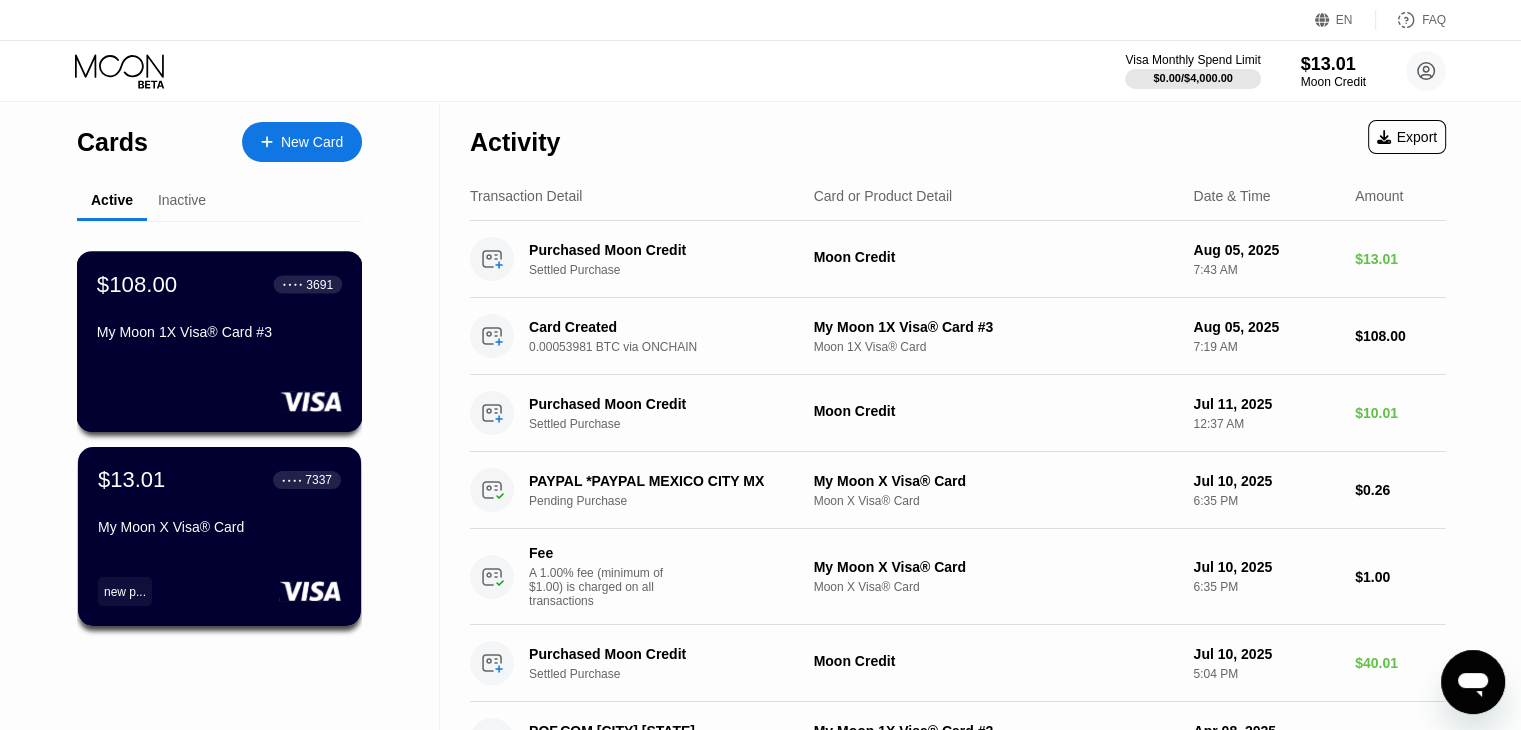 click on "$108.00 ● ● ● ● 3691 My Moon 1X Visa® Card #3" 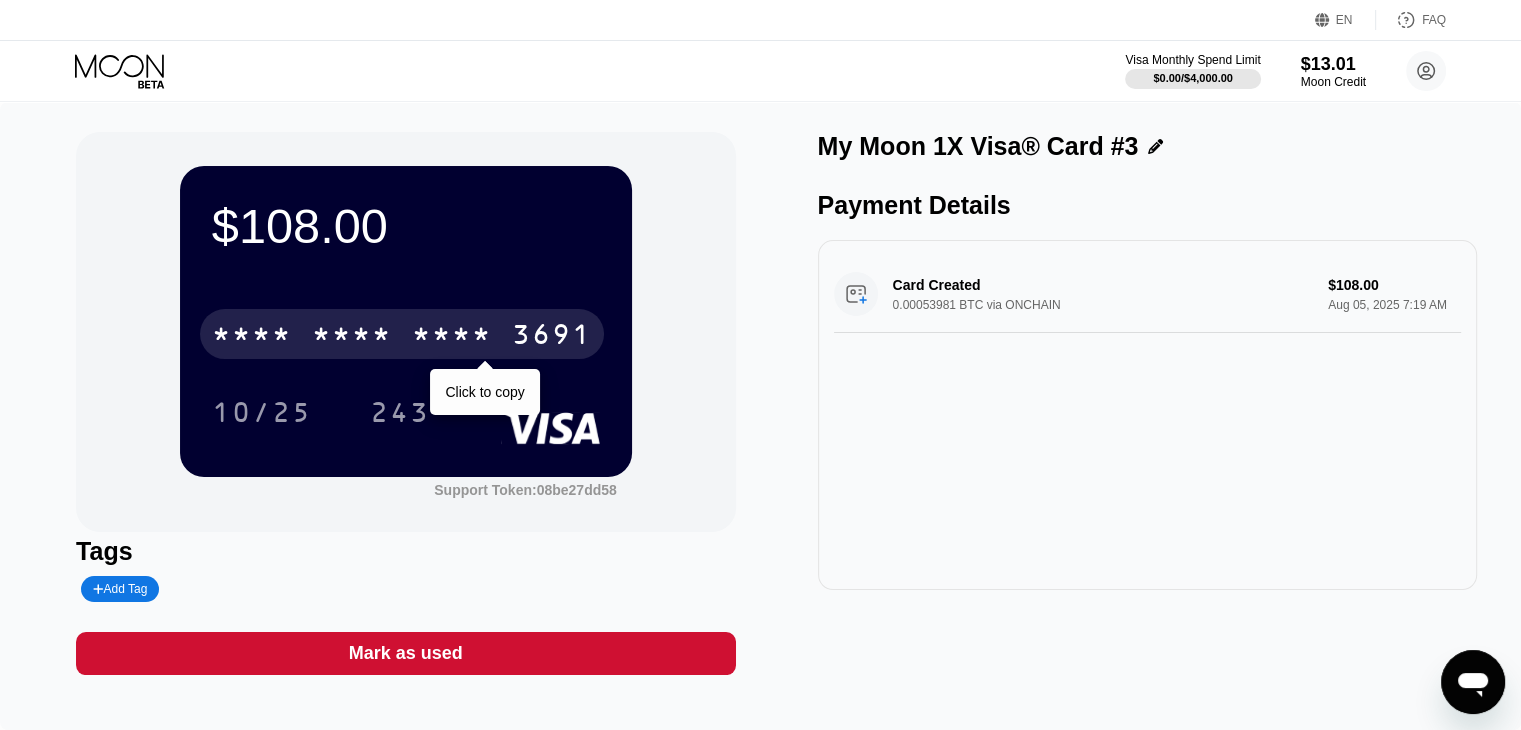 click on "* * * *" 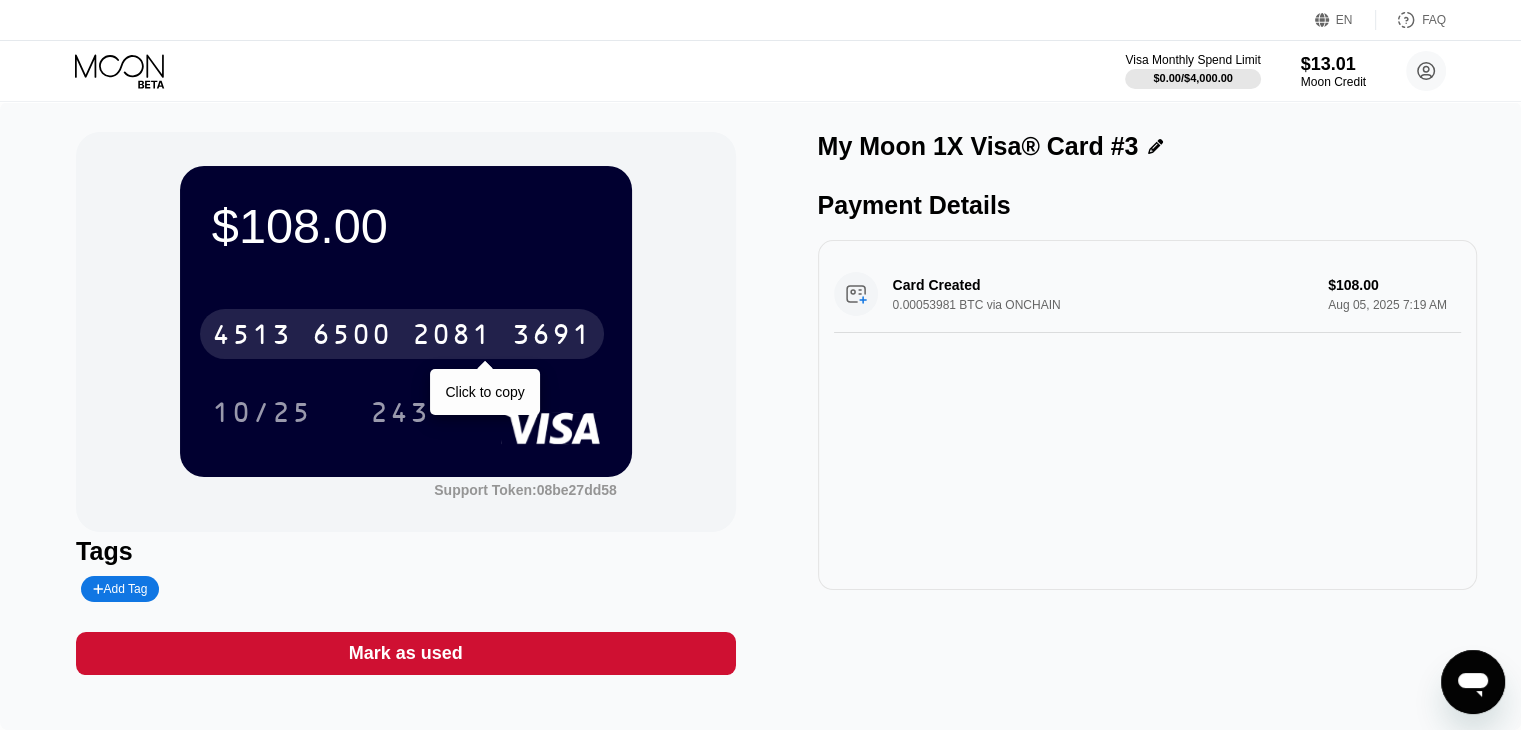 click on "2081" 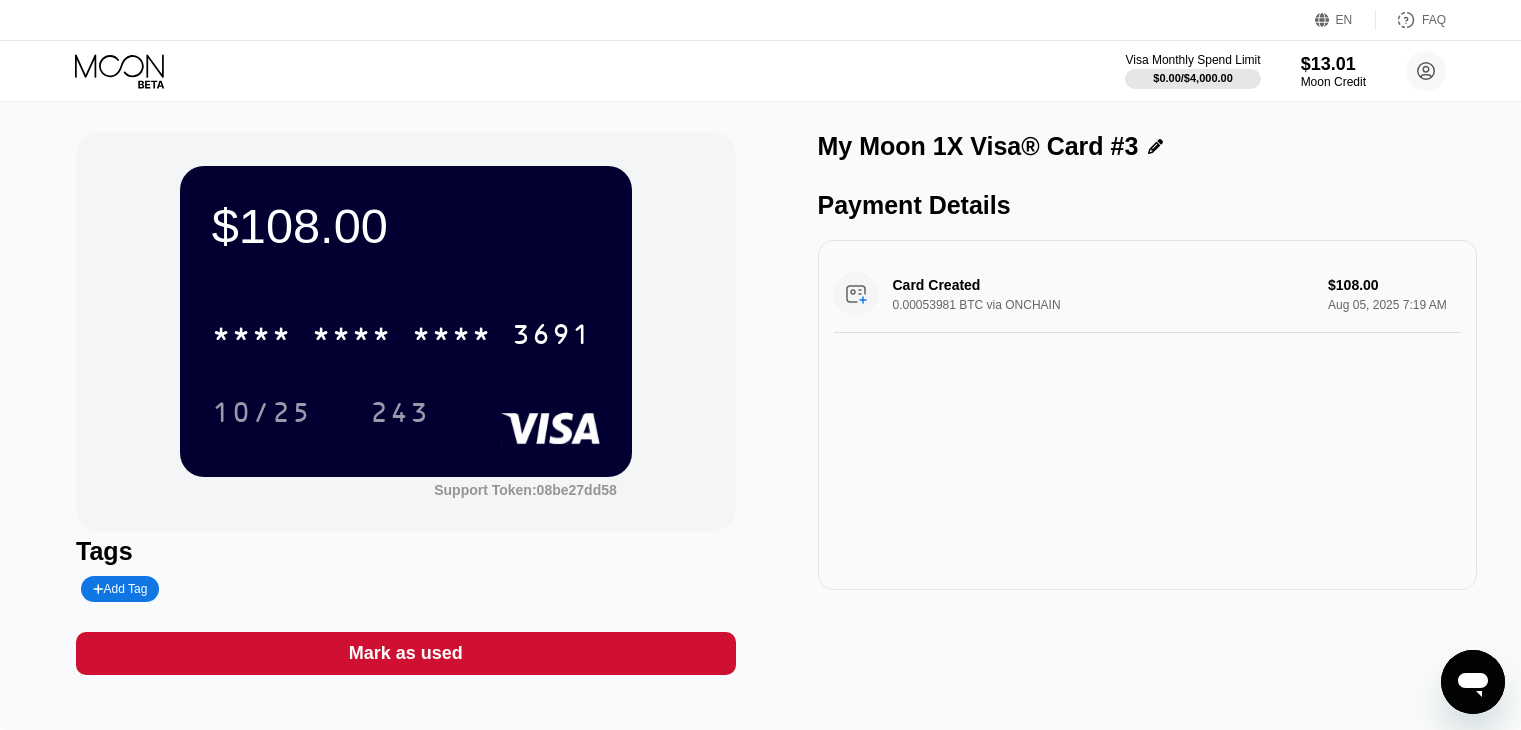 scroll, scrollTop: 0, scrollLeft: 0, axis: both 